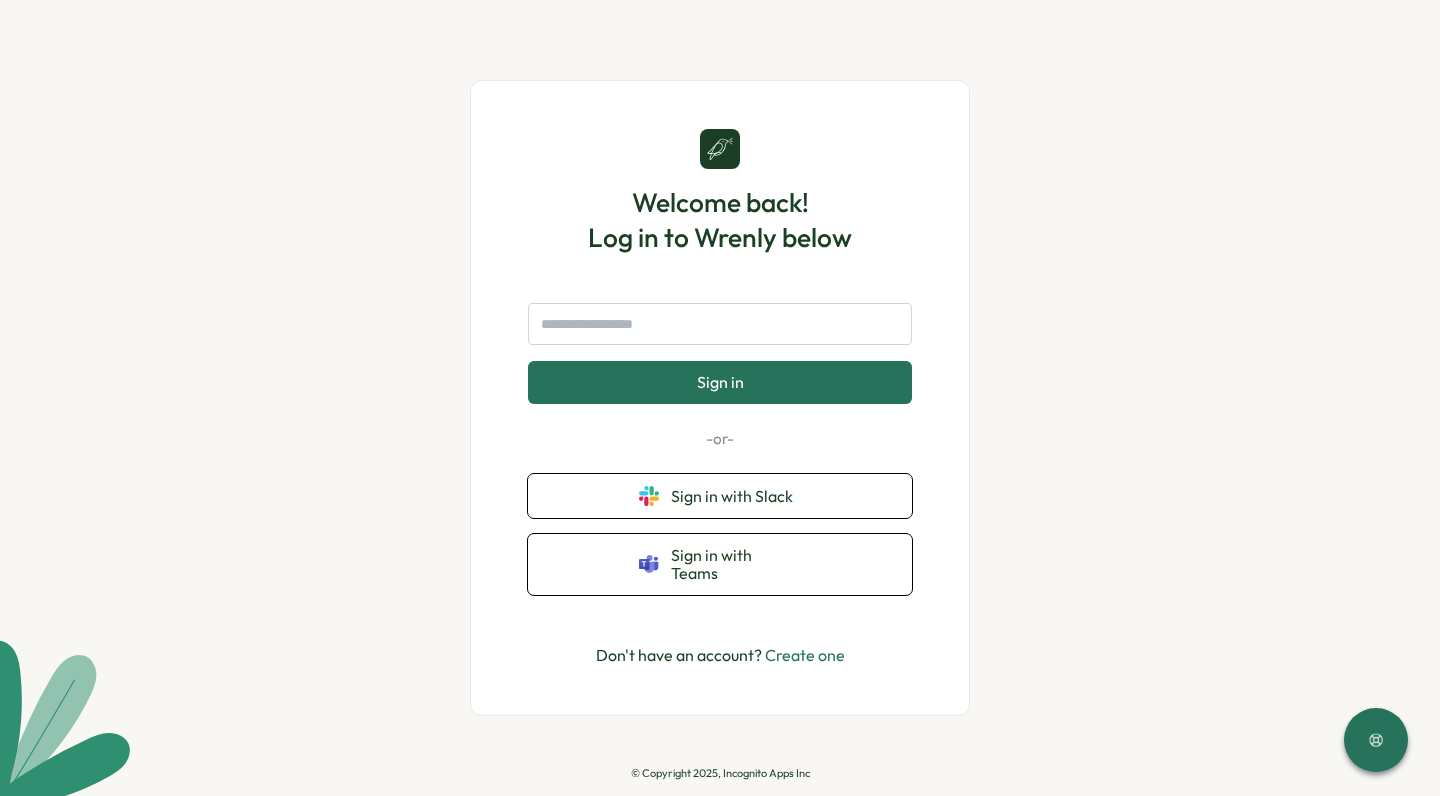 scroll, scrollTop: 0, scrollLeft: 0, axis: both 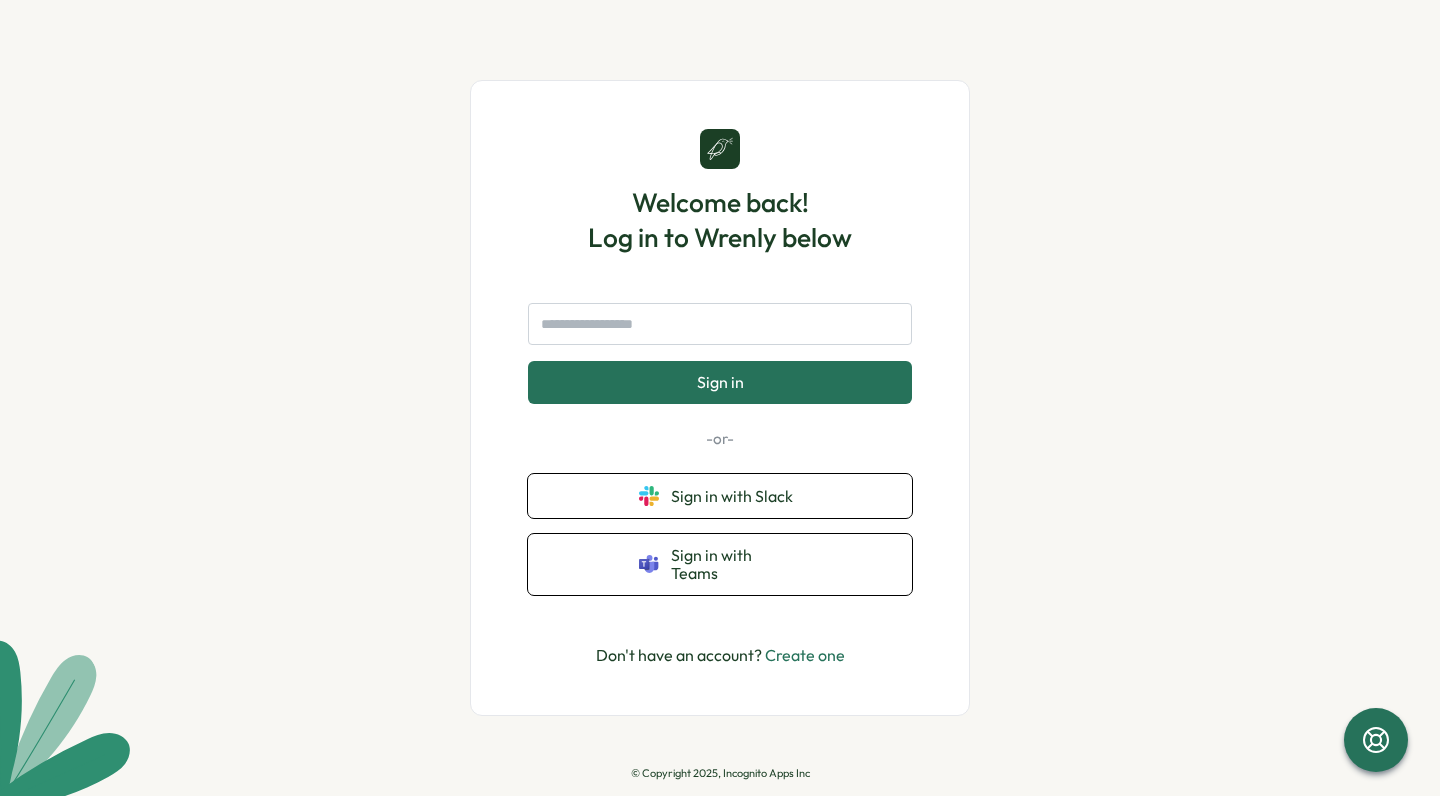 click on "Sign in" at bounding box center (720, 353) 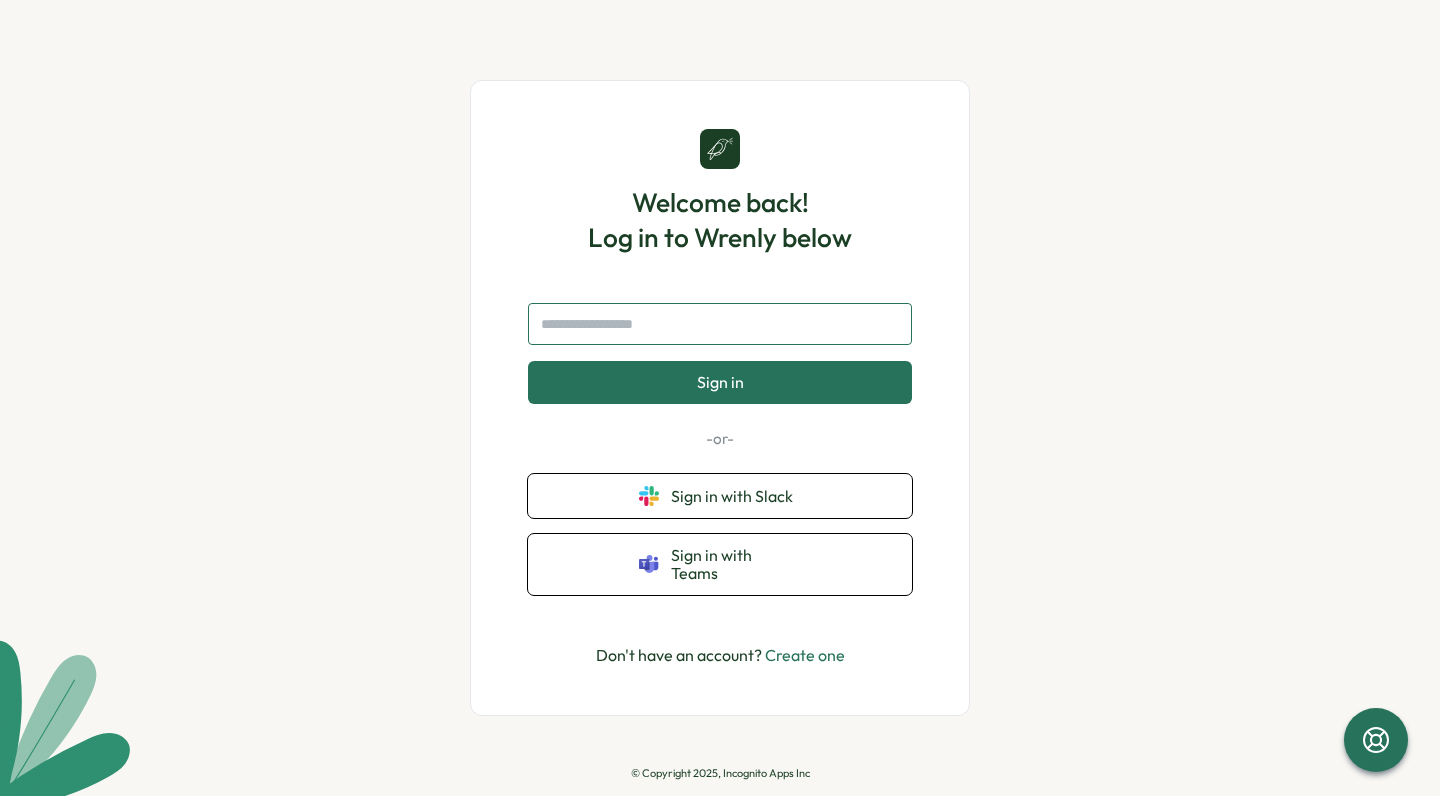 click at bounding box center [720, 324] 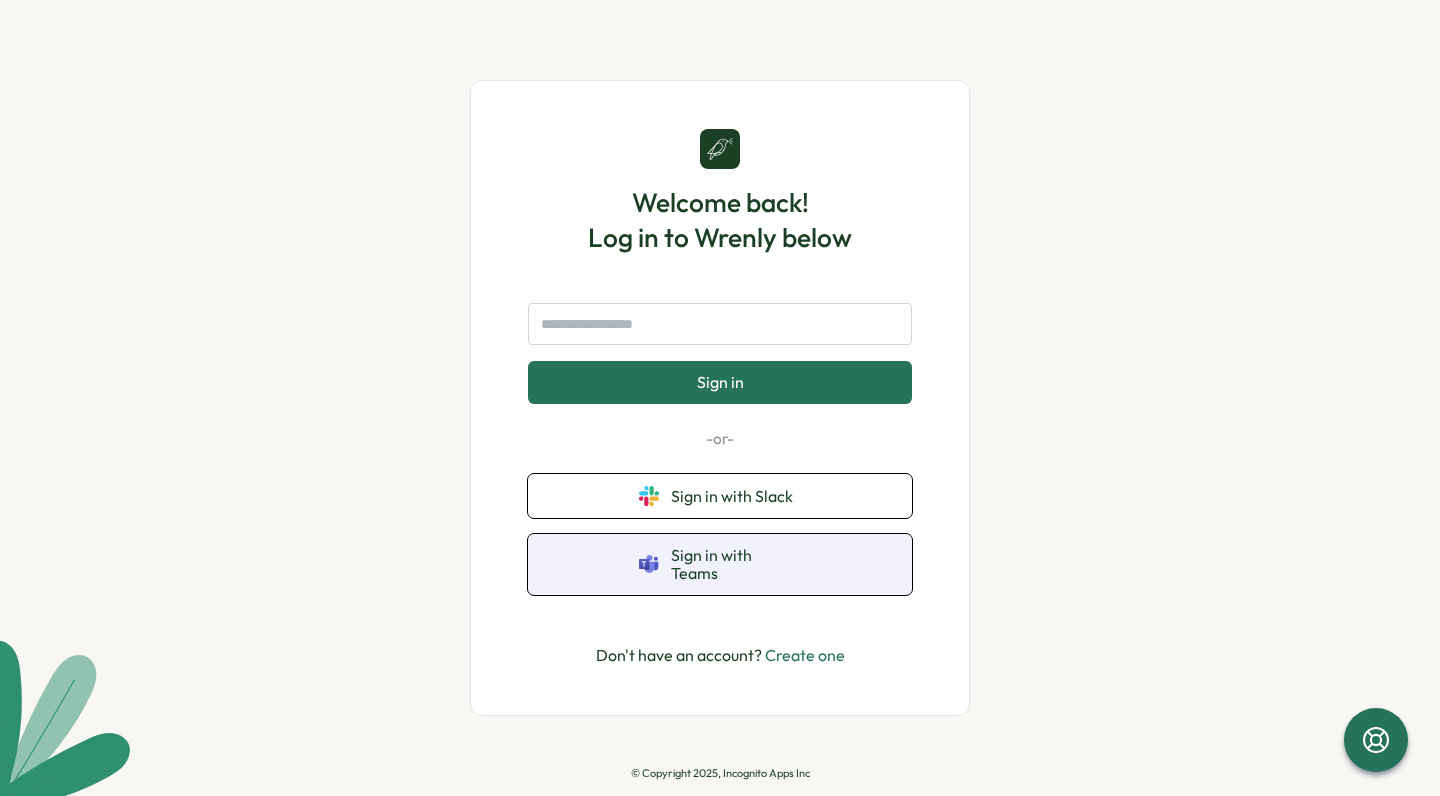 click on "Sign in with Teams" at bounding box center (736, 564) 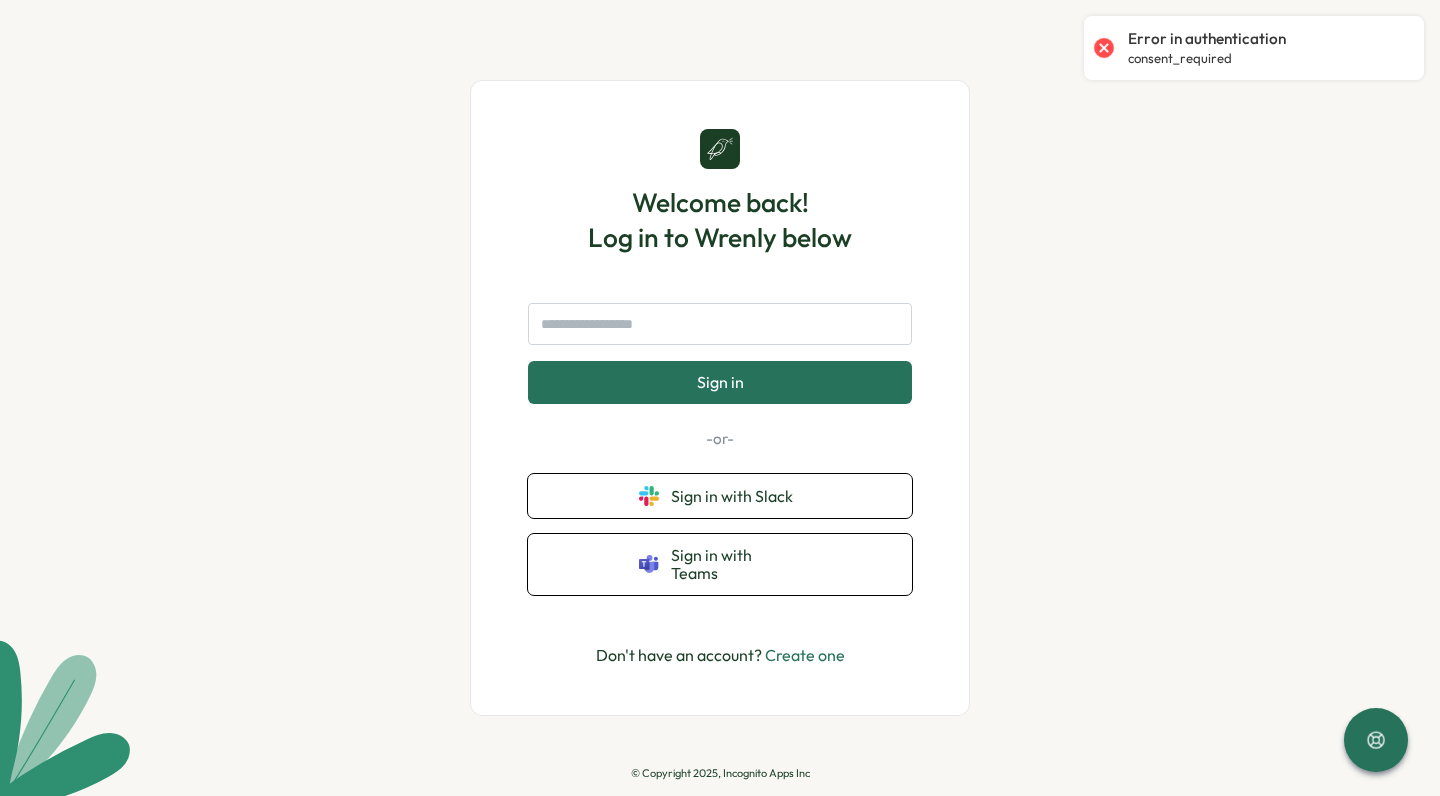 scroll, scrollTop: 0, scrollLeft: 0, axis: both 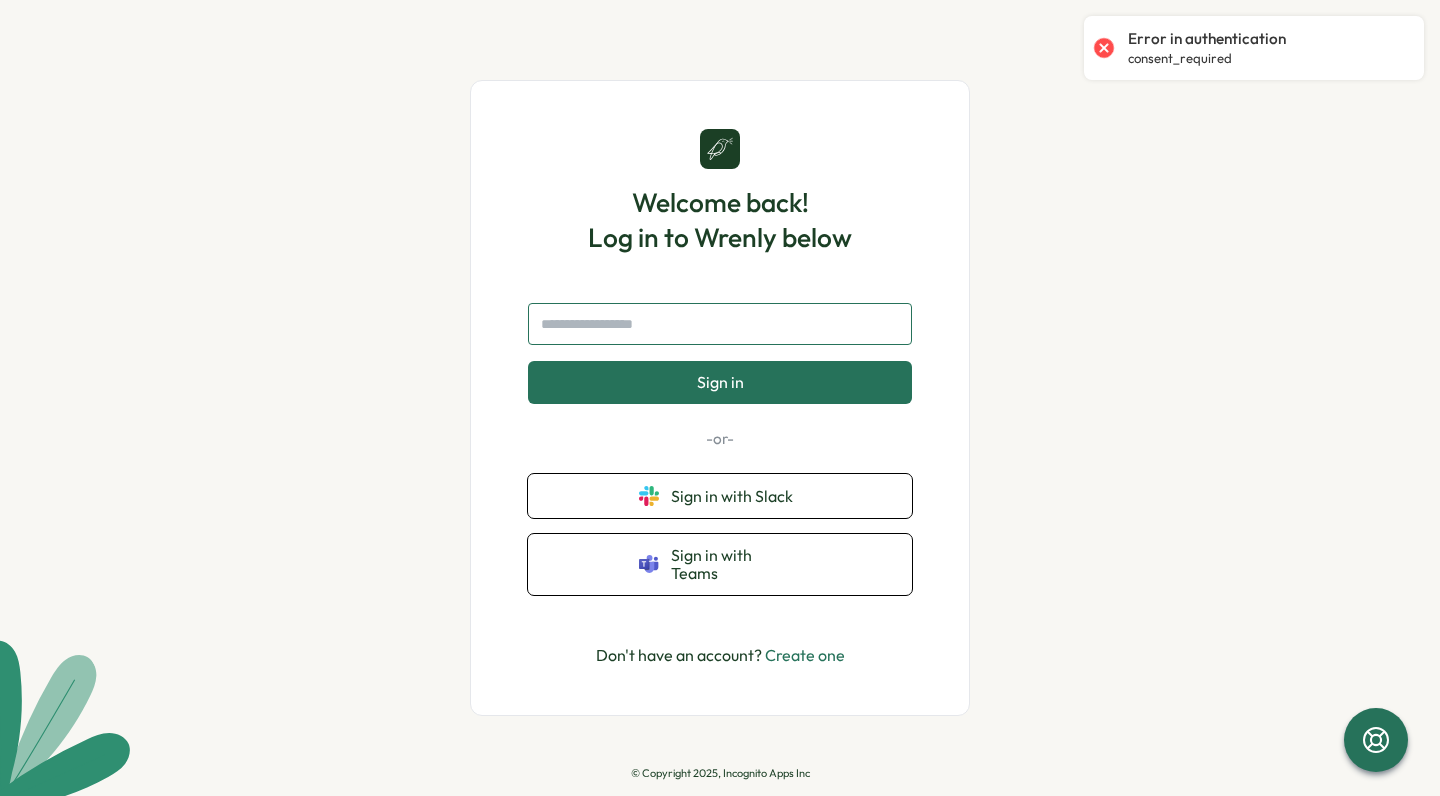 click at bounding box center (720, 324) 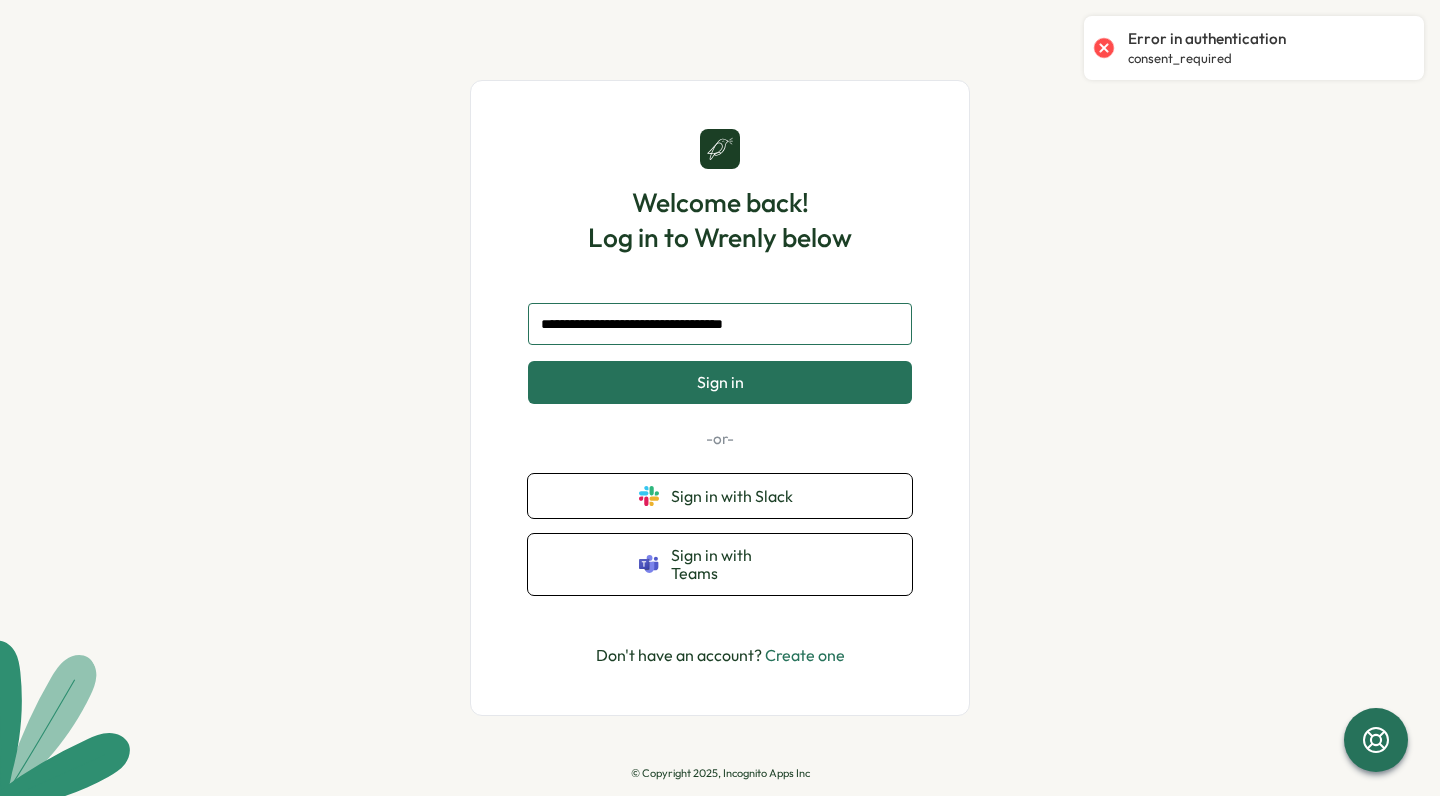 type on "**********" 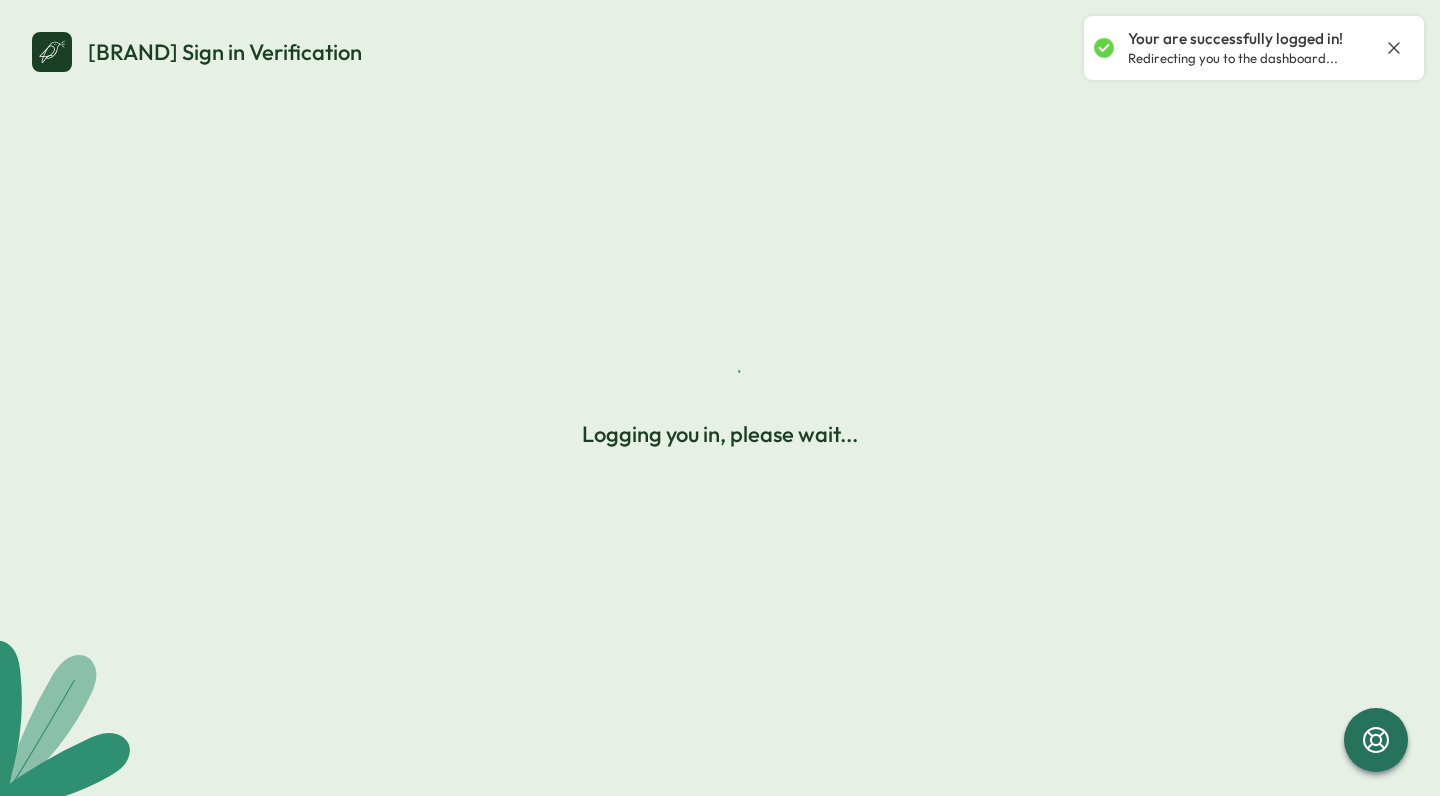 scroll, scrollTop: 0, scrollLeft: 0, axis: both 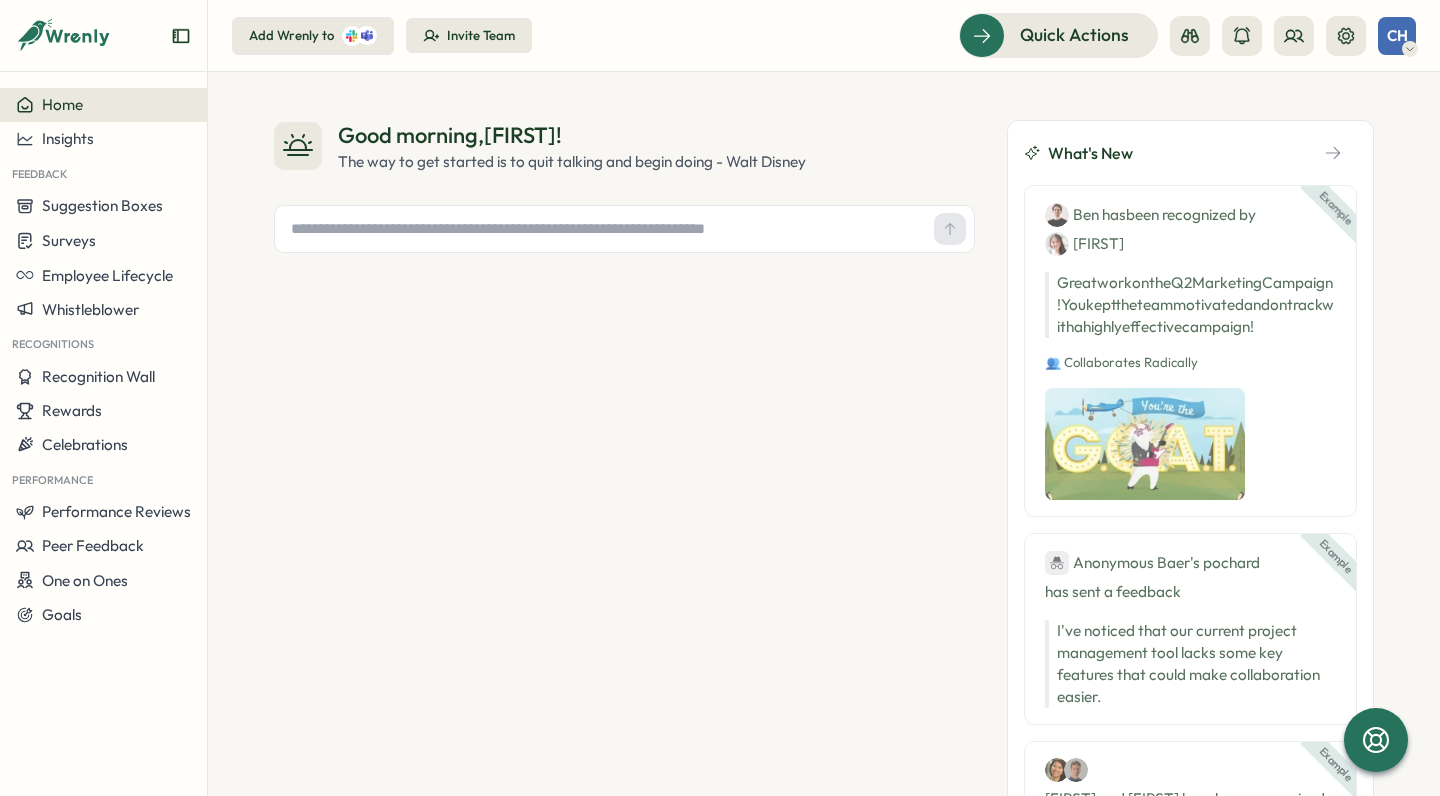 click at bounding box center [604, 229] 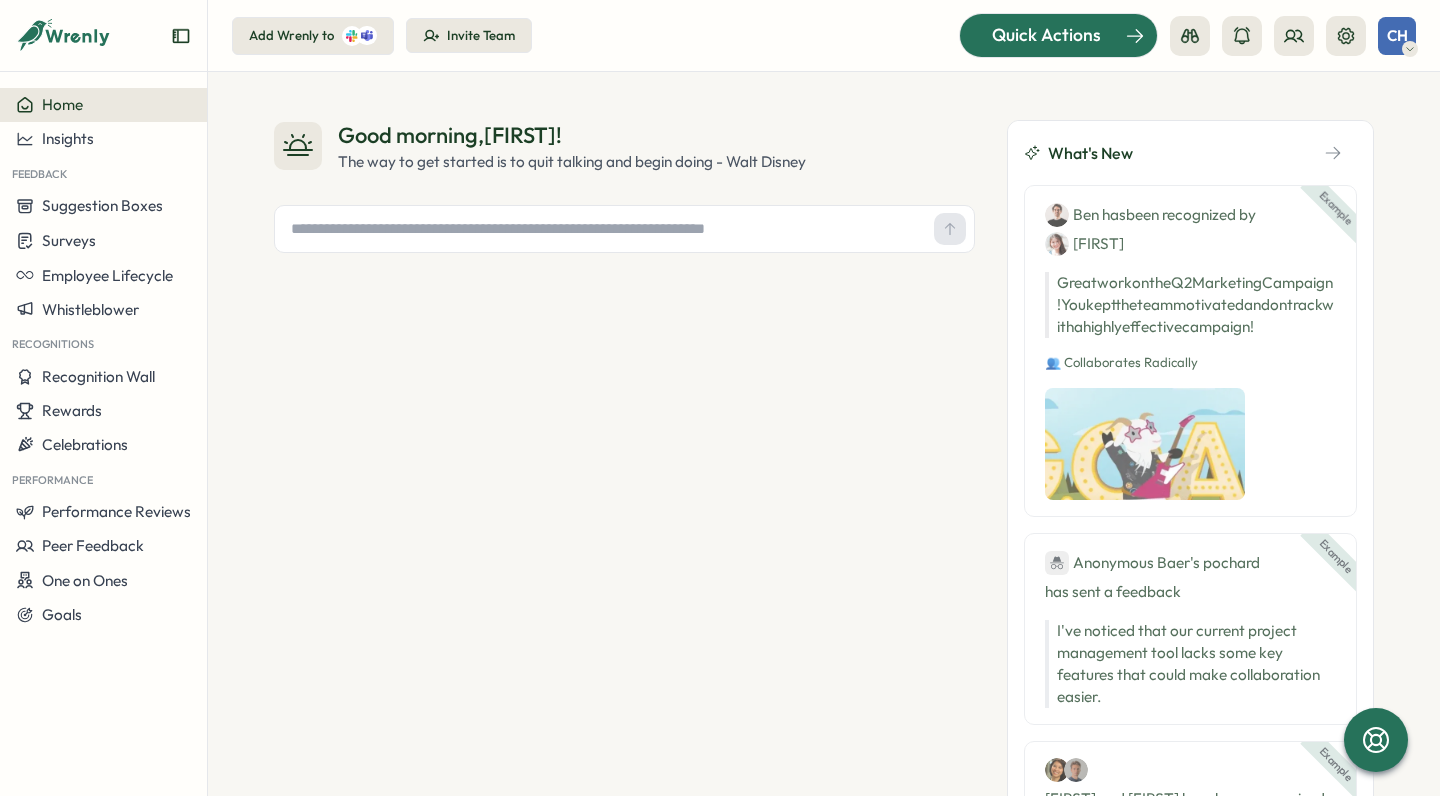 click on "Quick Actions" at bounding box center [1046, 35] 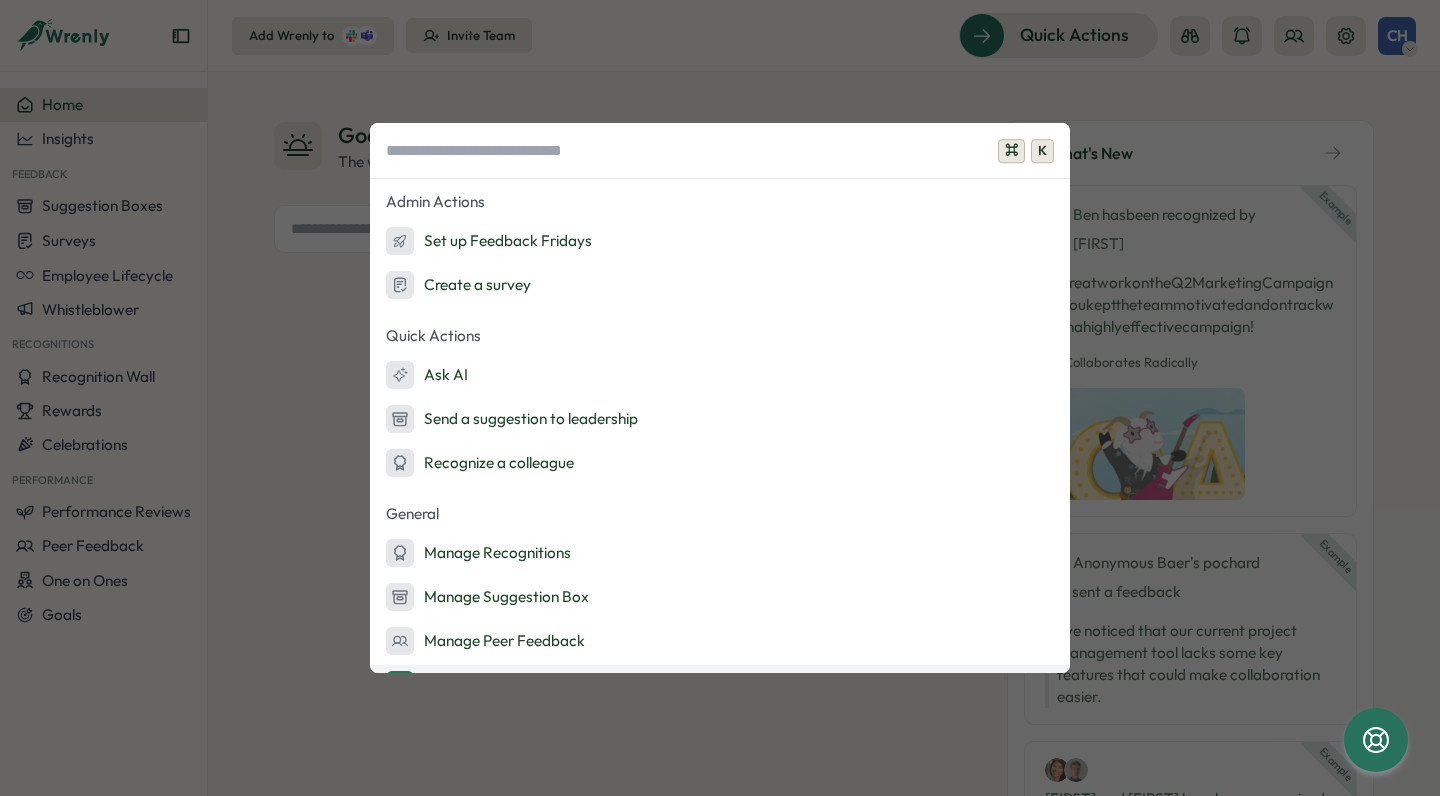 scroll, scrollTop: 0, scrollLeft: 0, axis: both 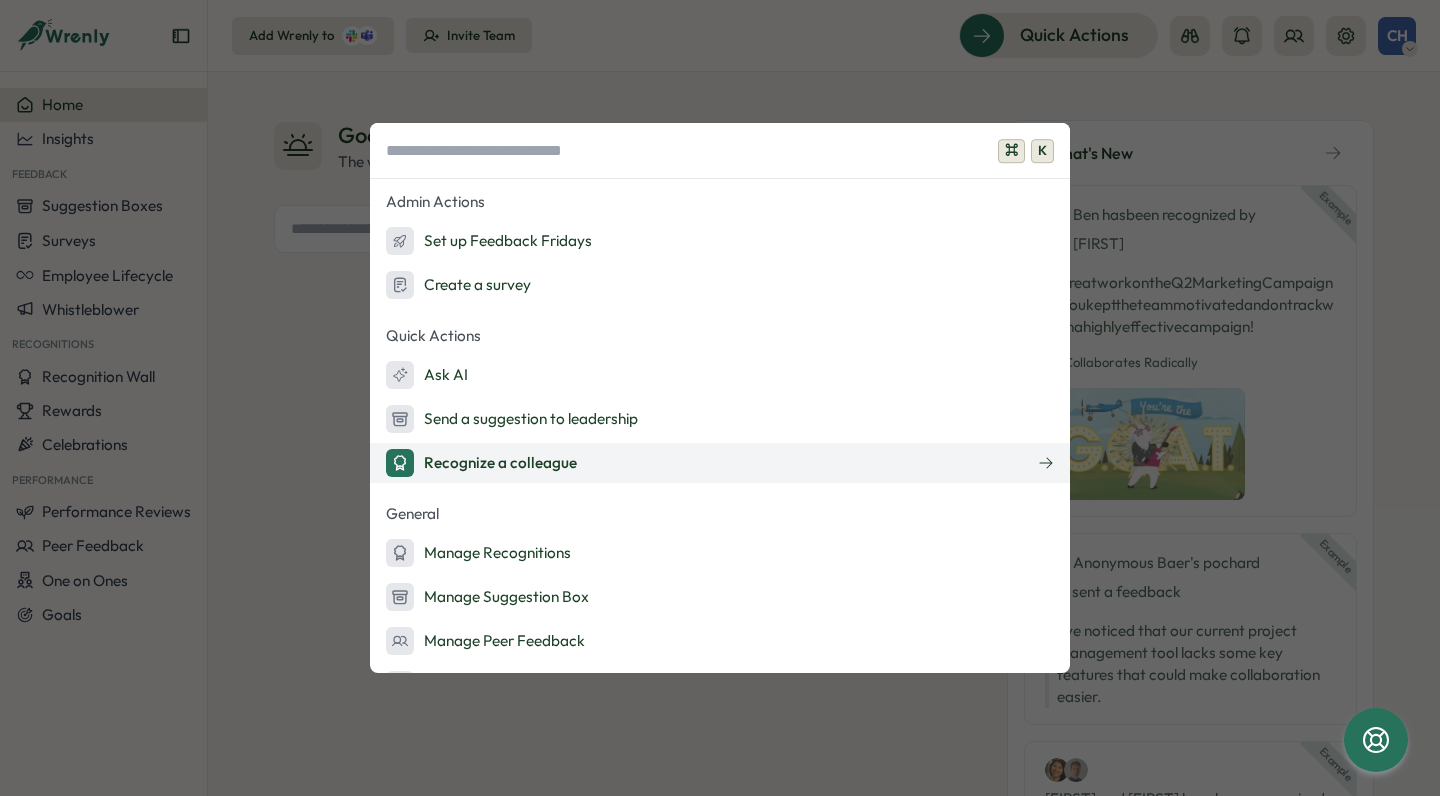 click on "Recognize a colleague" at bounding box center (481, 463) 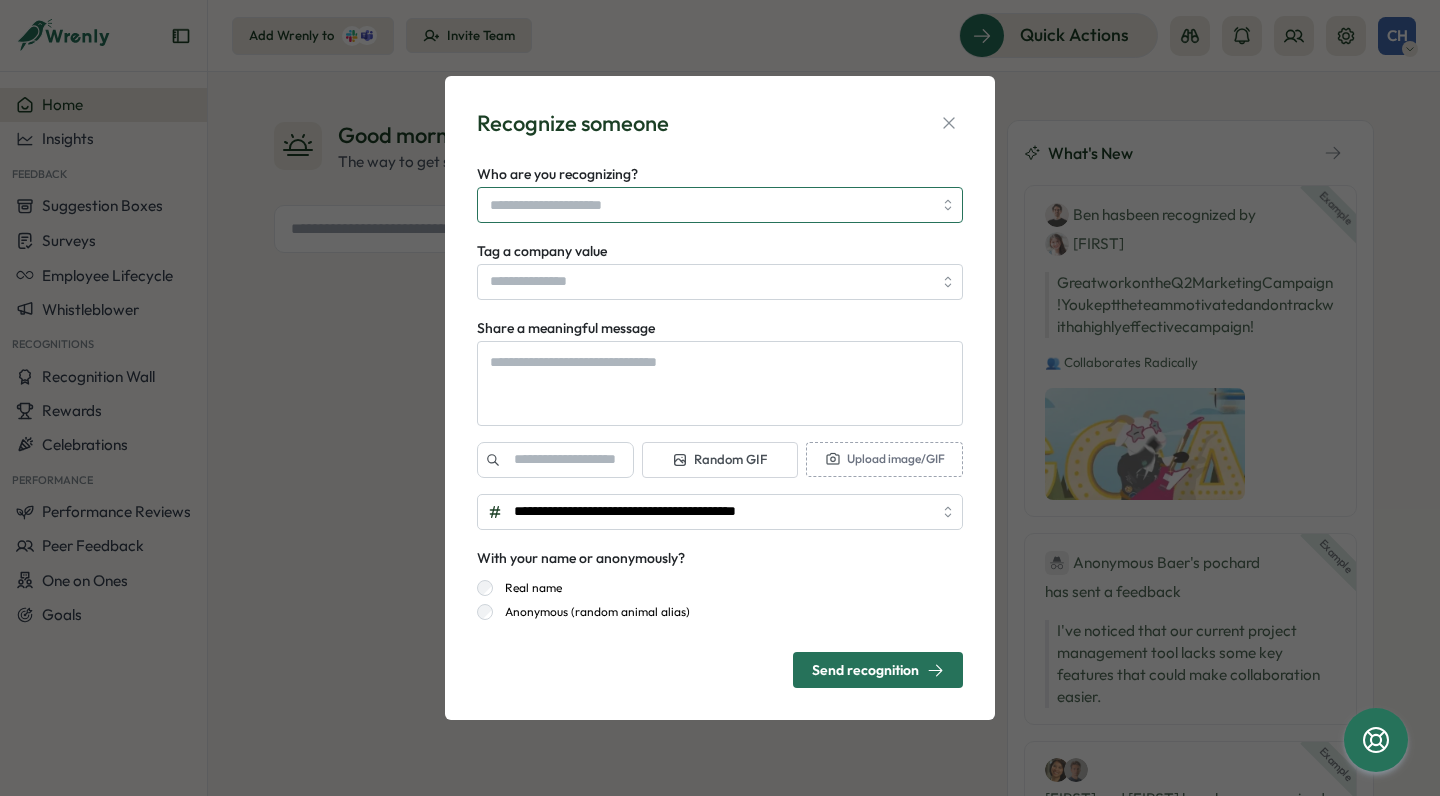 click on "Who are you recognizing?" at bounding box center (711, 205) 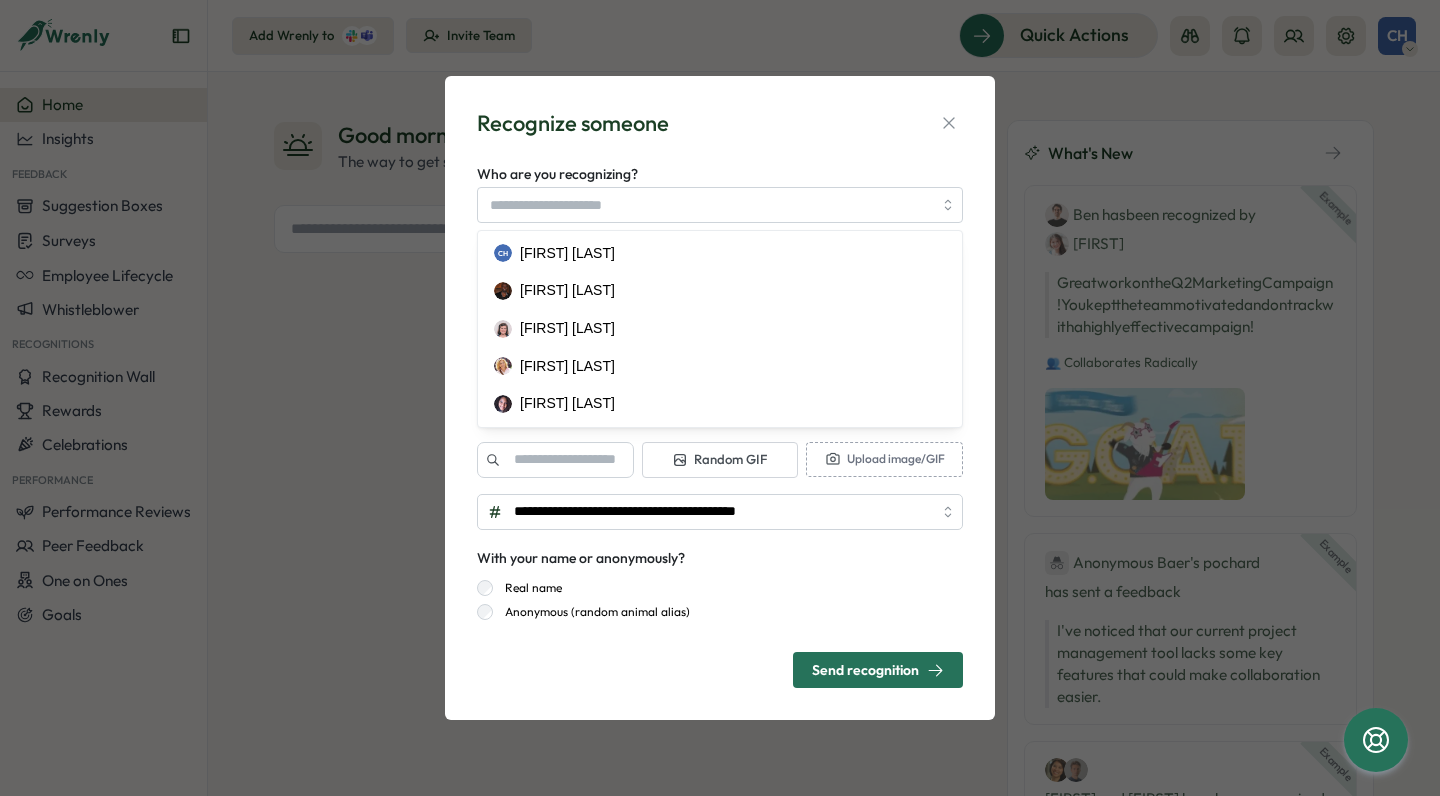 click on "**********" at bounding box center (720, 398) 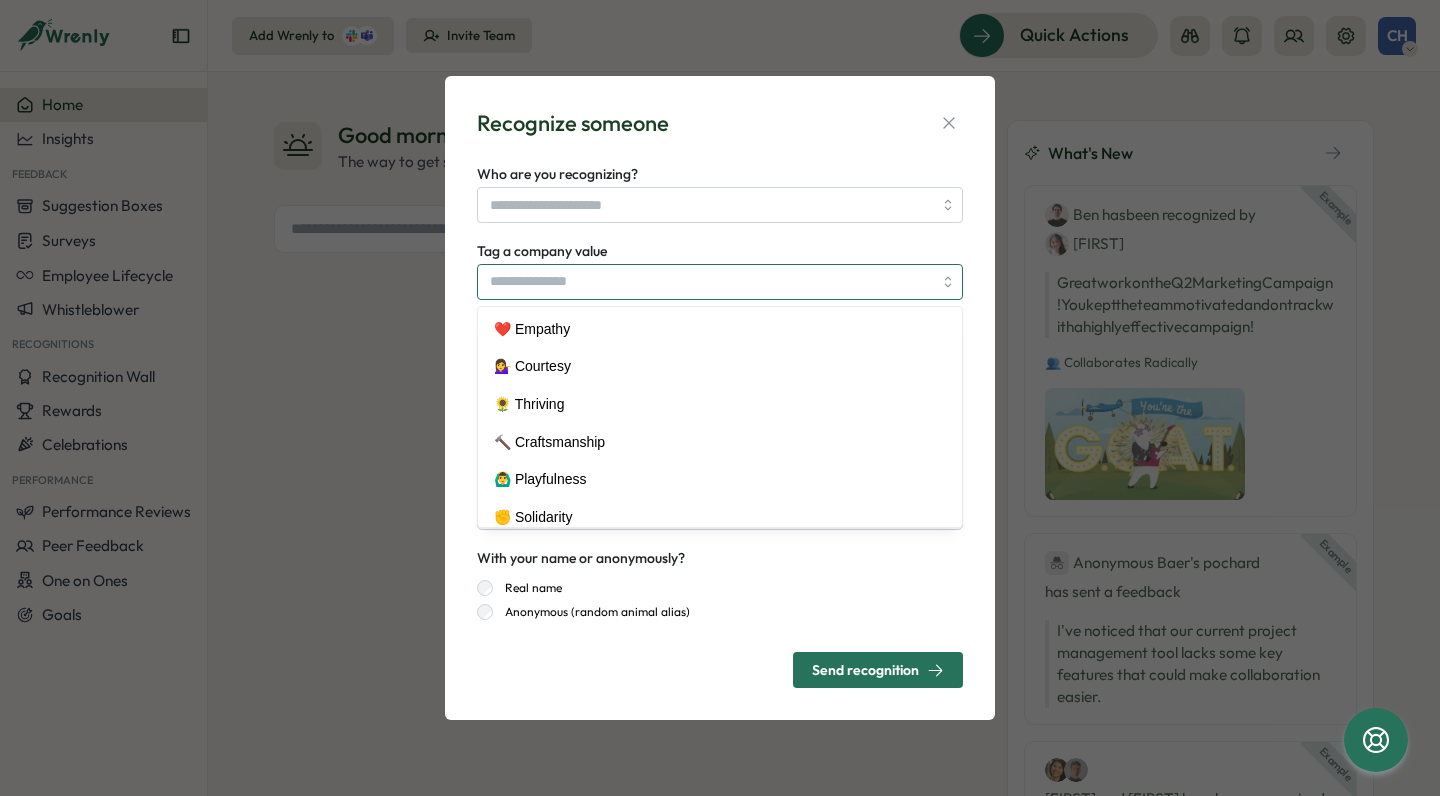 click on "Tag a company value" at bounding box center [720, 282] 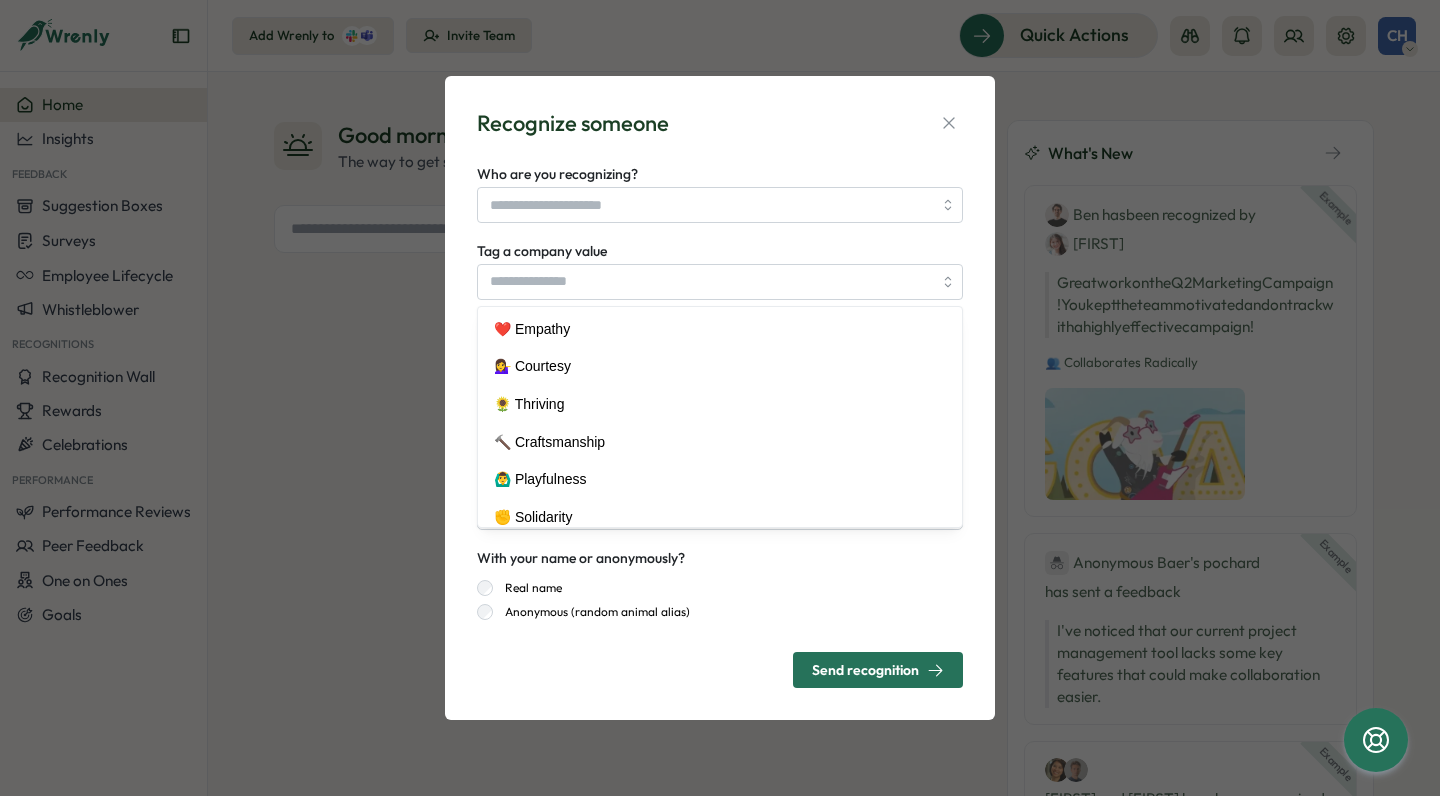 click on "Tag a company value ❤️ Empathy 💁‍♀️ Courtesy 🌻 Thriving 🔨 Craftsmanship 🙆‍♂️ Playfulness ✊ Solidarity" at bounding box center (720, 269) 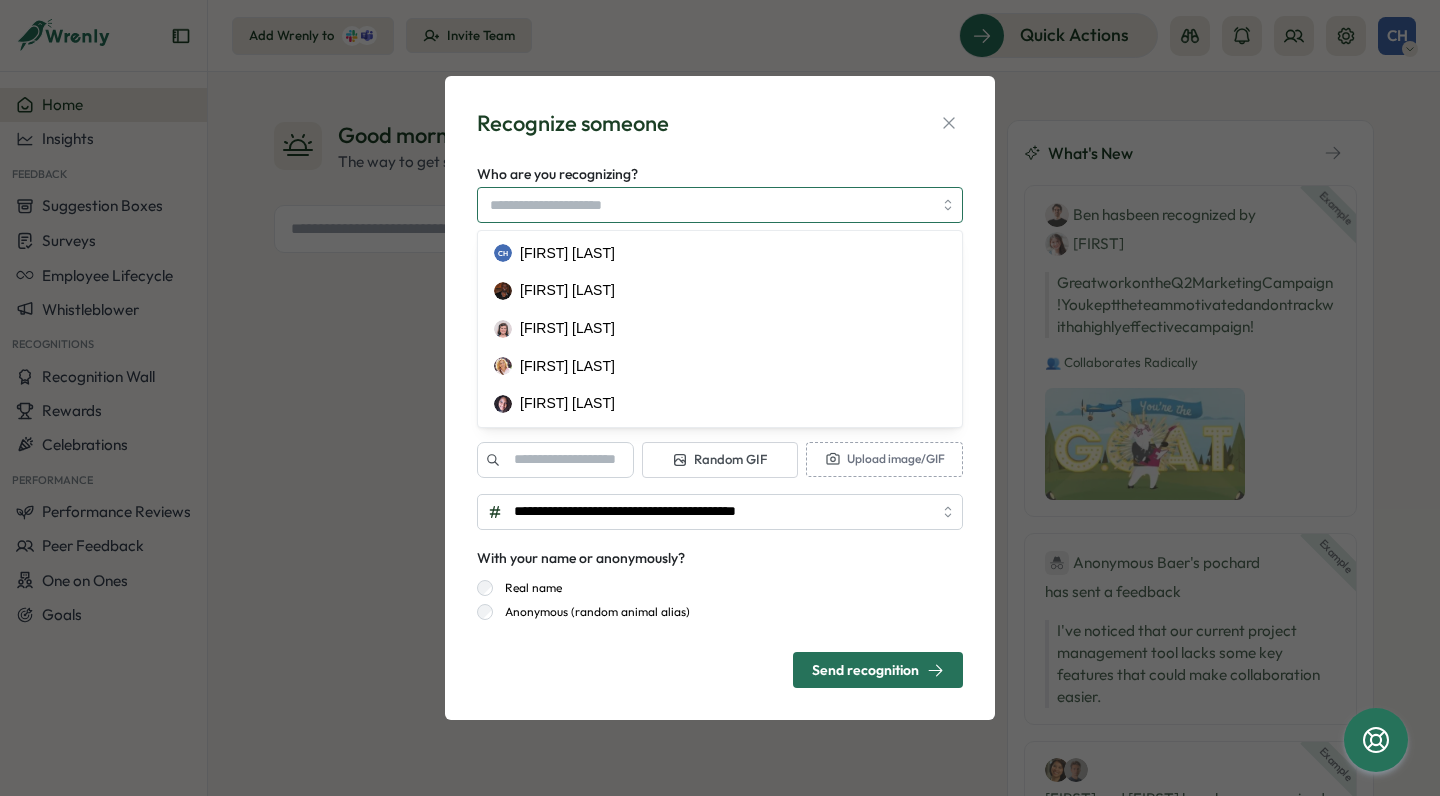 type on "*" 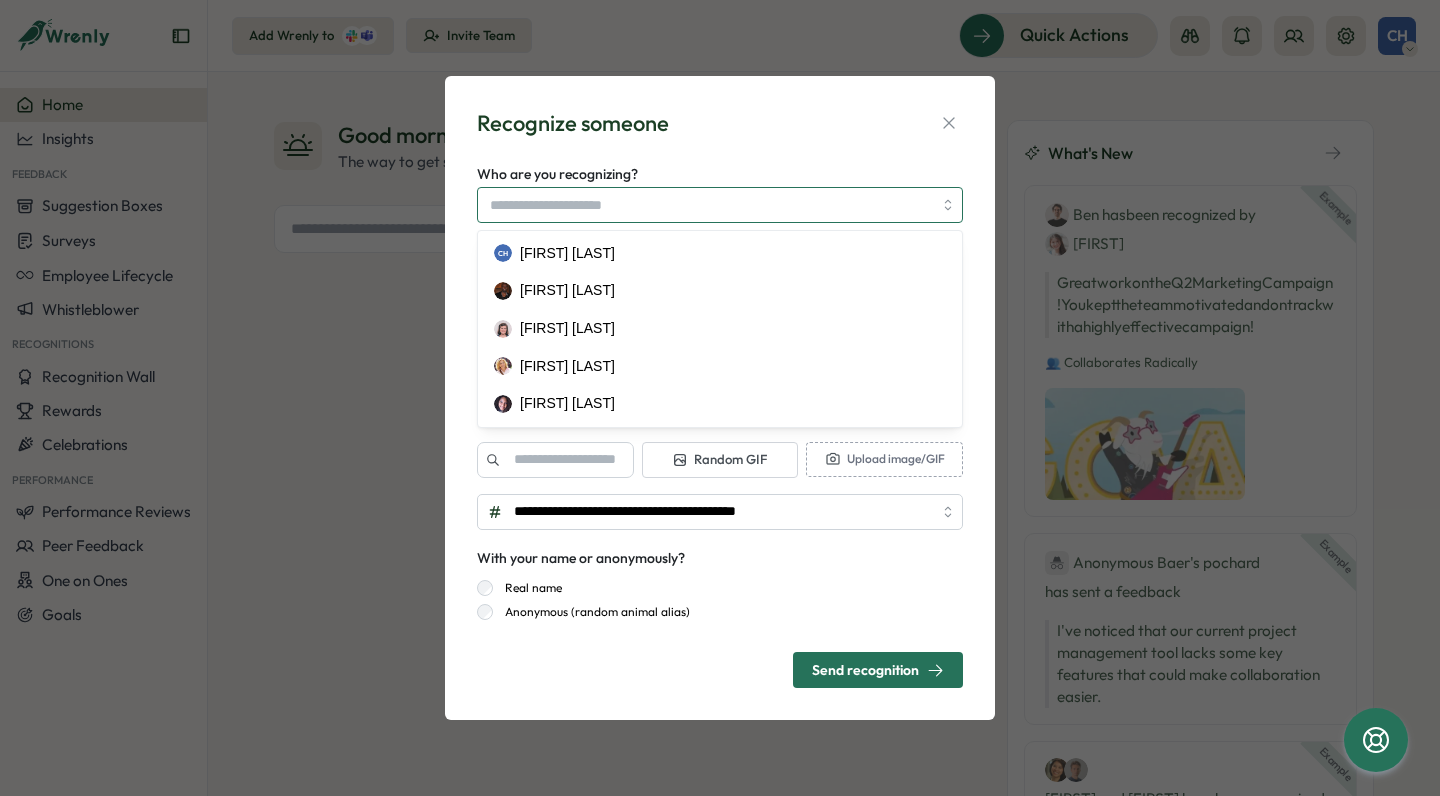 click on "Who are you recognizing?" at bounding box center (711, 205) 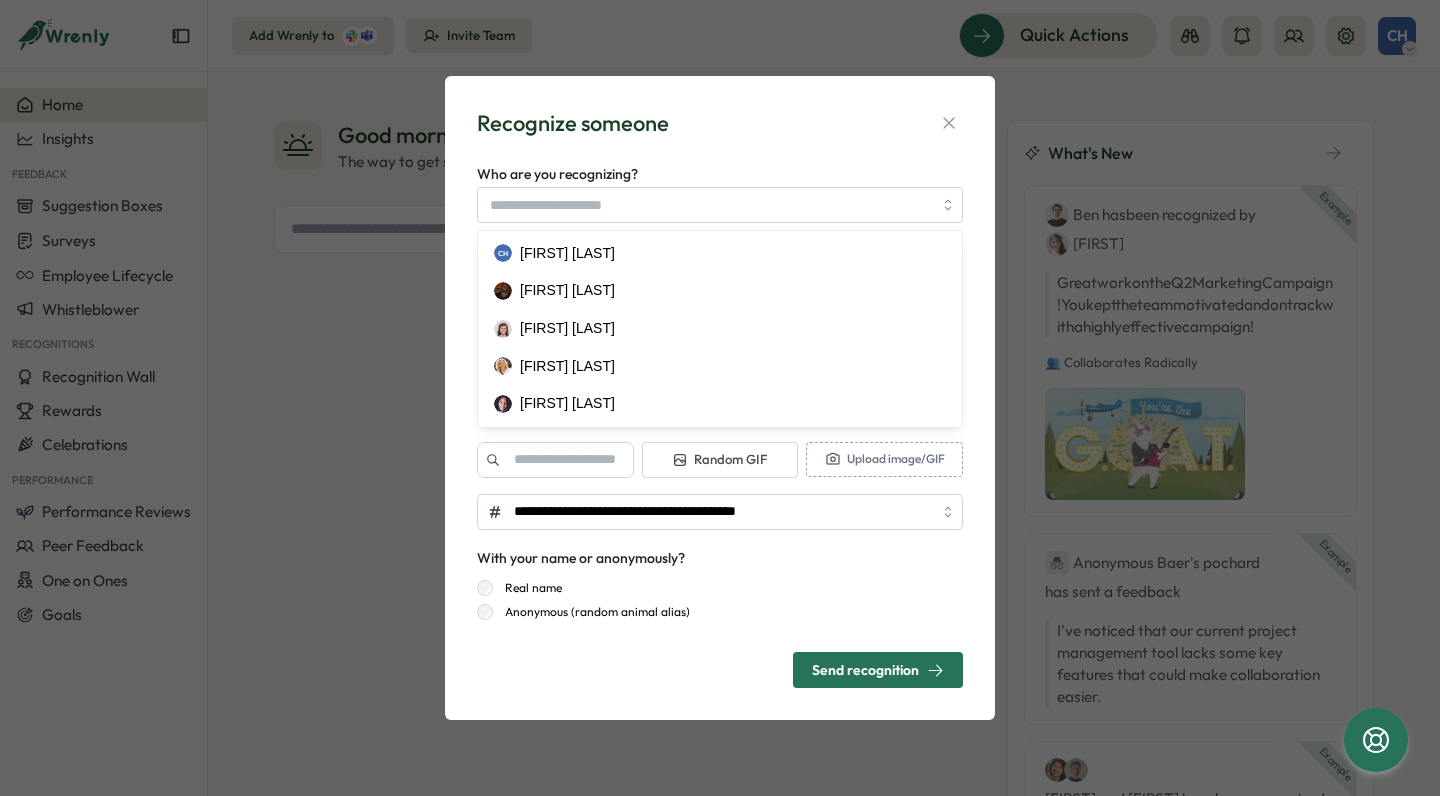 click on "Recognize someone" at bounding box center [720, 123] 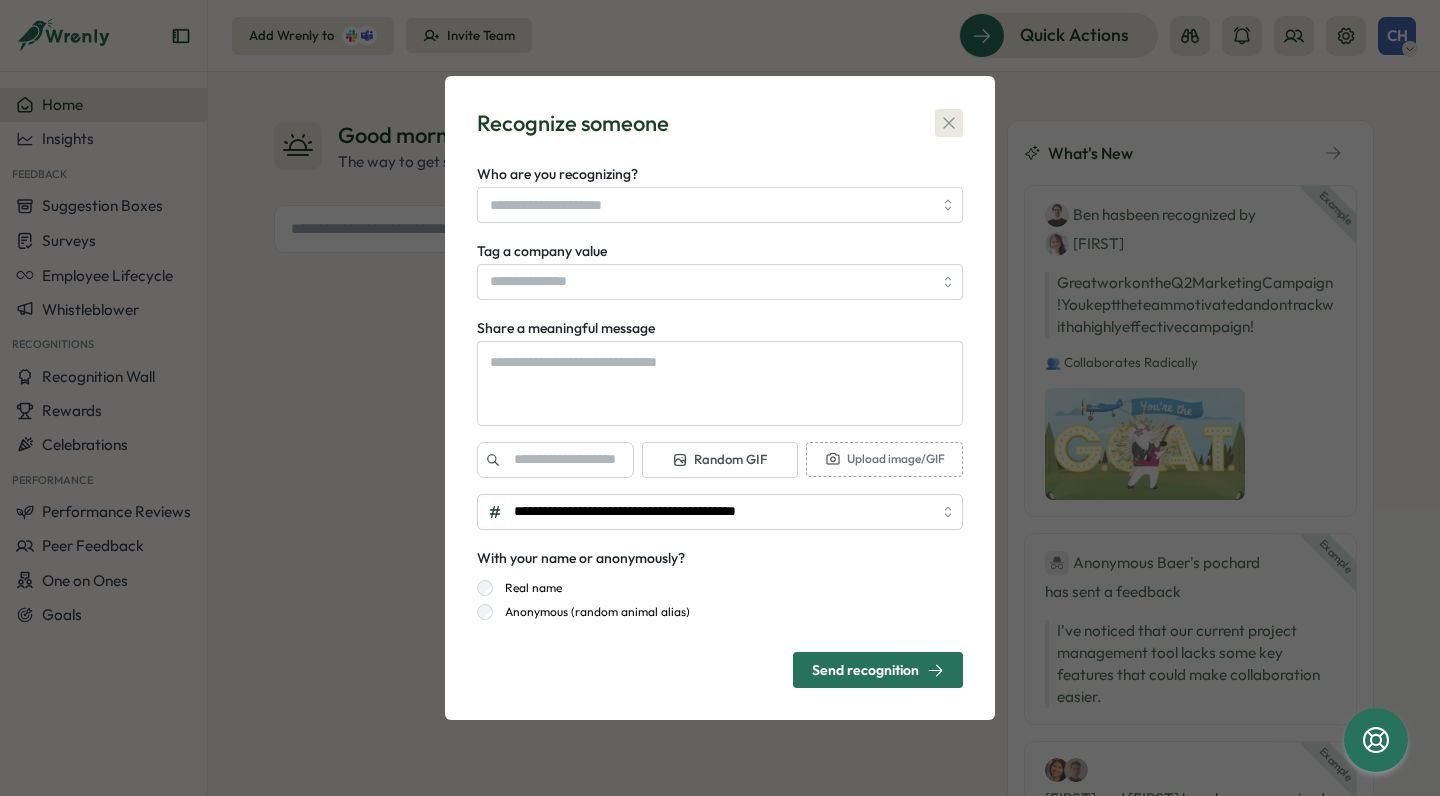 click 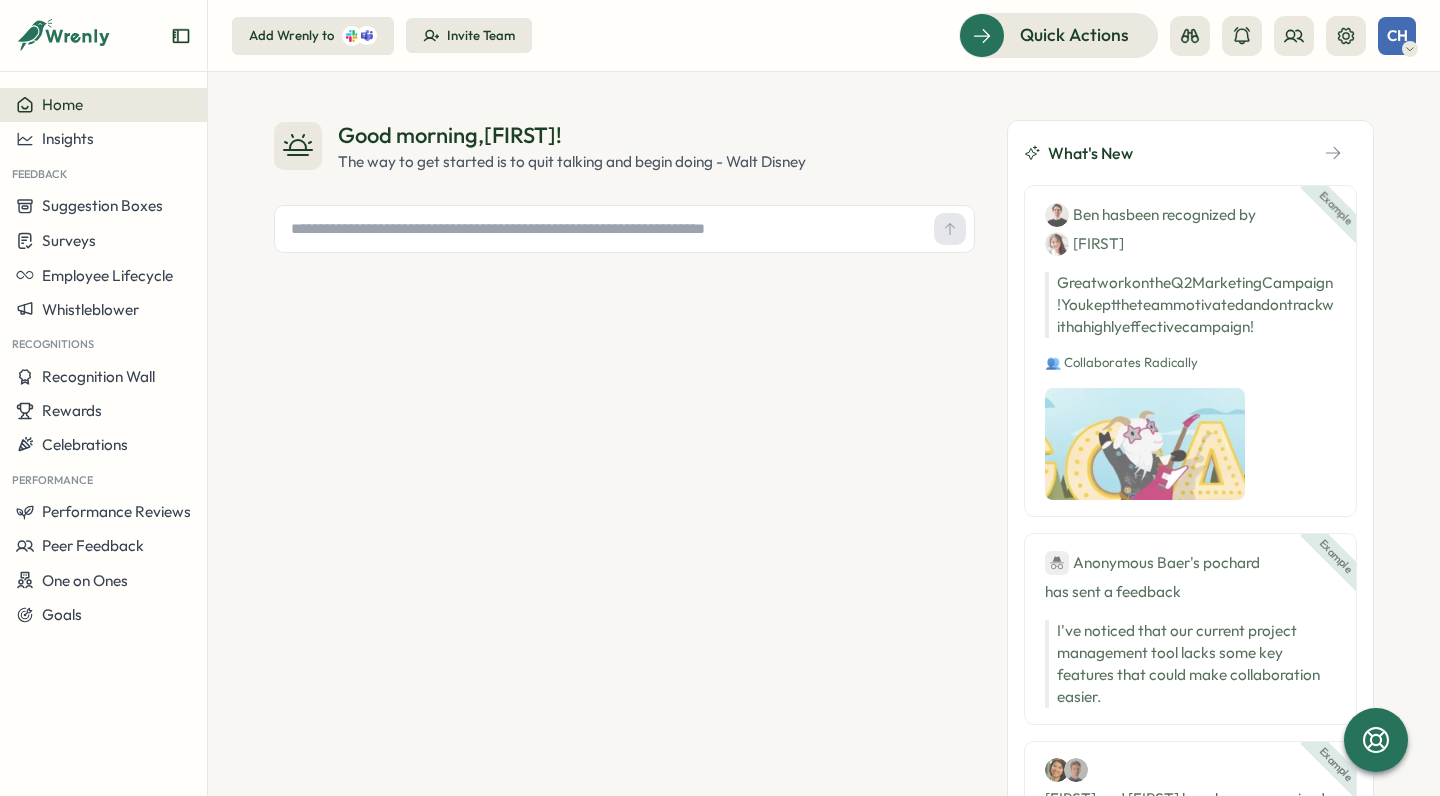 click on "CH" at bounding box center [1397, 35] 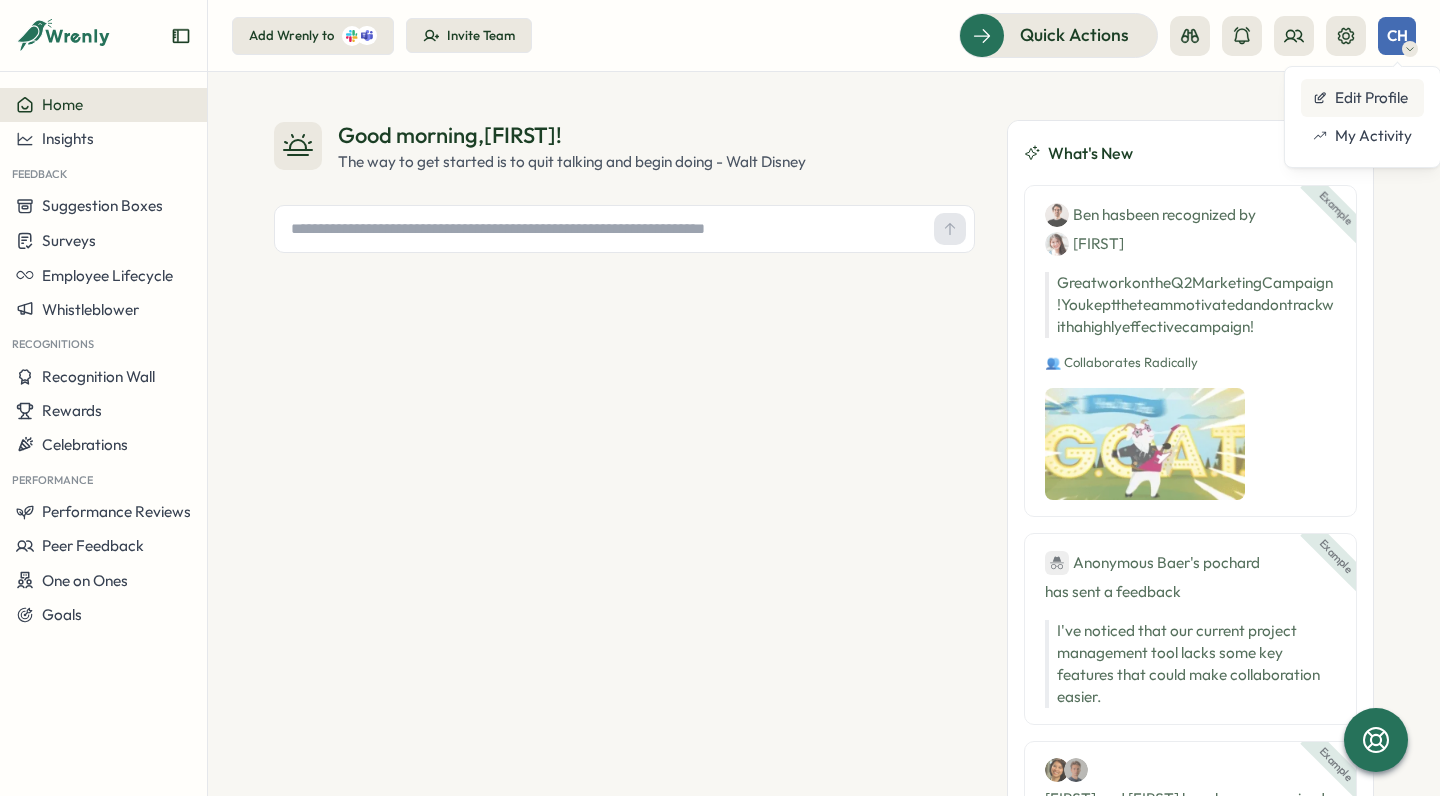 click on "Edit Profile" at bounding box center (1362, 98) 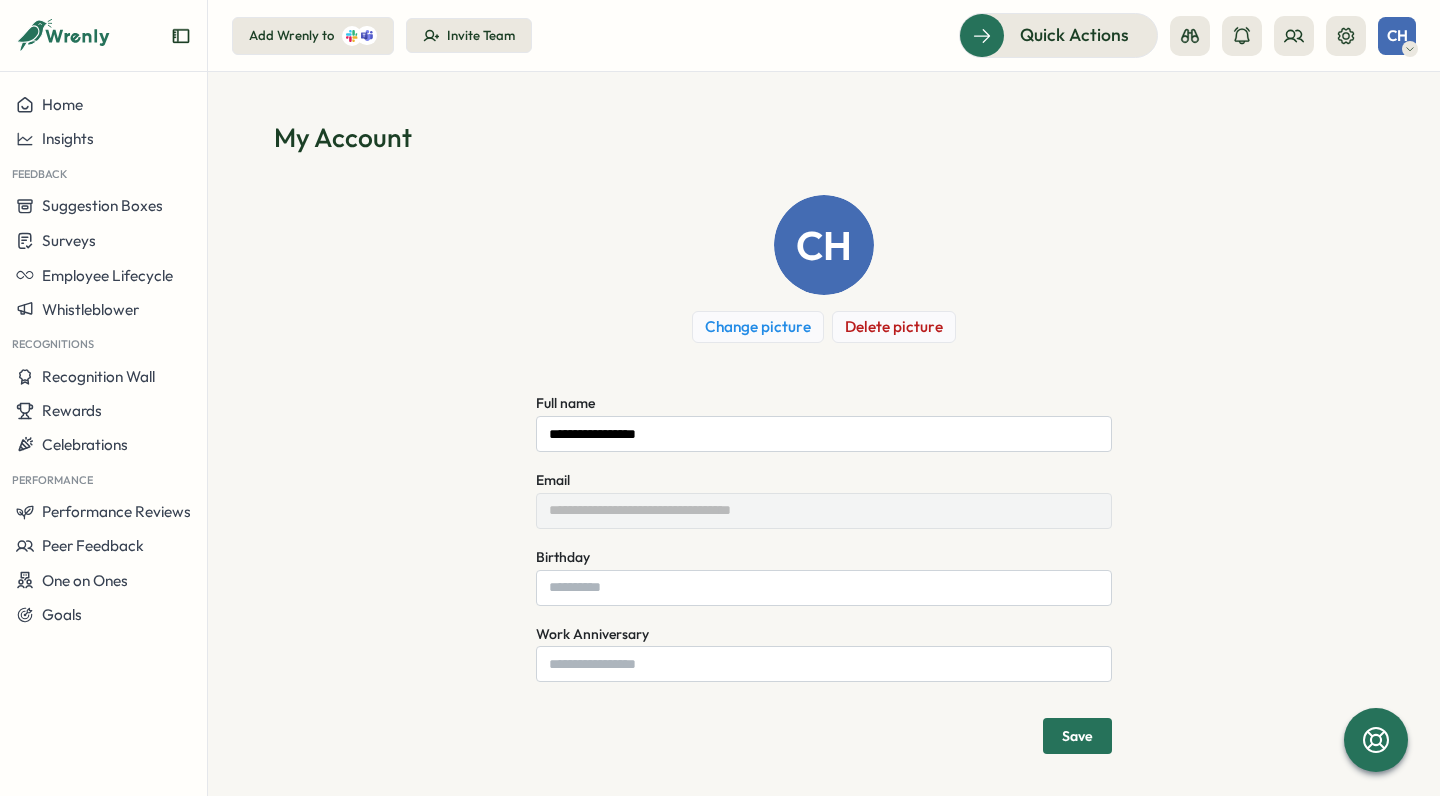 click on "CH" at bounding box center (1397, 35) 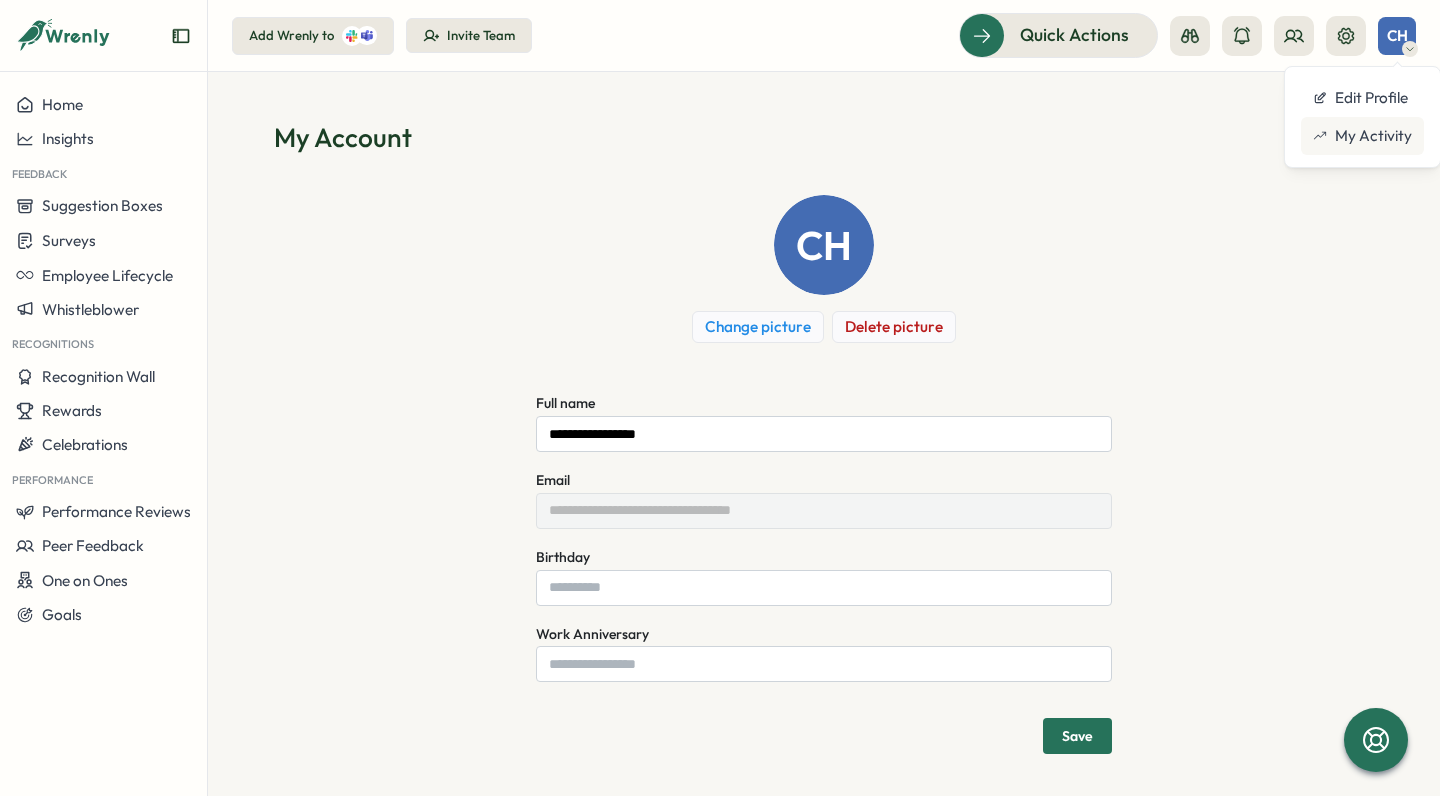 click on "My Activity" at bounding box center (1362, 136) 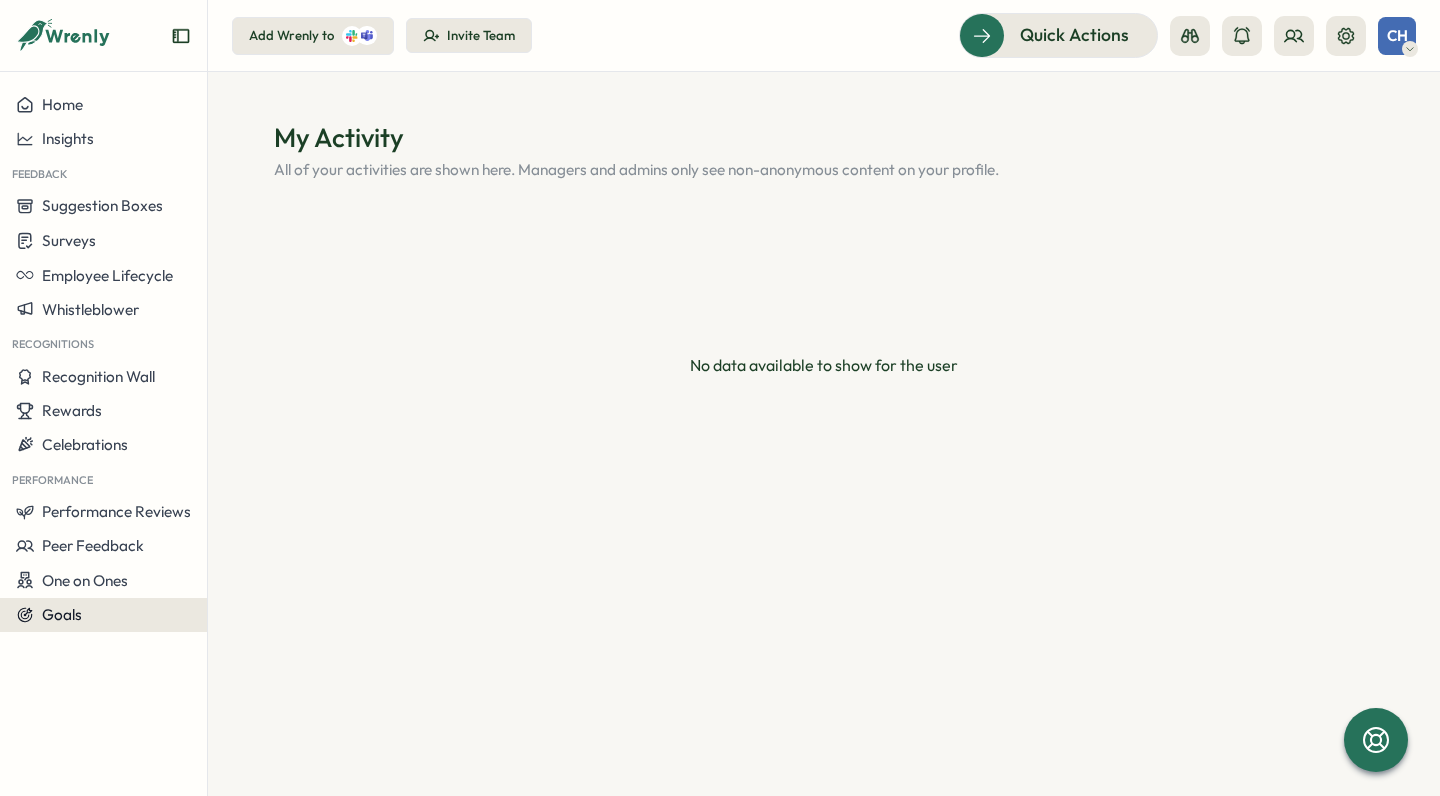 click on "Goals" at bounding box center [62, 614] 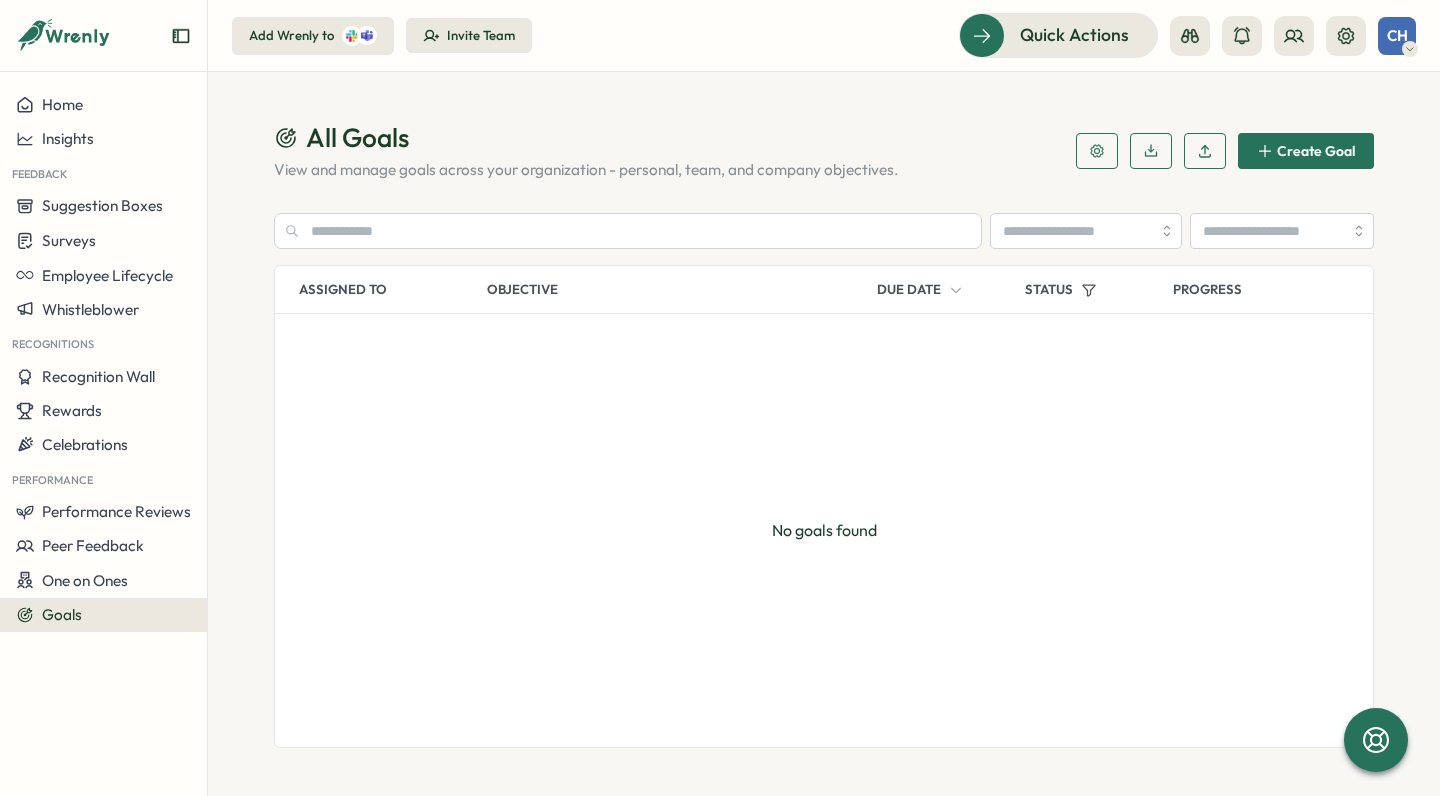 click on "CH" at bounding box center (1397, 35) 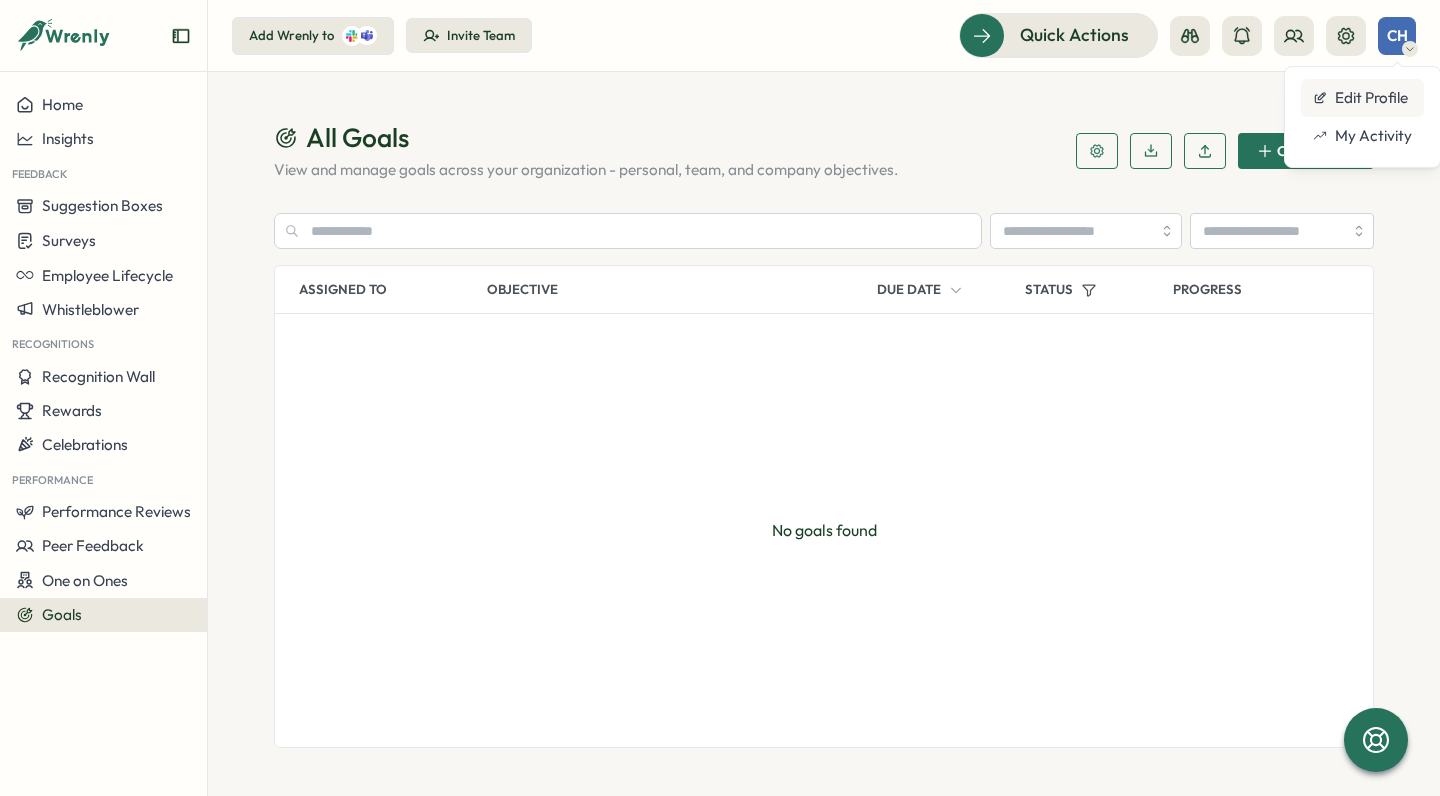 click on "Edit Profile" at bounding box center [1362, 98] 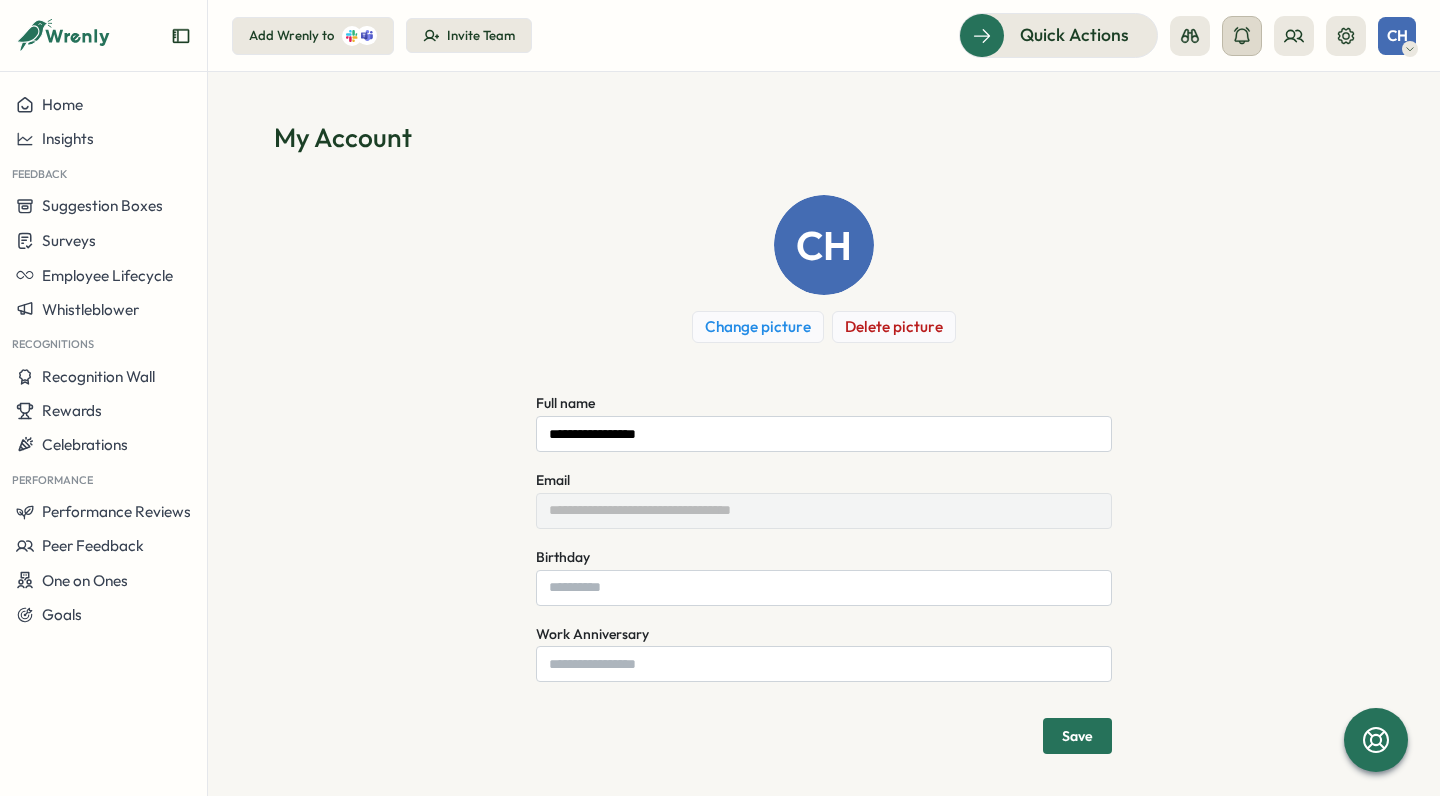 scroll, scrollTop: 0, scrollLeft: 0, axis: both 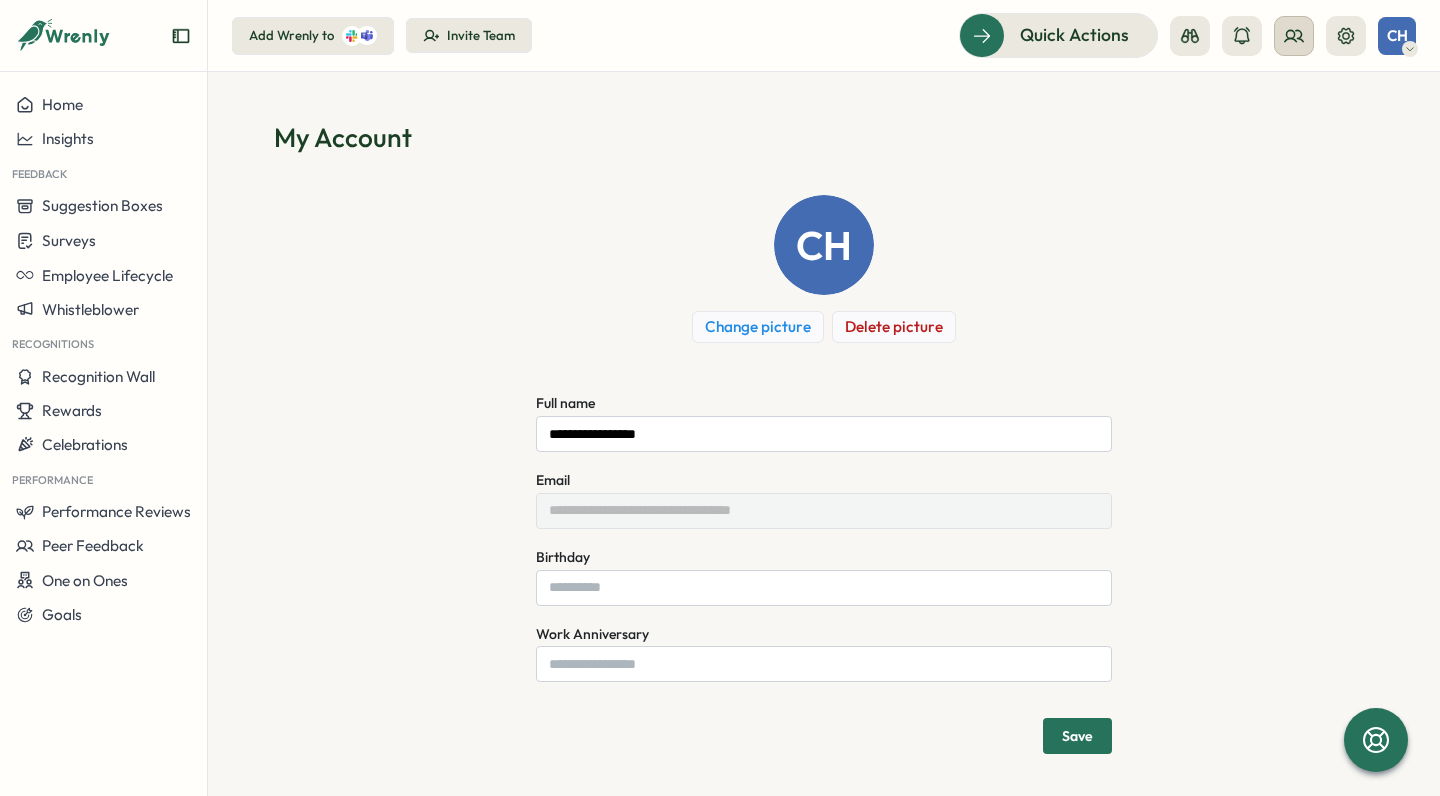 click 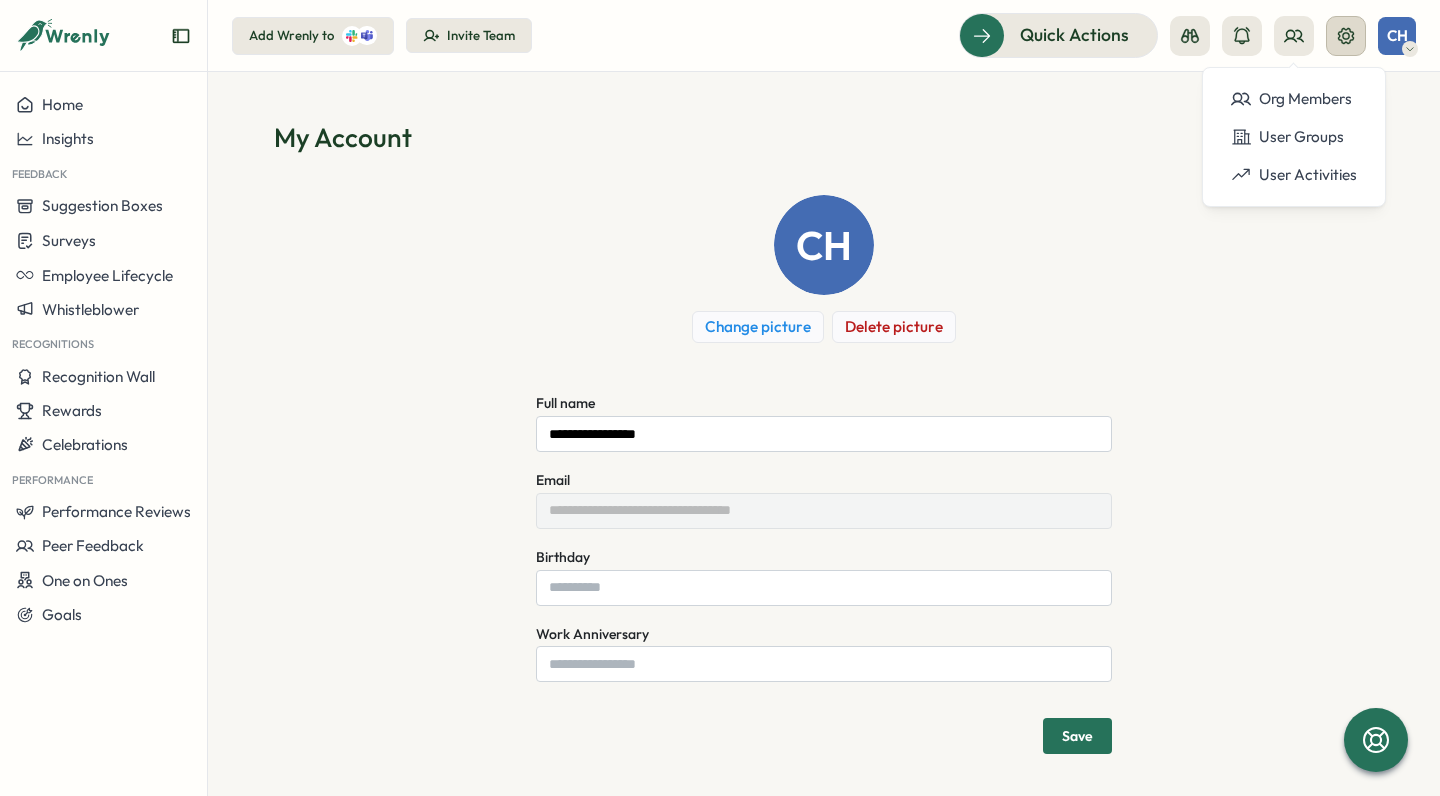 click 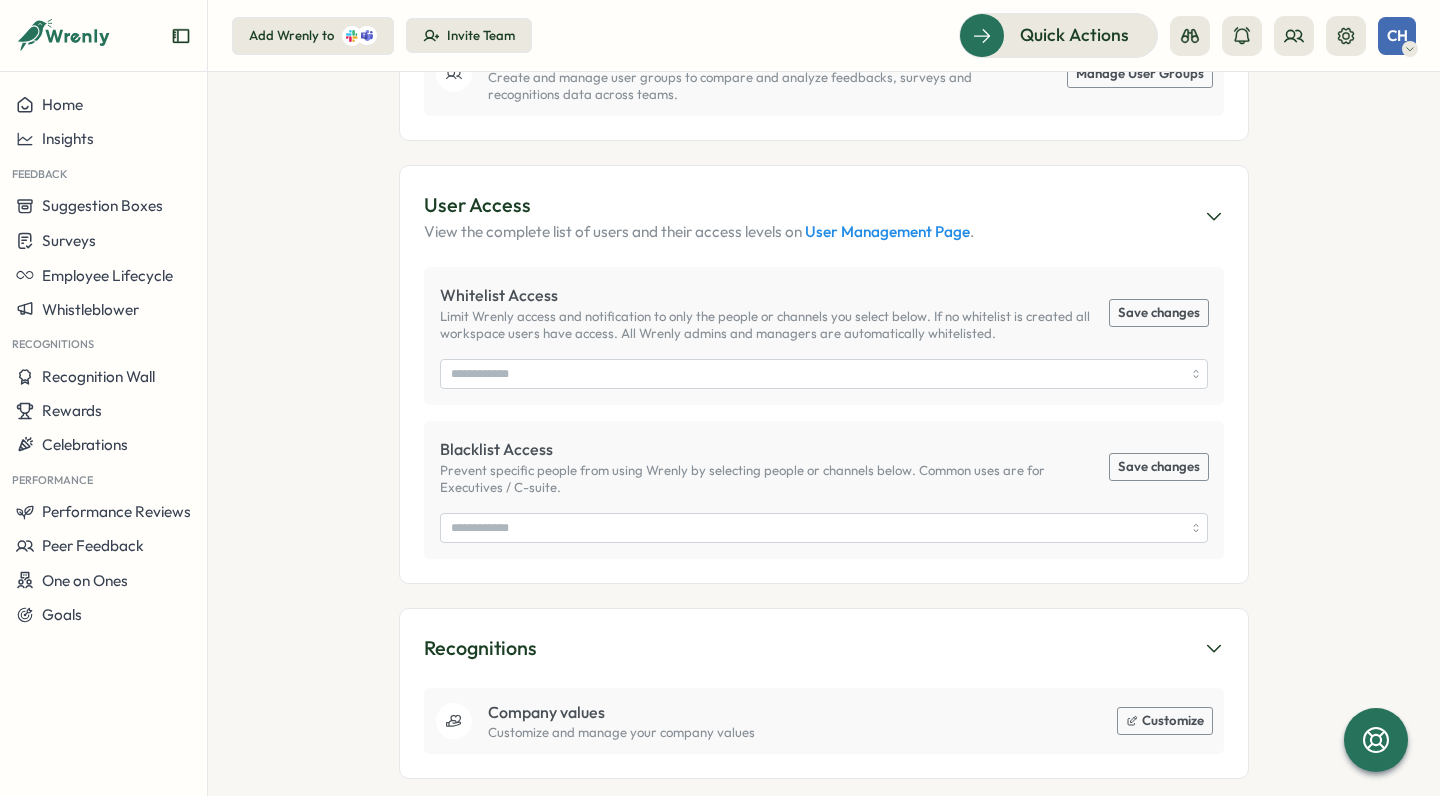 scroll, scrollTop: 774, scrollLeft: 0, axis: vertical 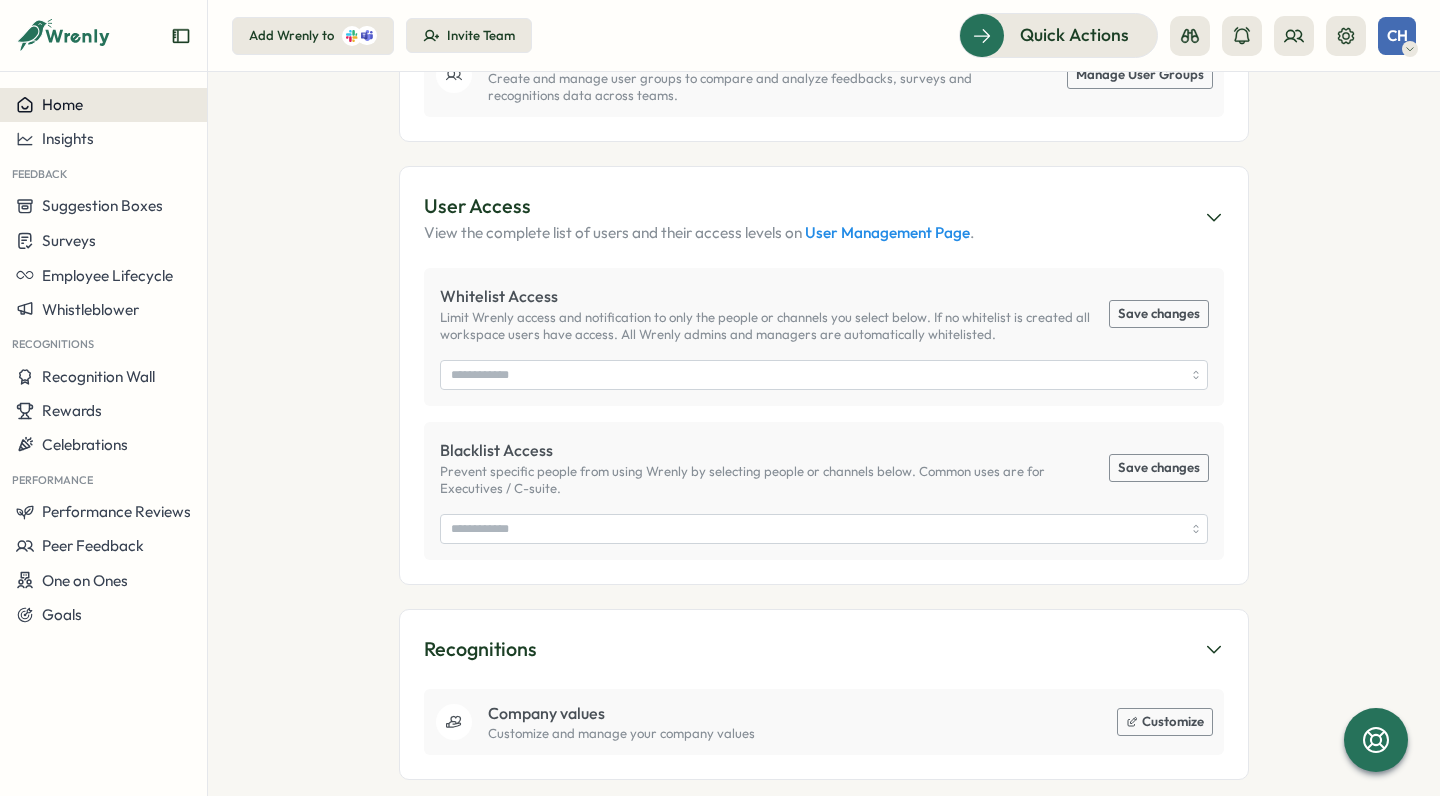 click on "Home" at bounding box center (62, 104) 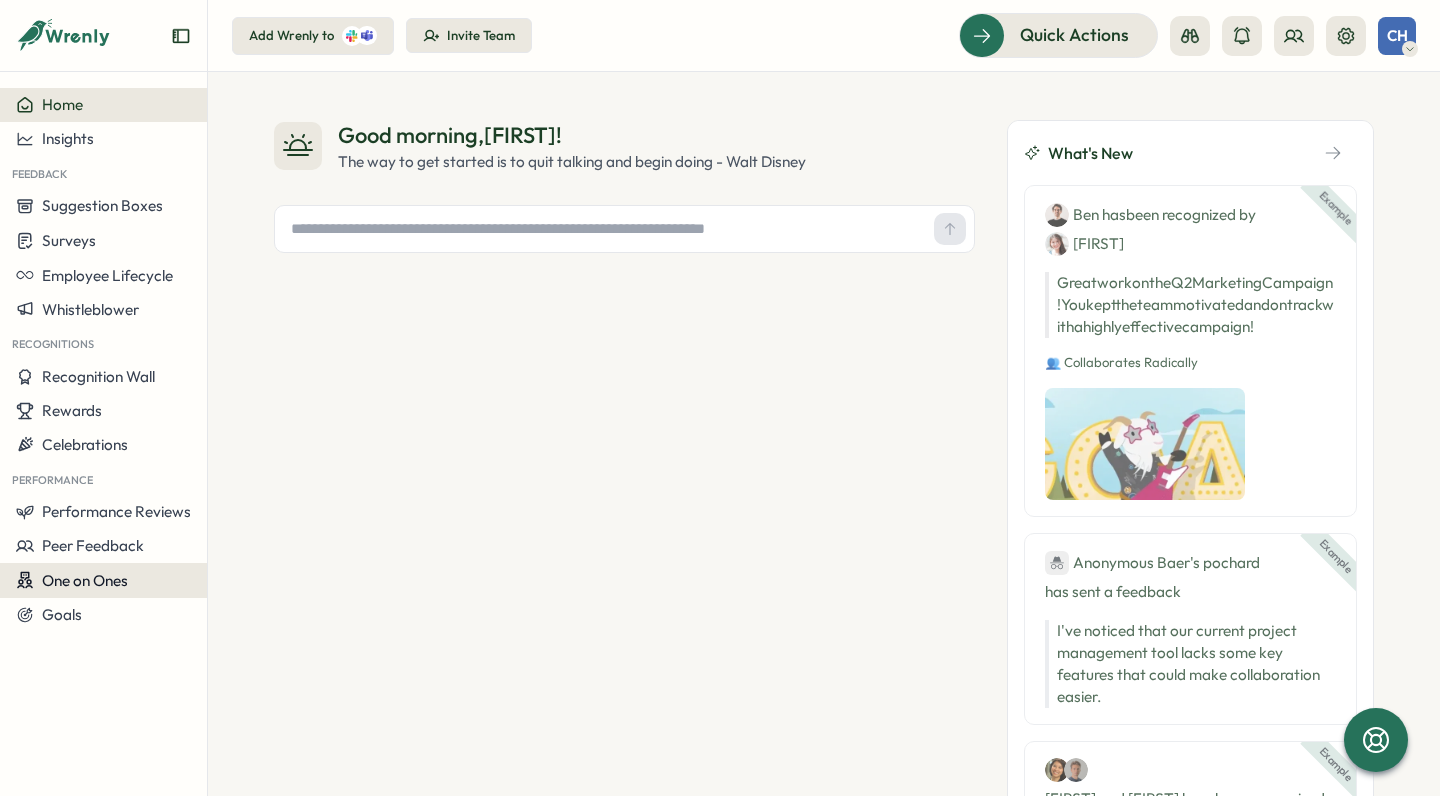 scroll, scrollTop: 0, scrollLeft: 0, axis: both 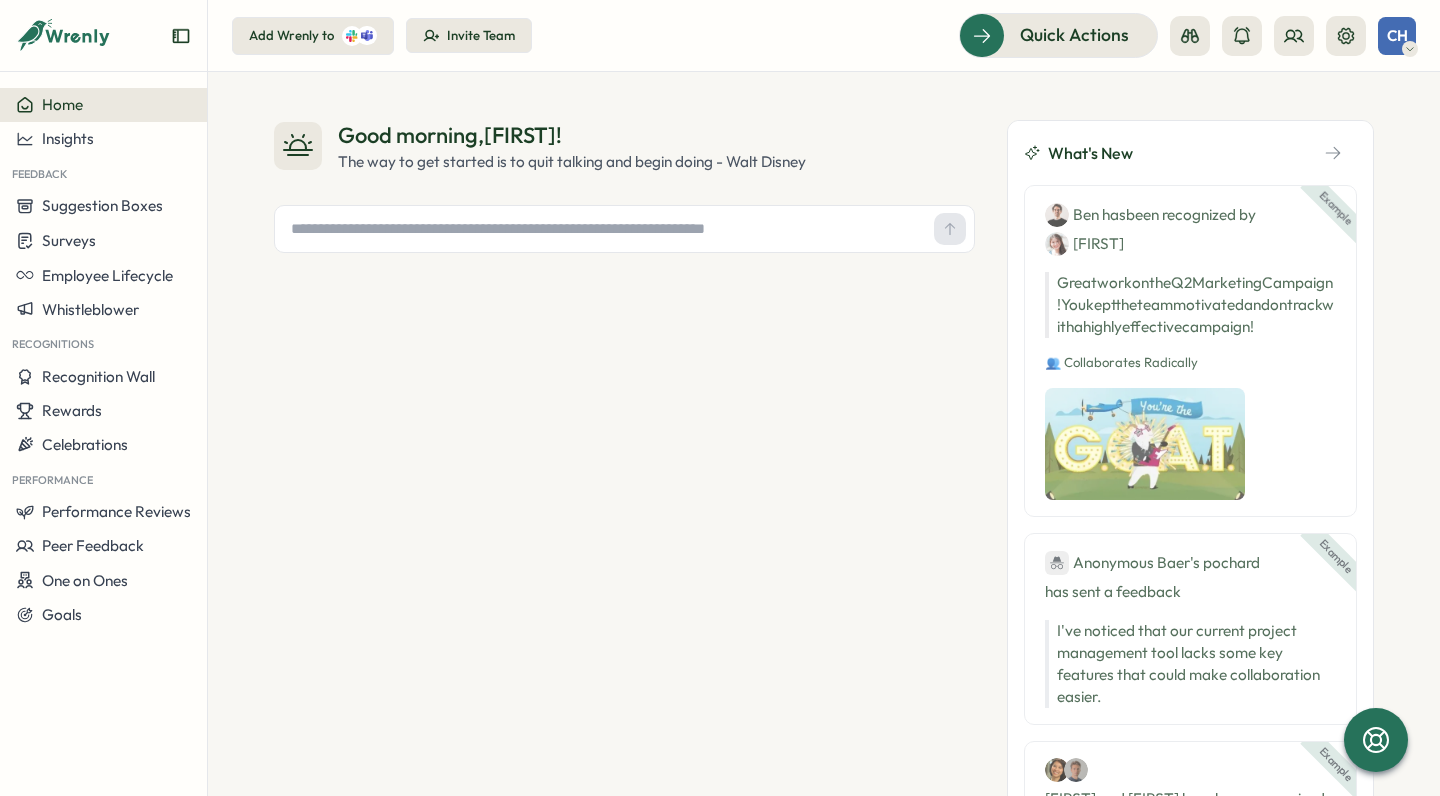 click on "CH" at bounding box center [1397, 36] 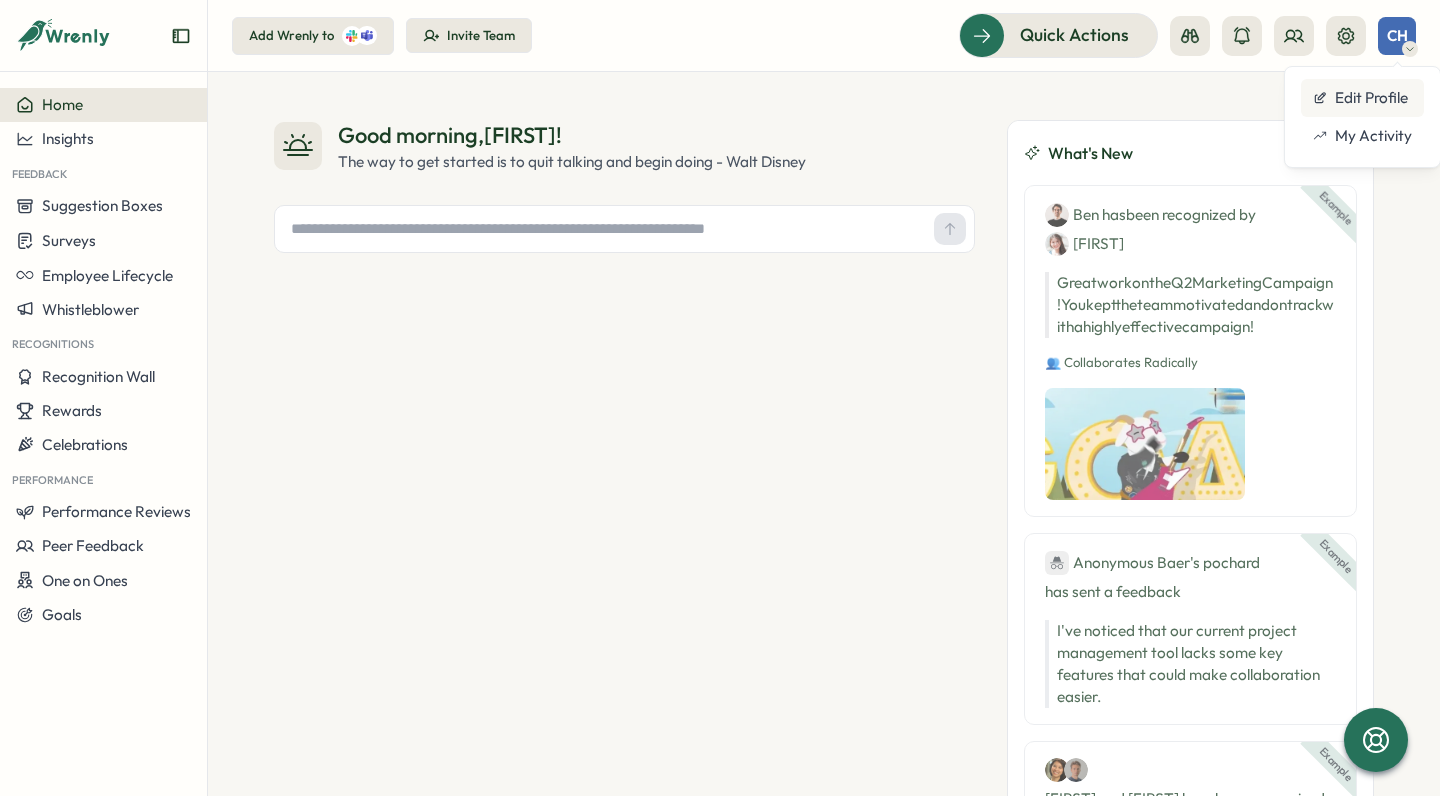 click on "Edit Profile" at bounding box center [1362, 98] 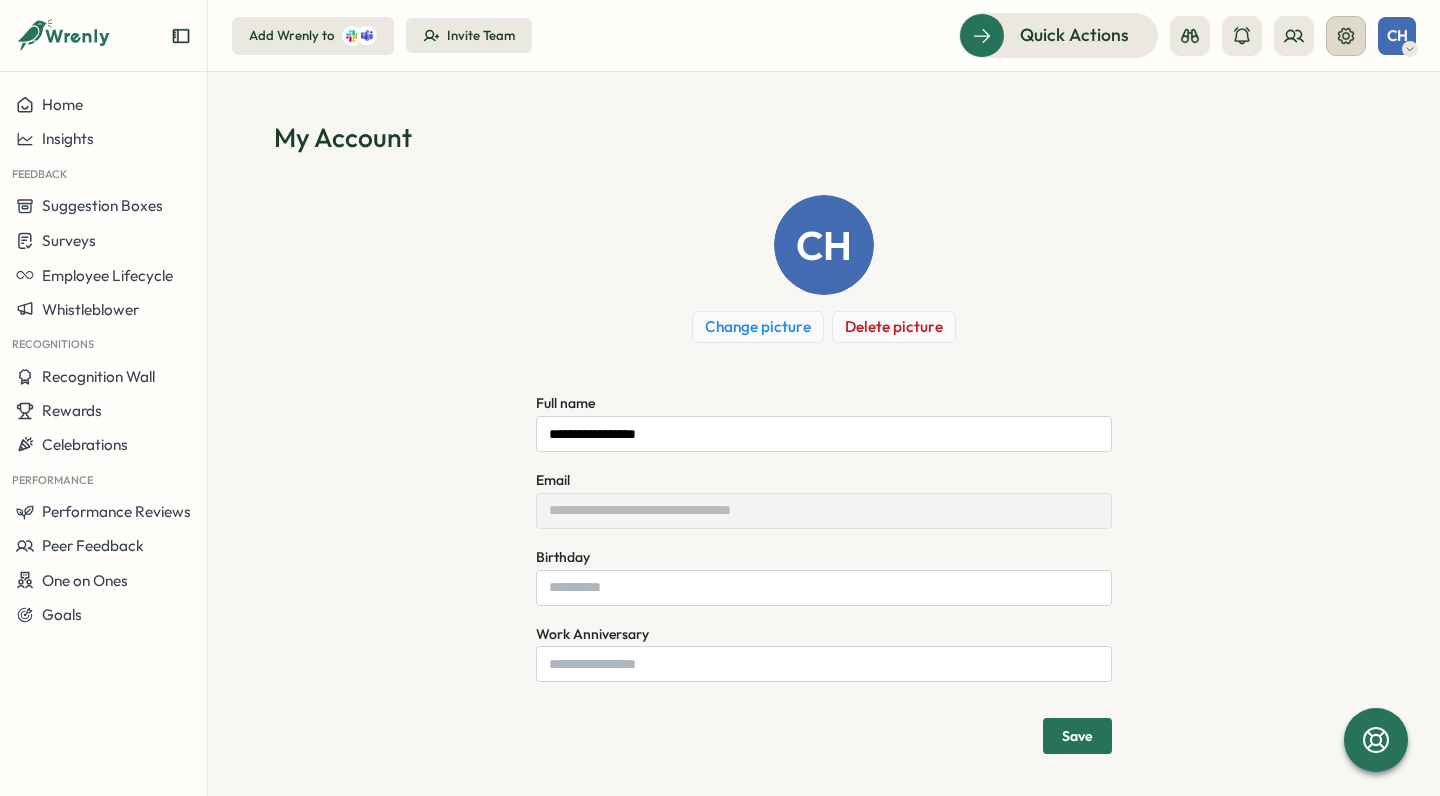 click 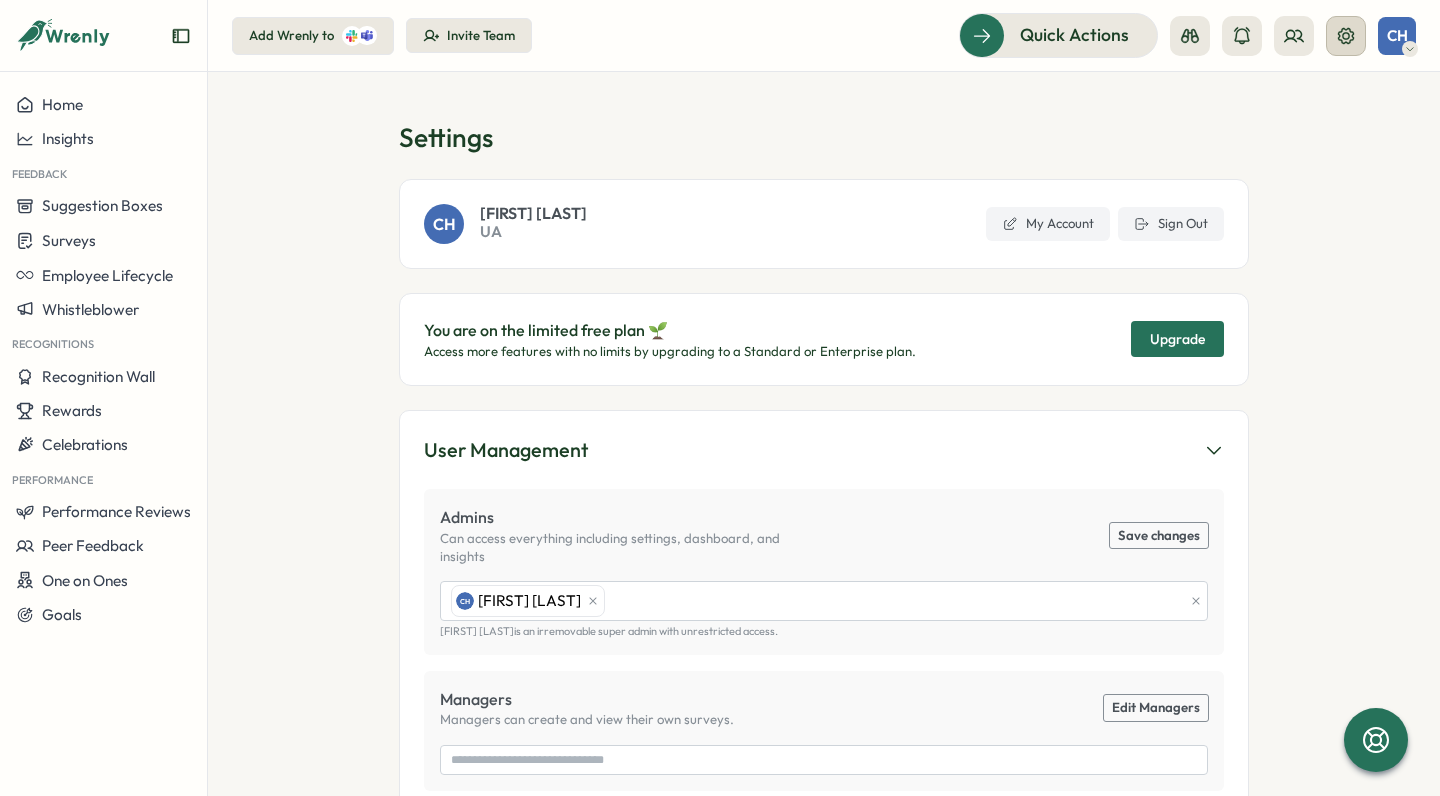 click 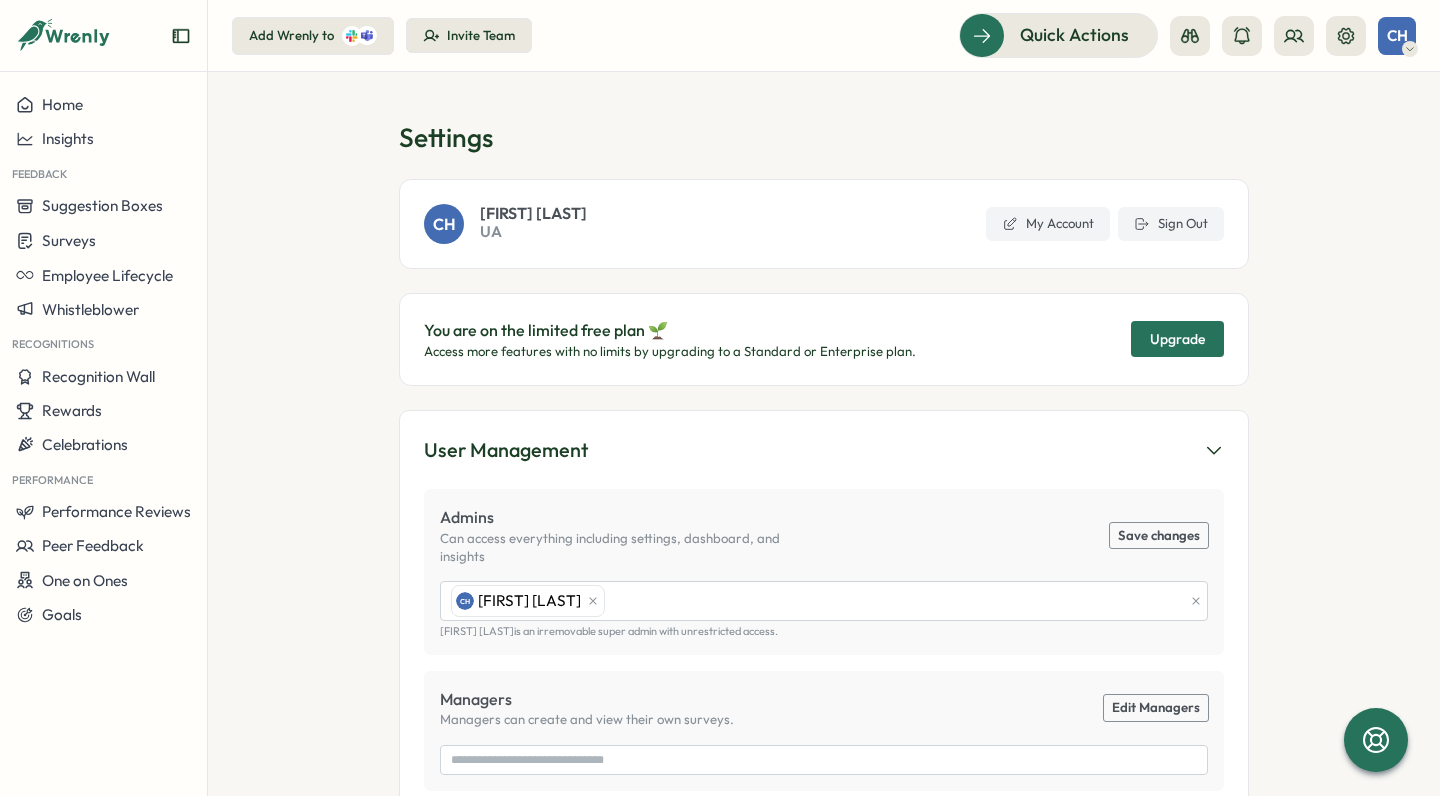 scroll, scrollTop: 0, scrollLeft: 0, axis: both 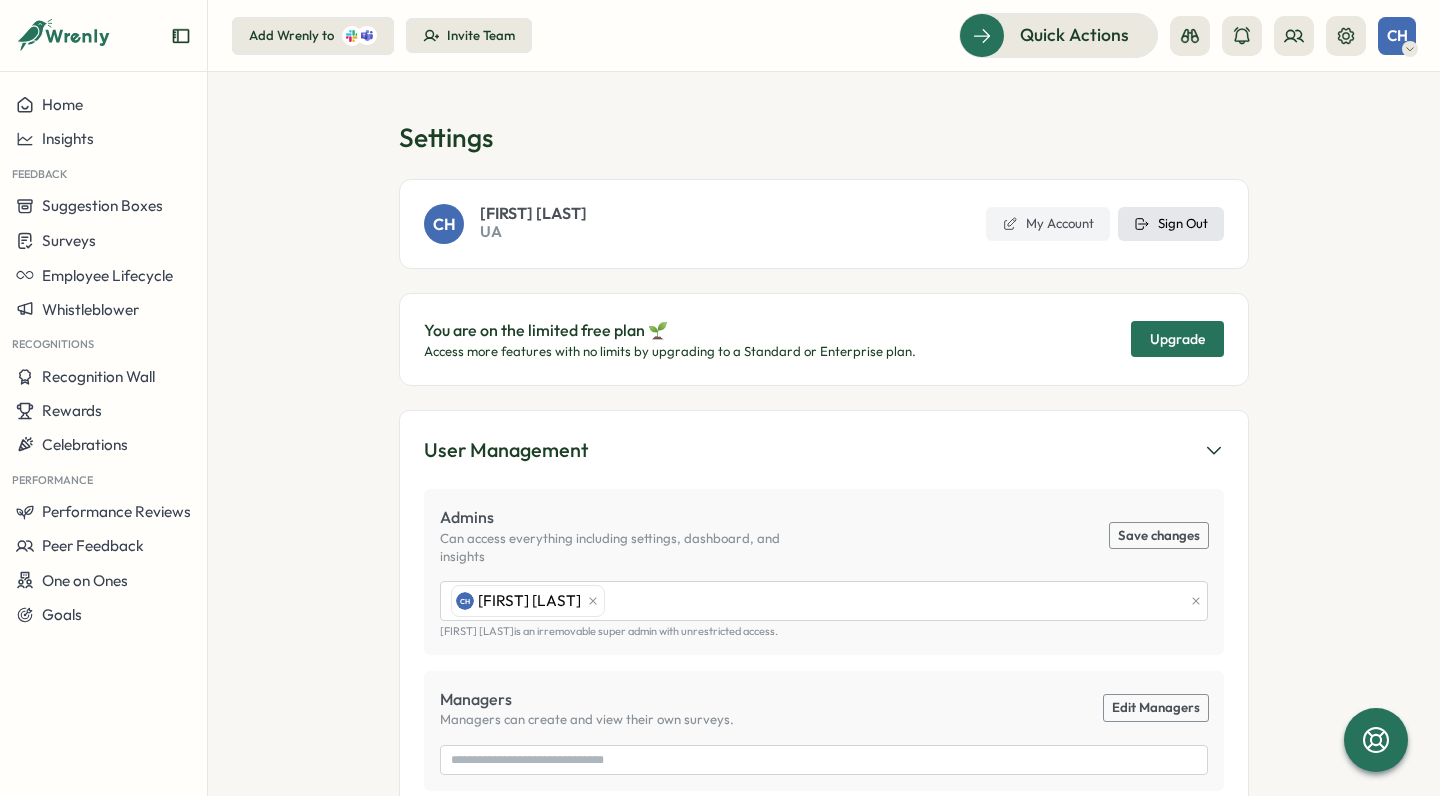 click on "Sign Out" at bounding box center [1171, 224] 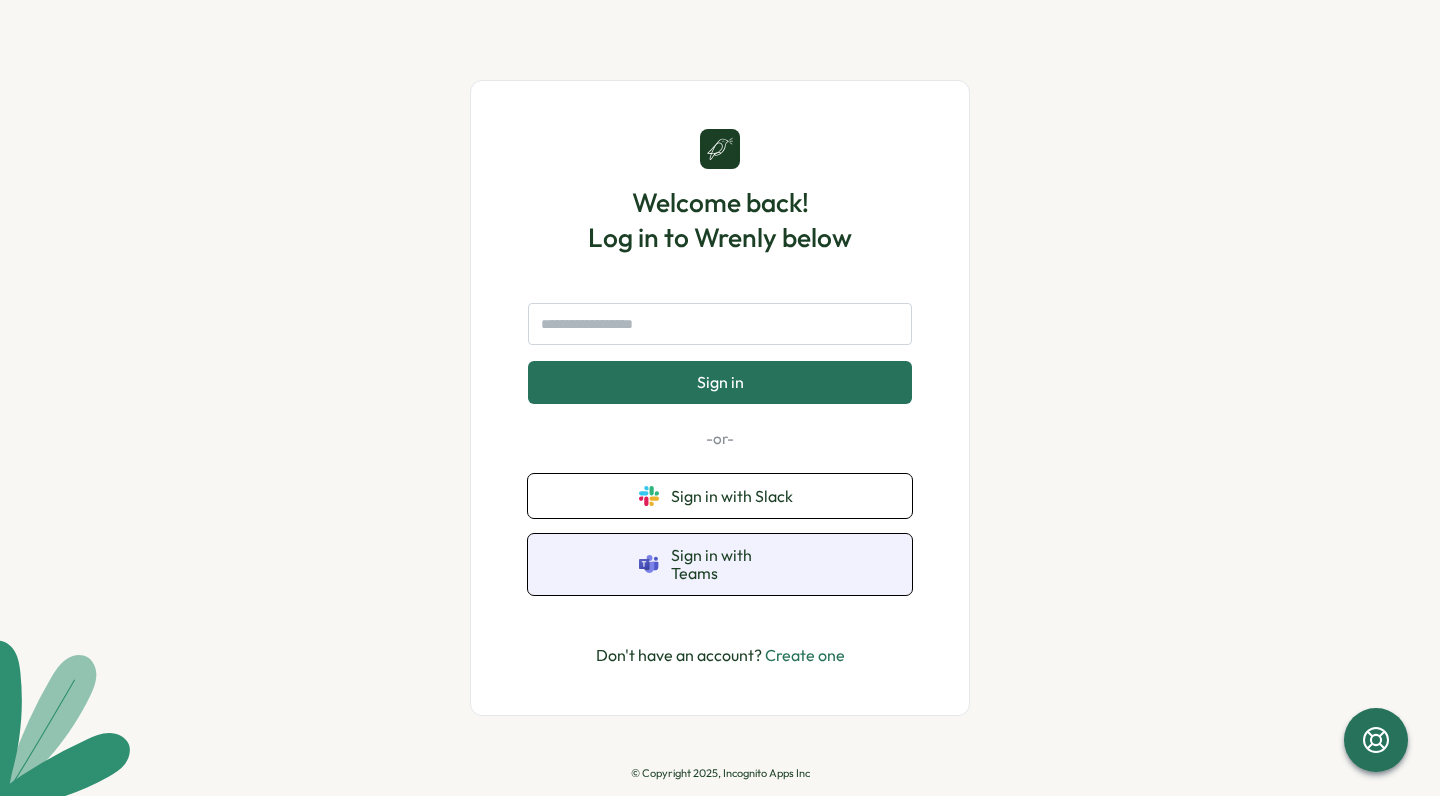 click on "Sign in with Teams" at bounding box center (720, 564) 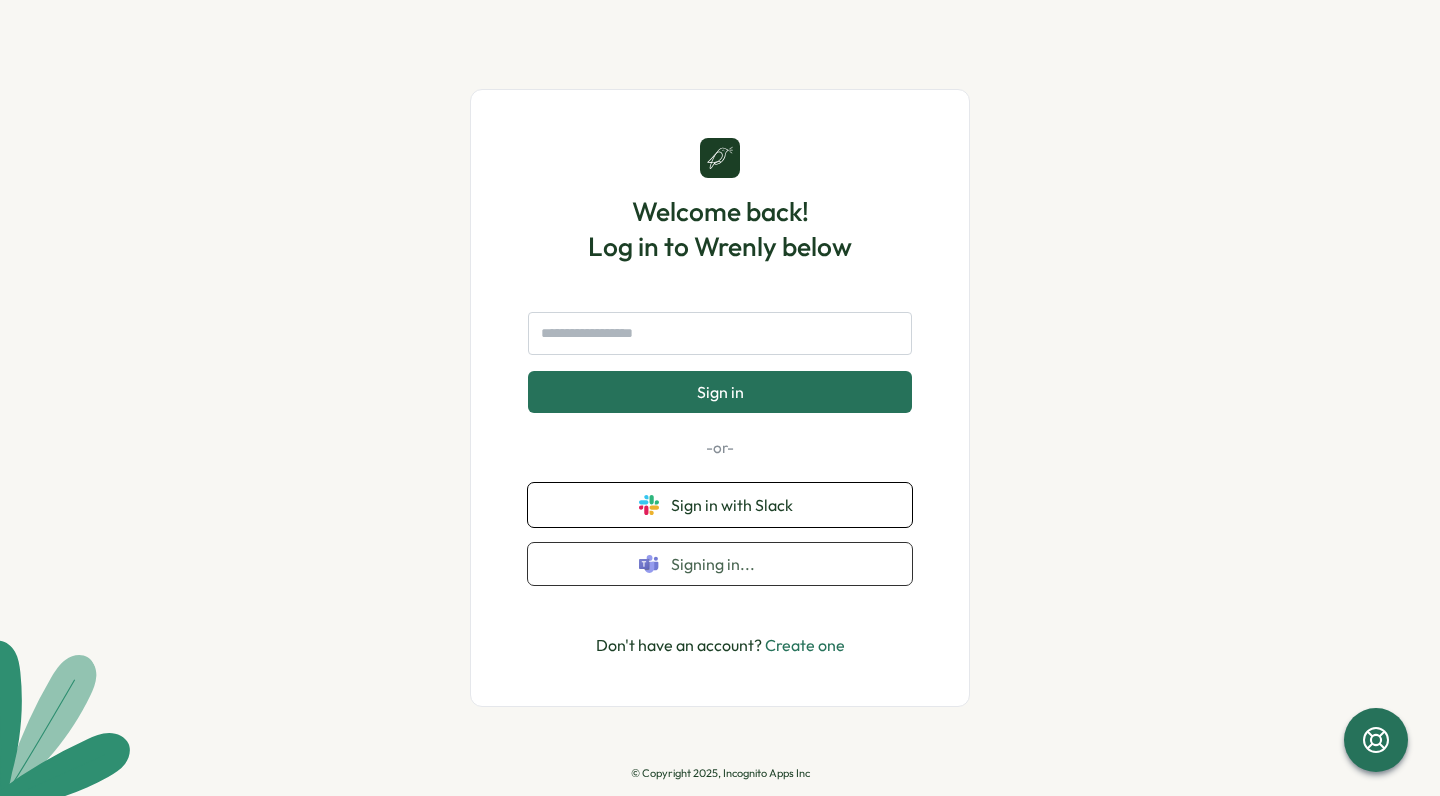 scroll, scrollTop: 0, scrollLeft: 0, axis: both 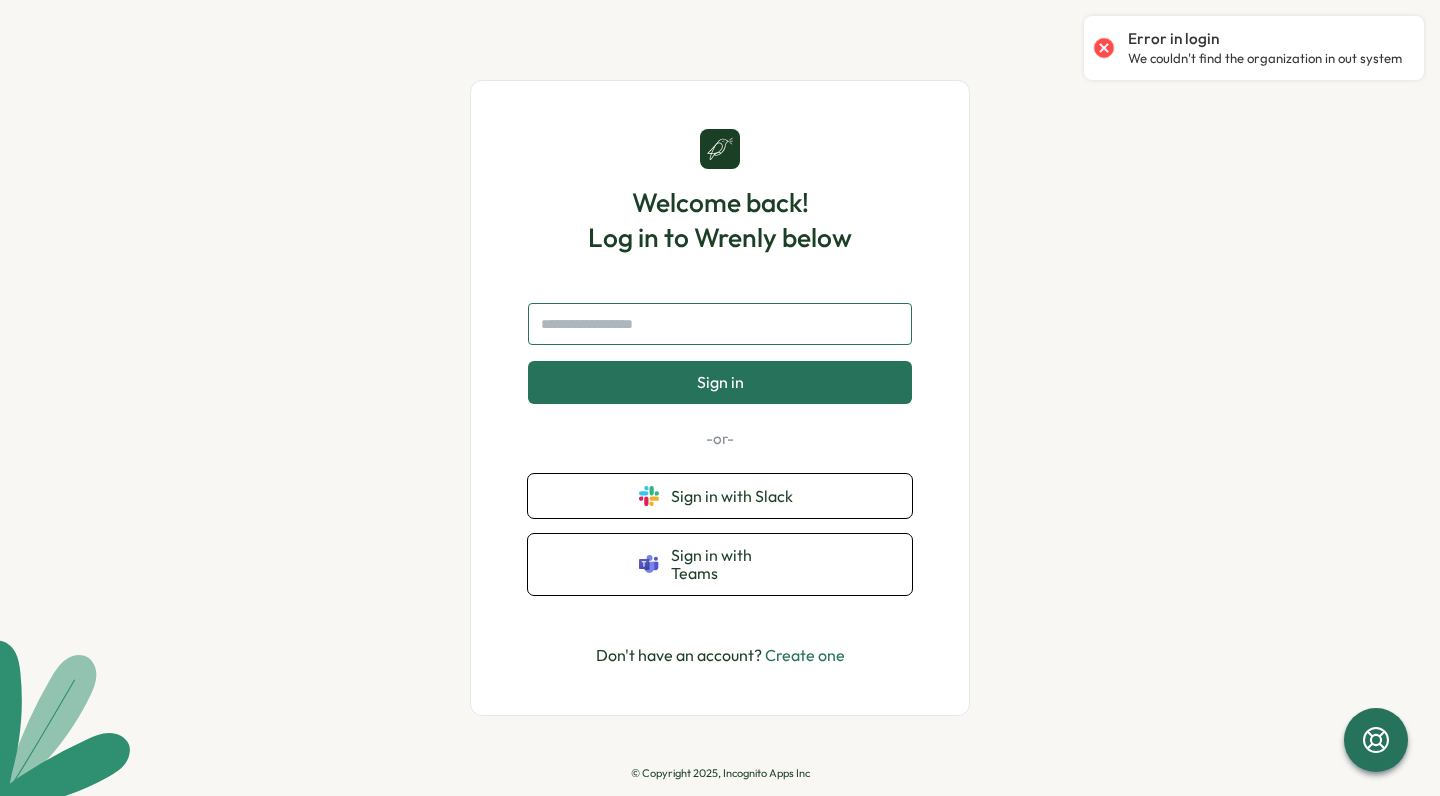 click at bounding box center (720, 324) 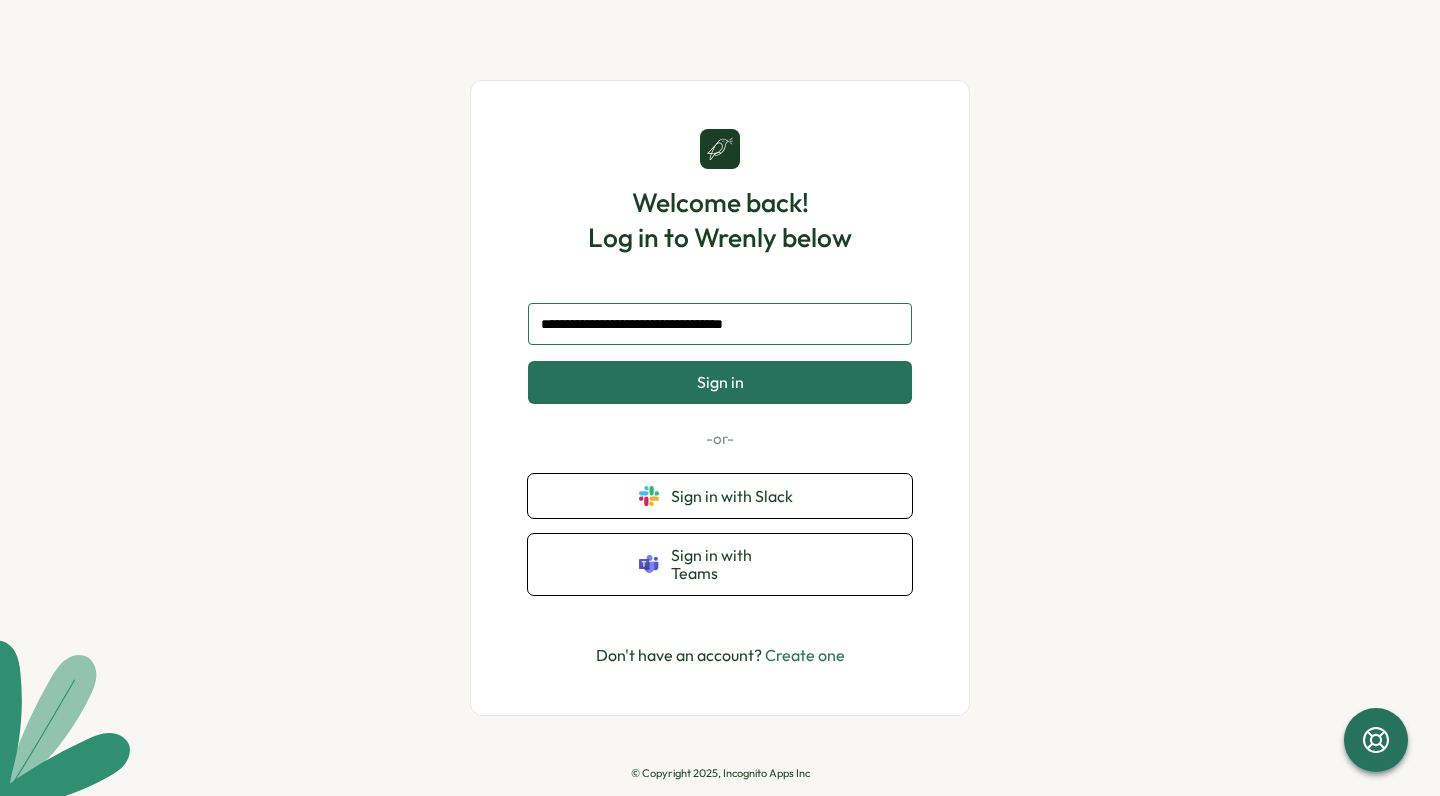 type on "**********" 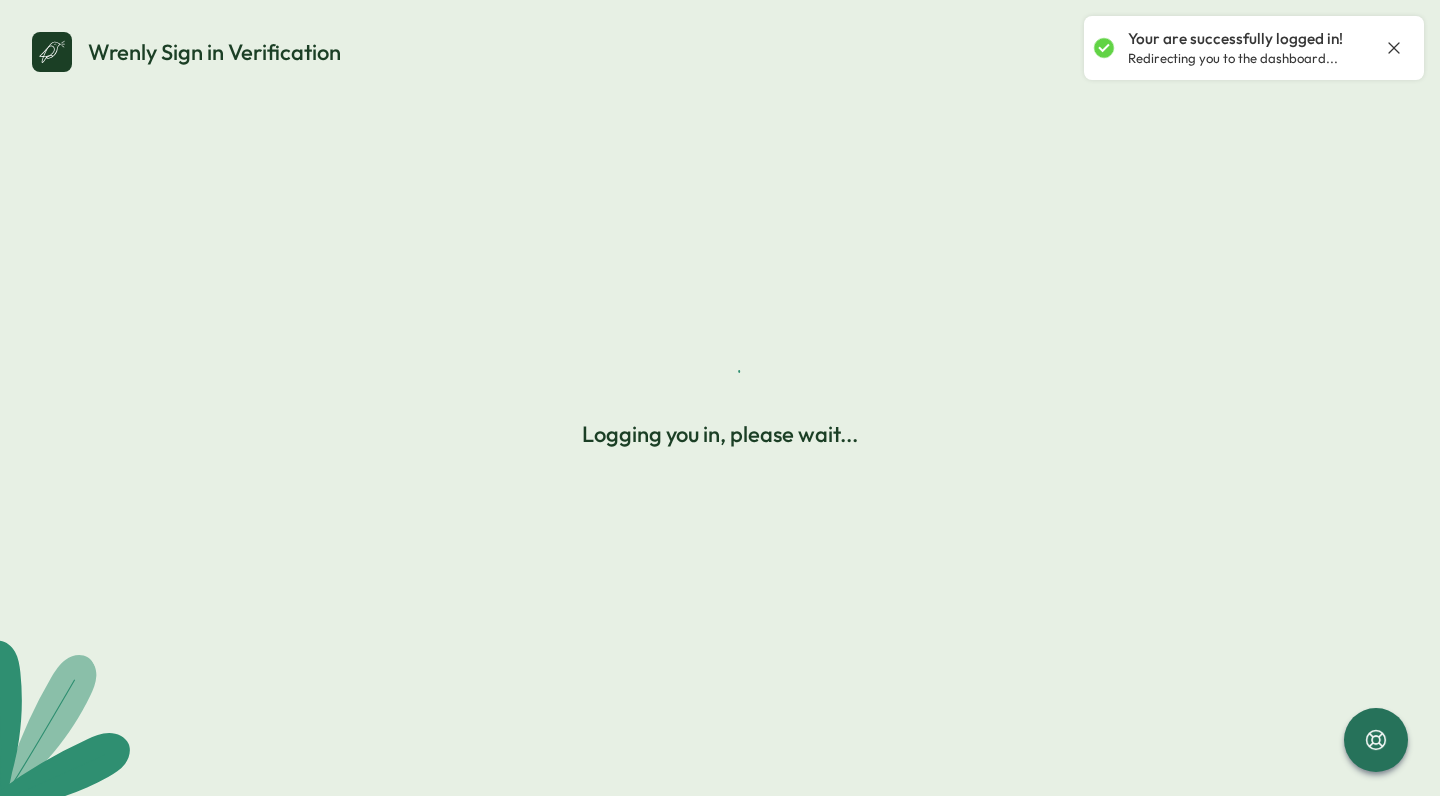scroll, scrollTop: 0, scrollLeft: 0, axis: both 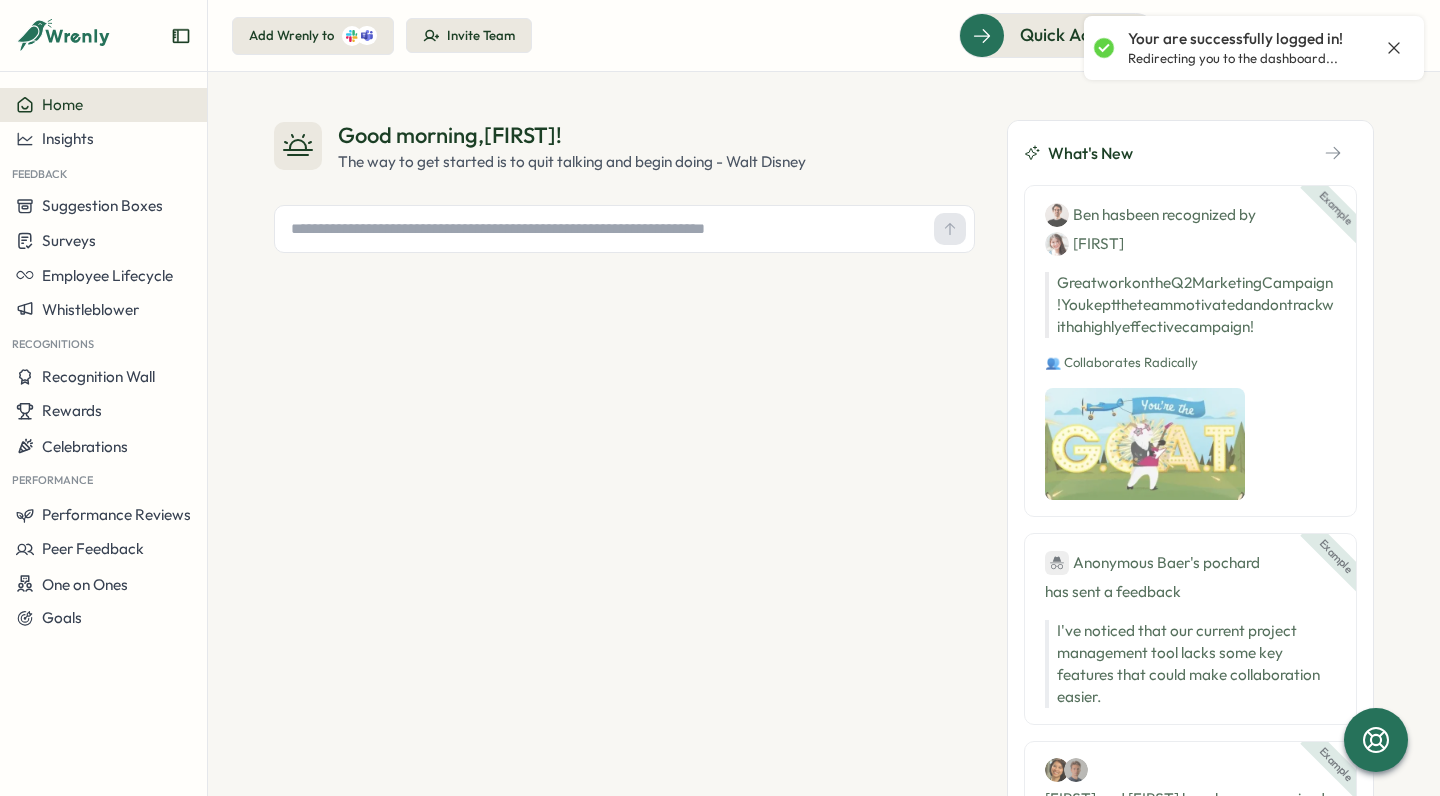 click 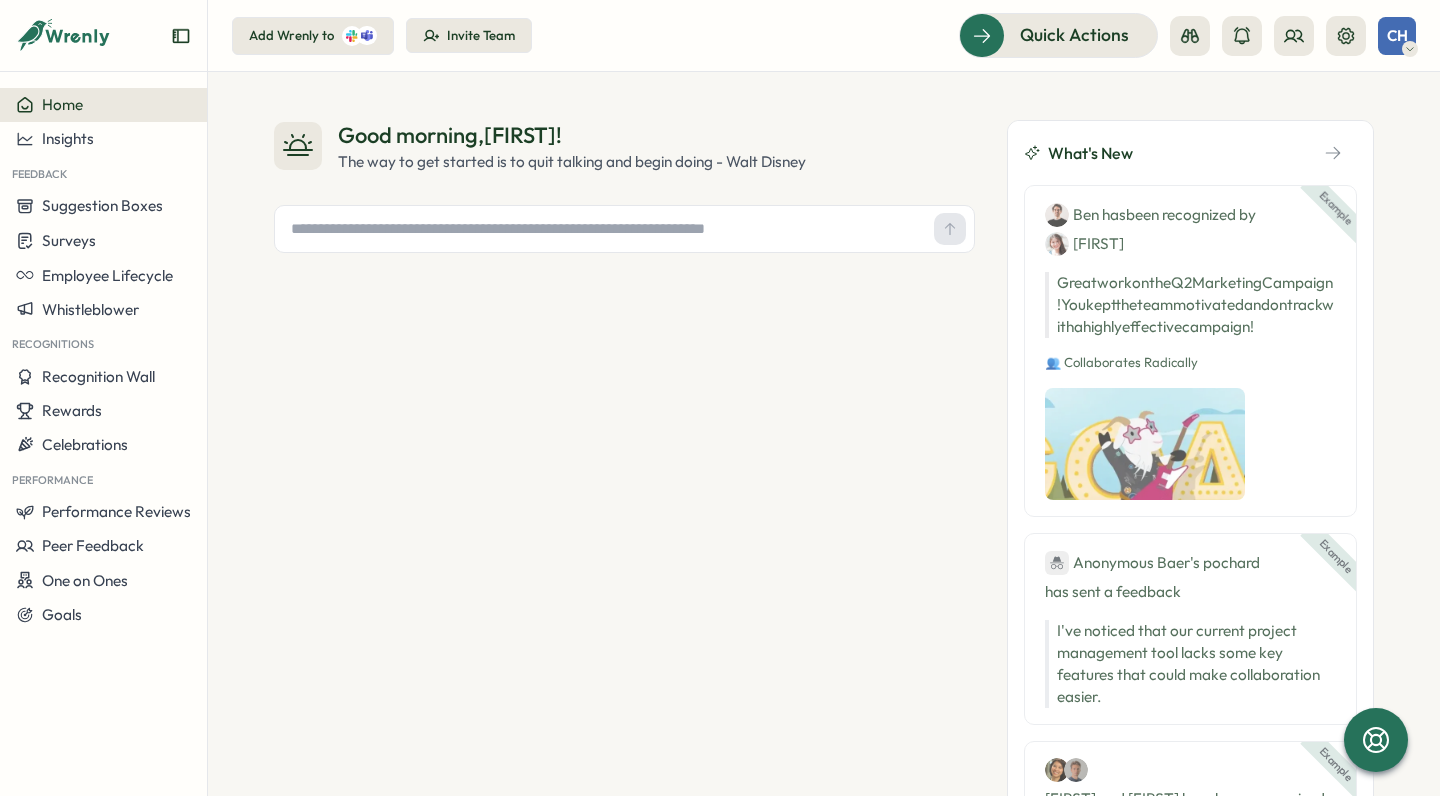 click at bounding box center [604, 229] 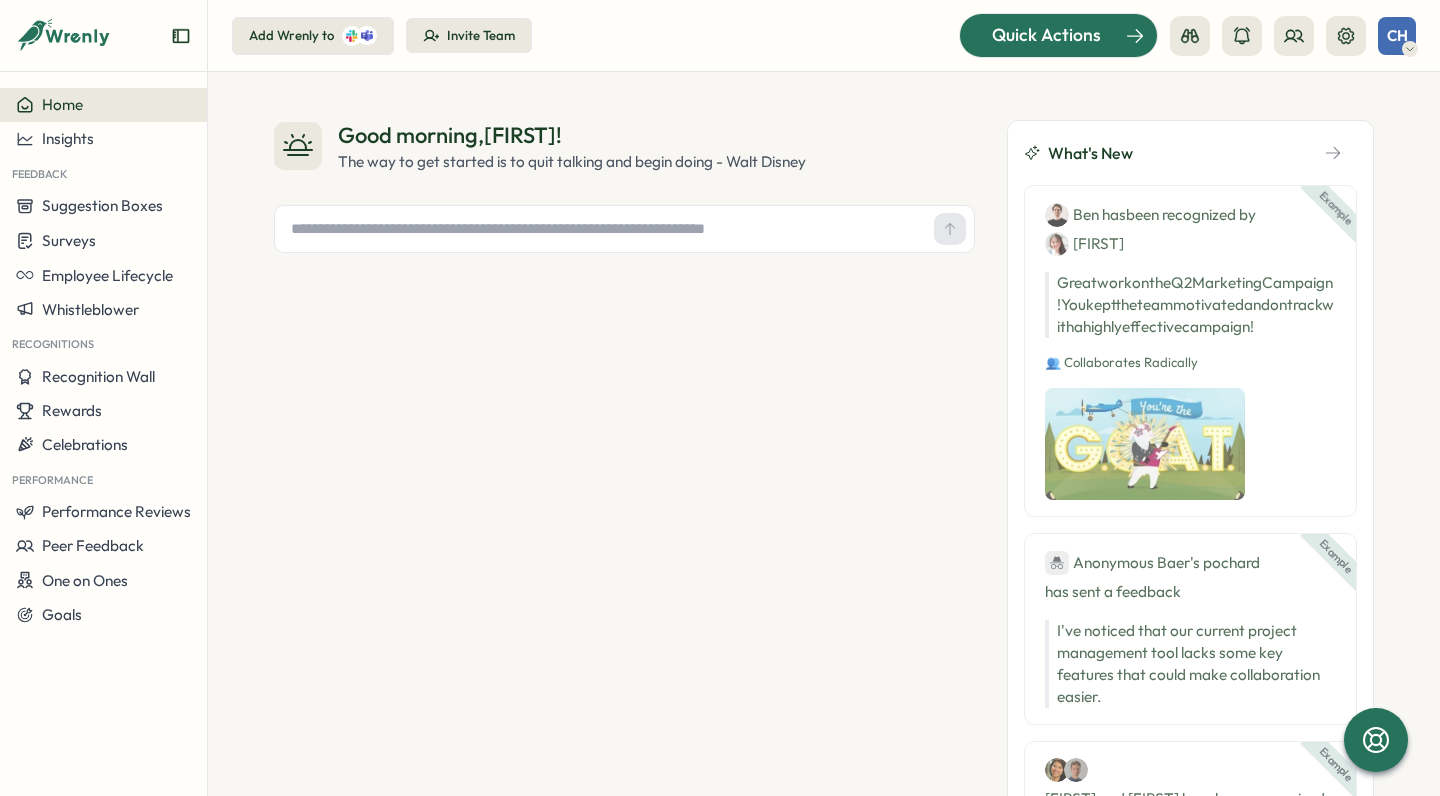 click on "Quick Actions" at bounding box center (1046, 35) 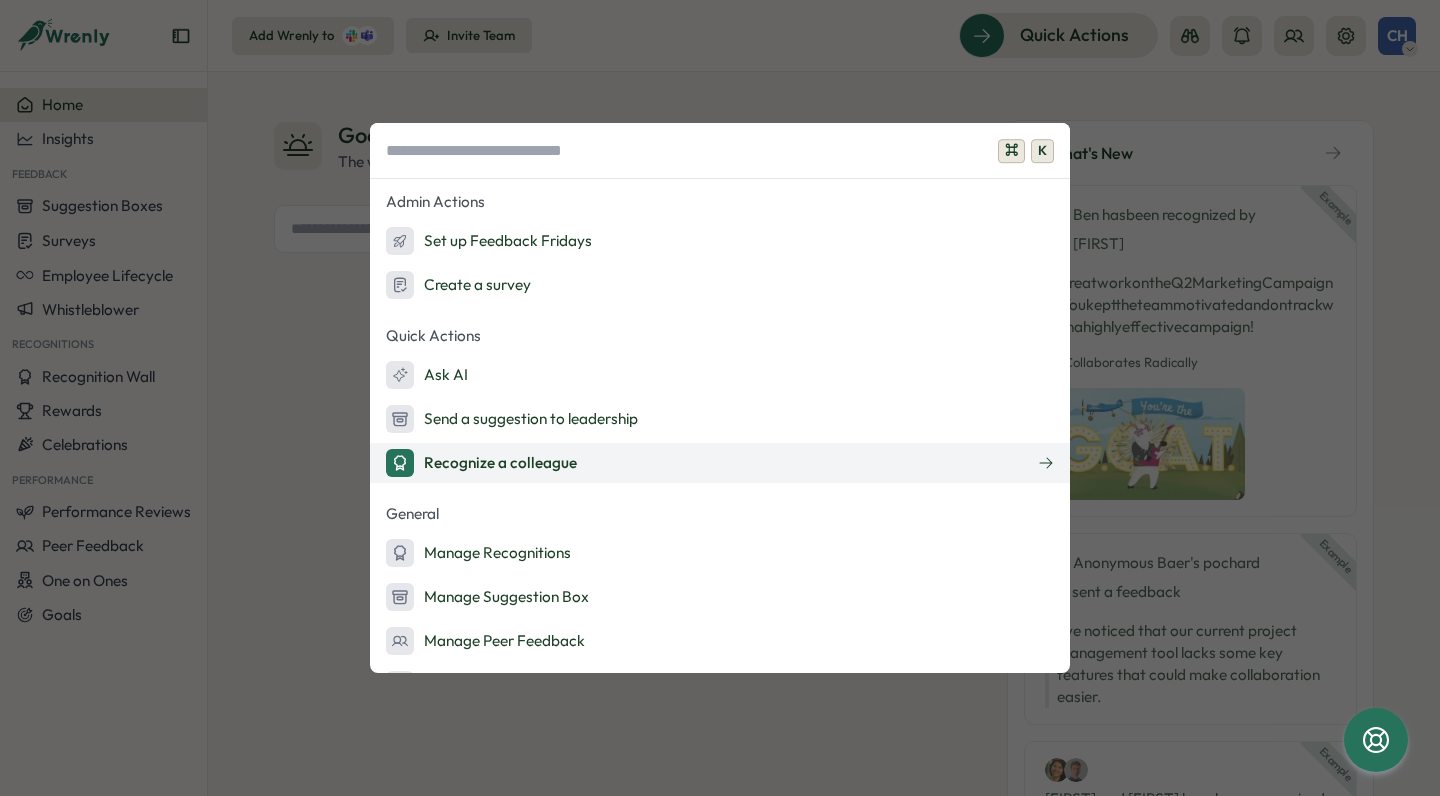 click on "Recognize a colleague" at bounding box center (481, 463) 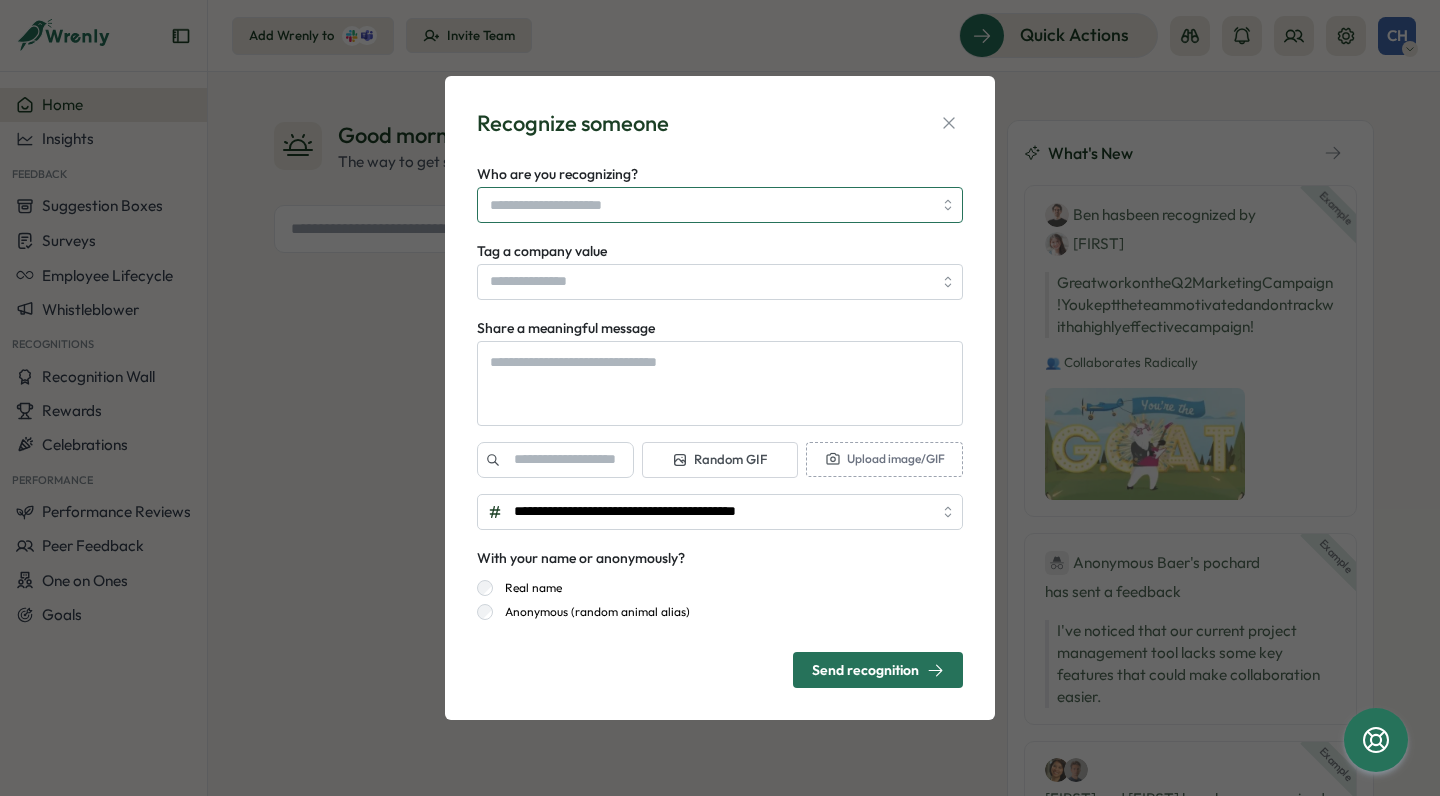 type on "*" 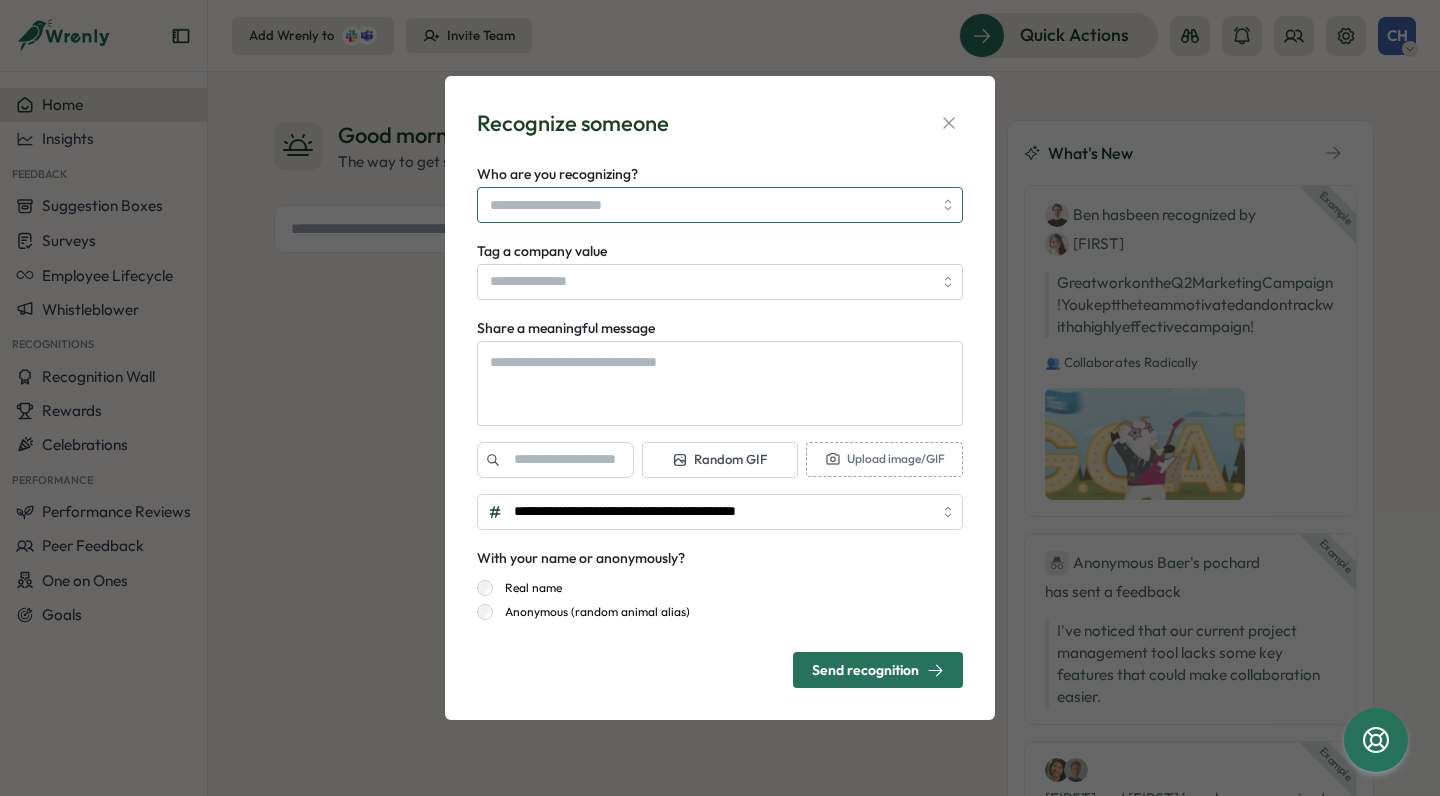 click on "Who are you recognizing?" at bounding box center [711, 205] 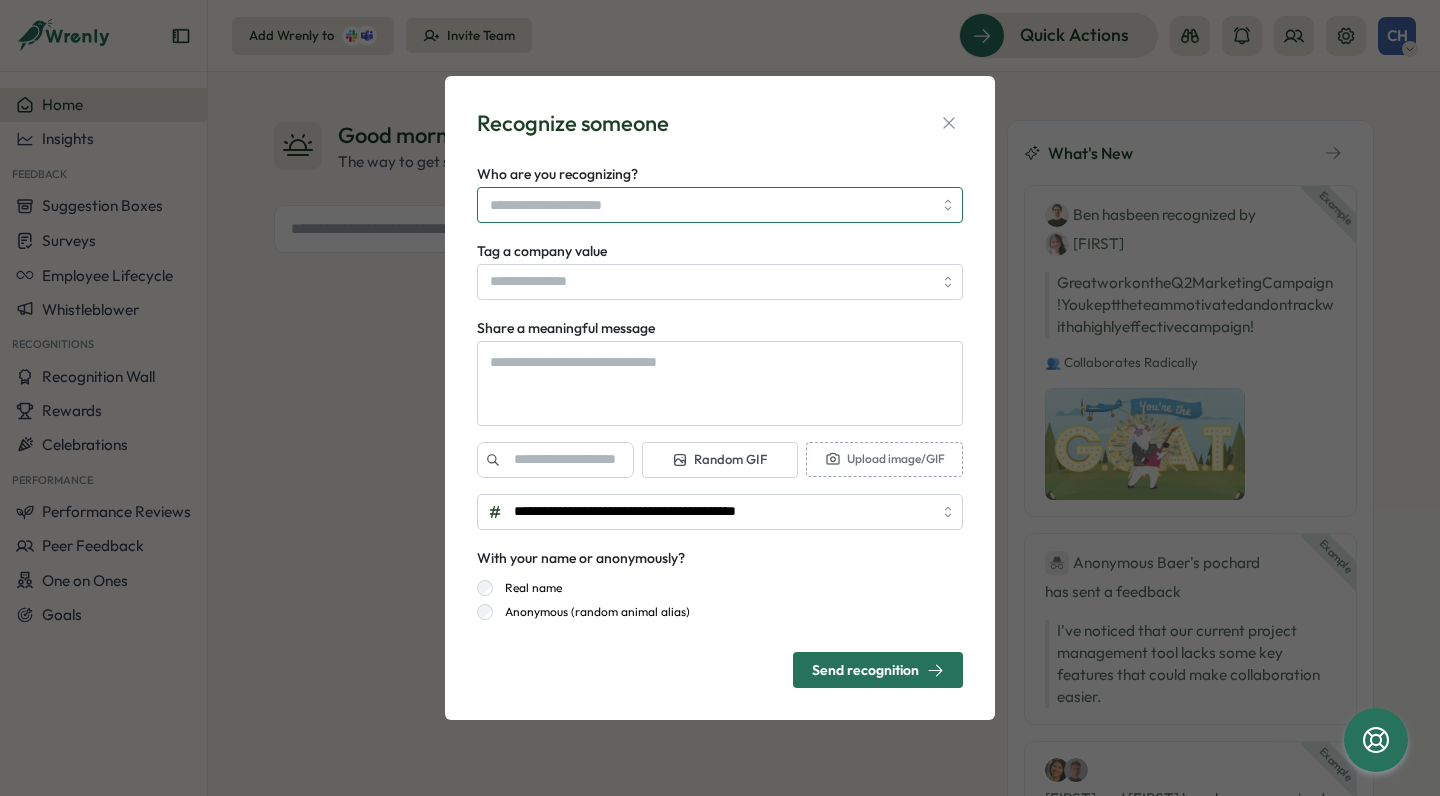 click on "Who are you recognizing?" at bounding box center (711, 205) 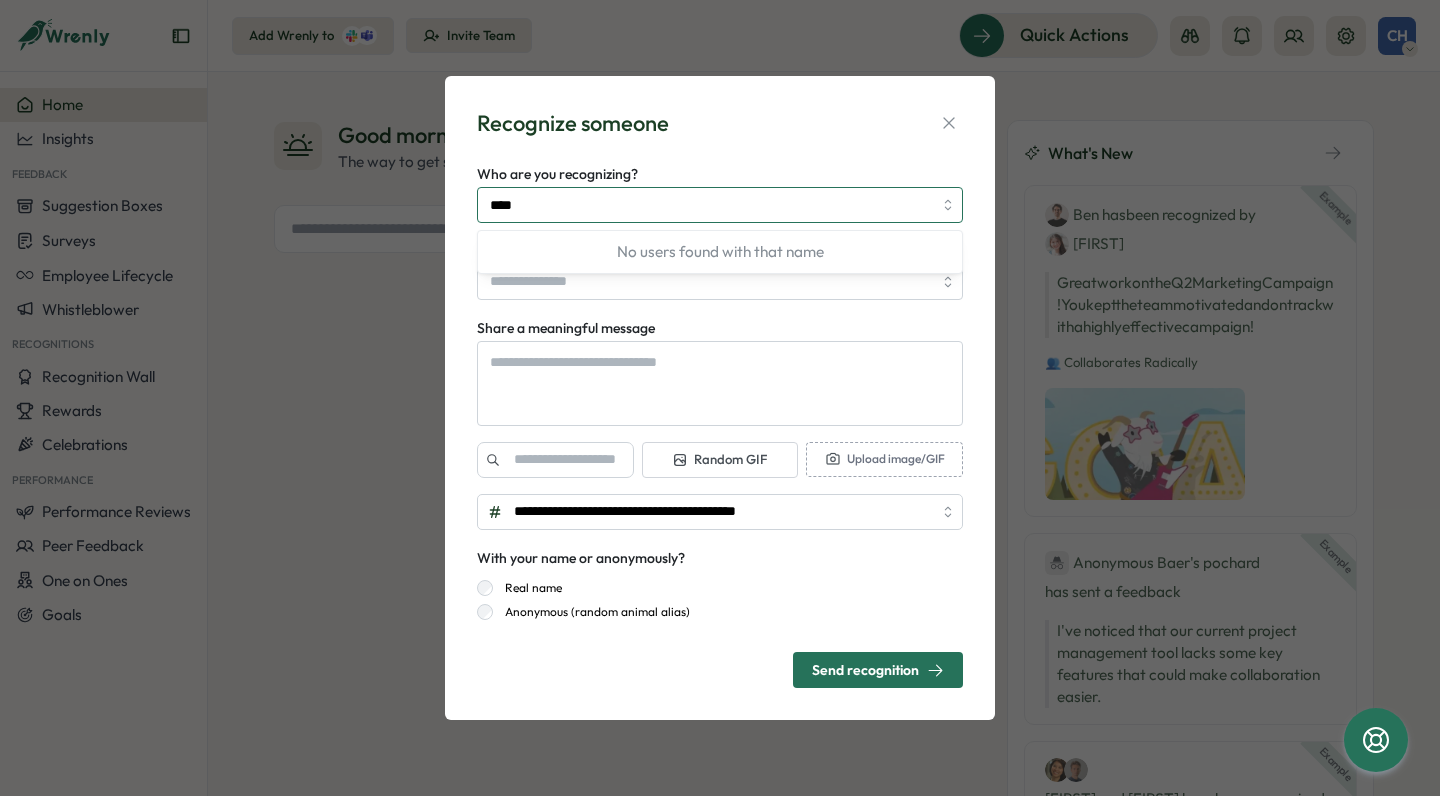 type on "****" 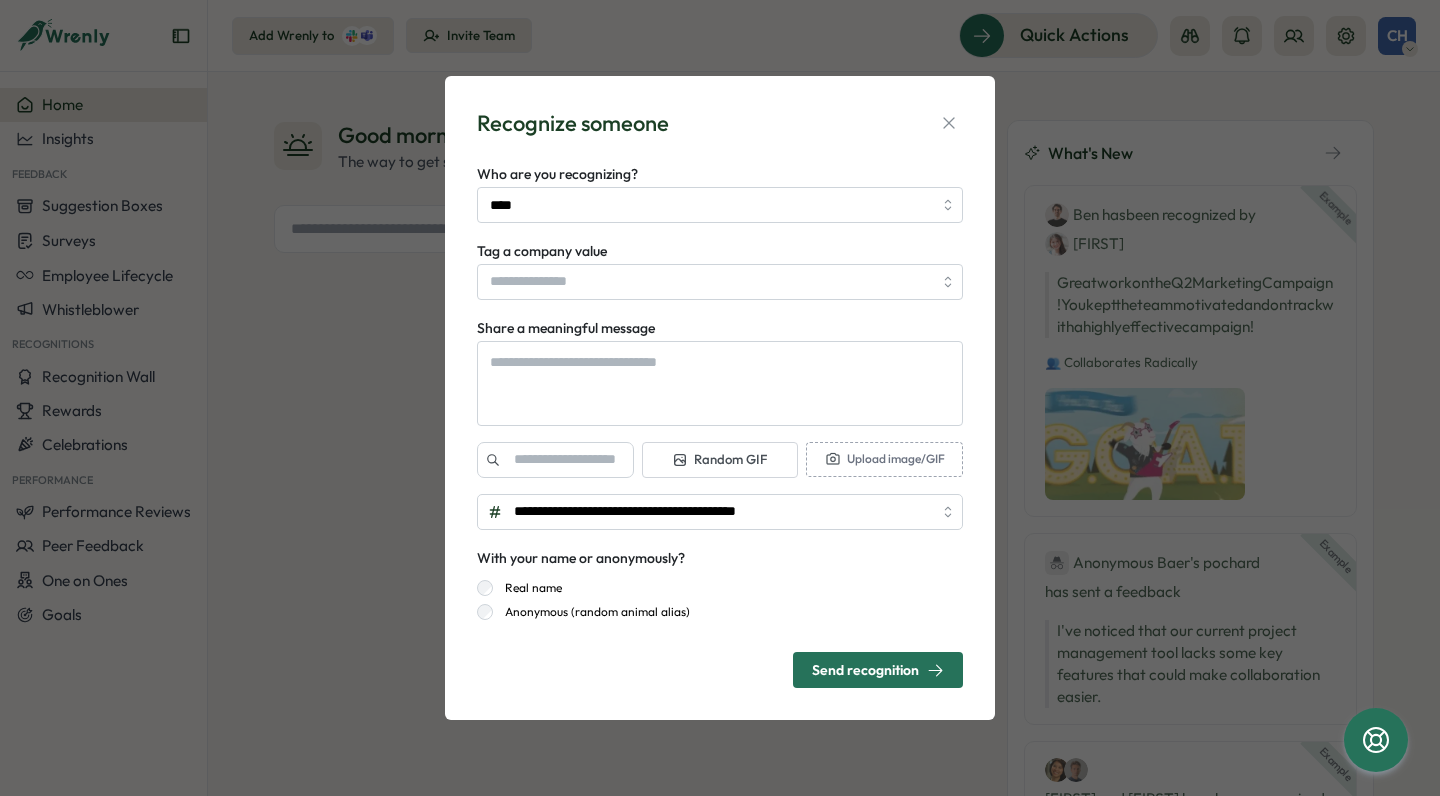 click on "**********" at bounding box center (720, 398) 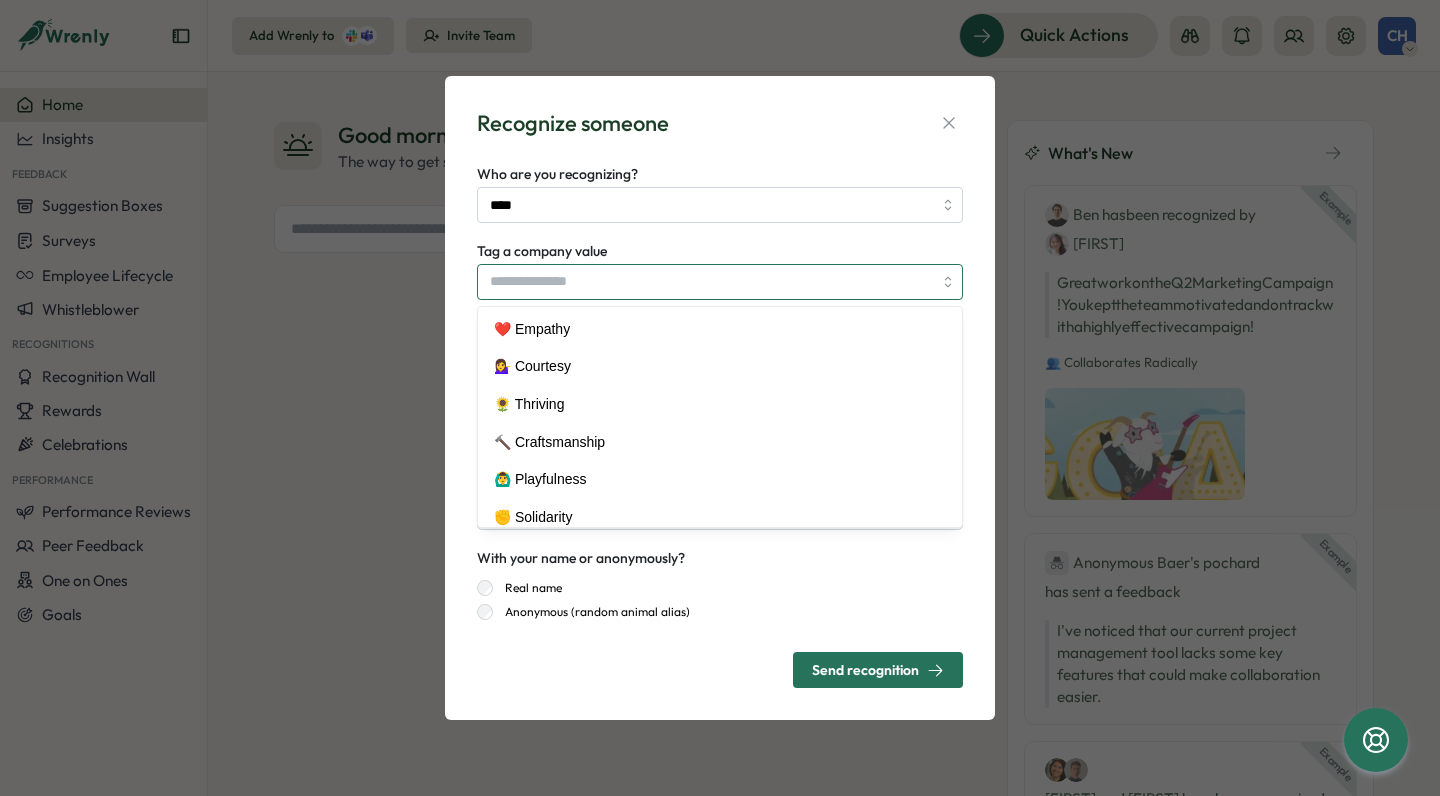 click on "Tag a company value" at bounding box center [720, 282] 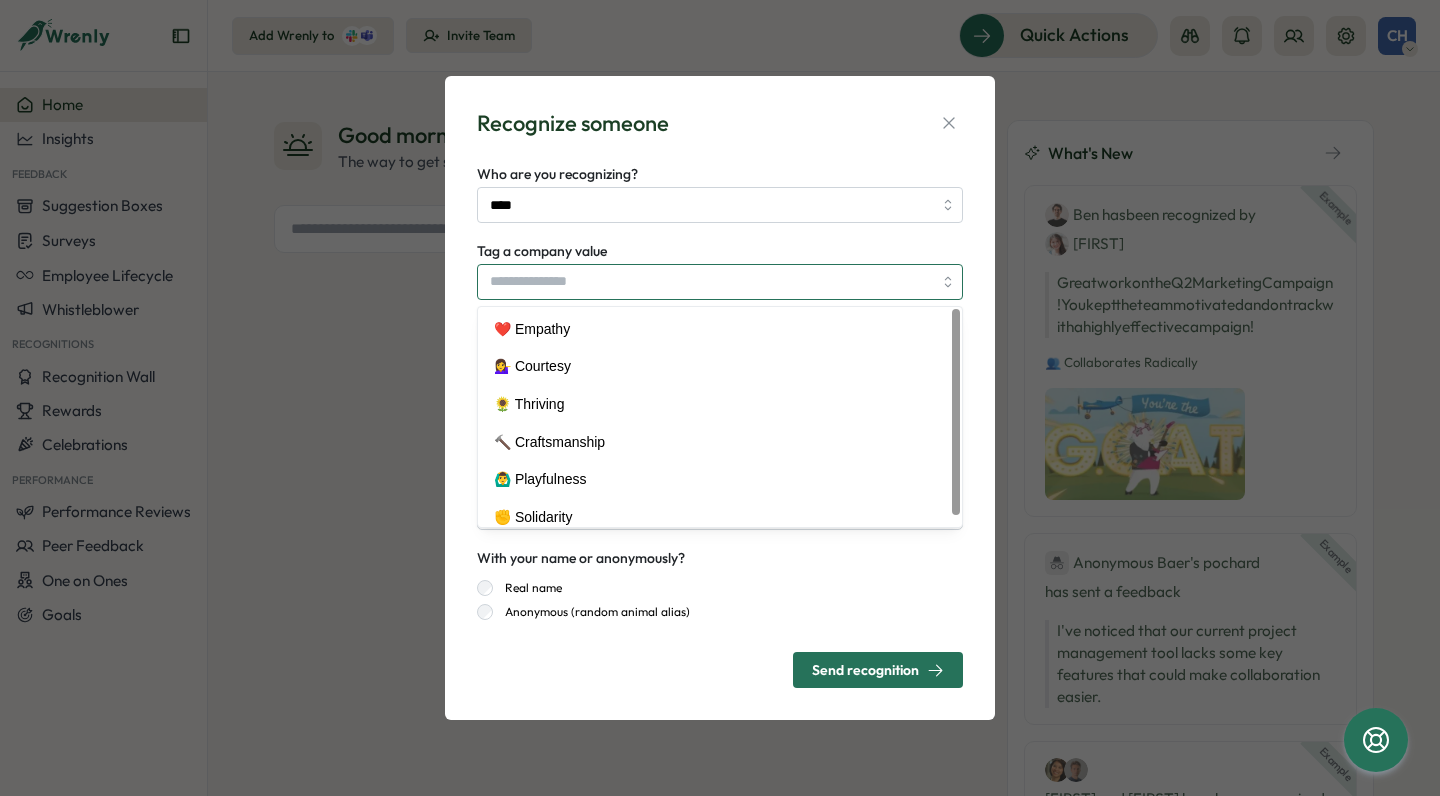 scroll, scrollTop: 0, scrollLeft: 0, axis: both 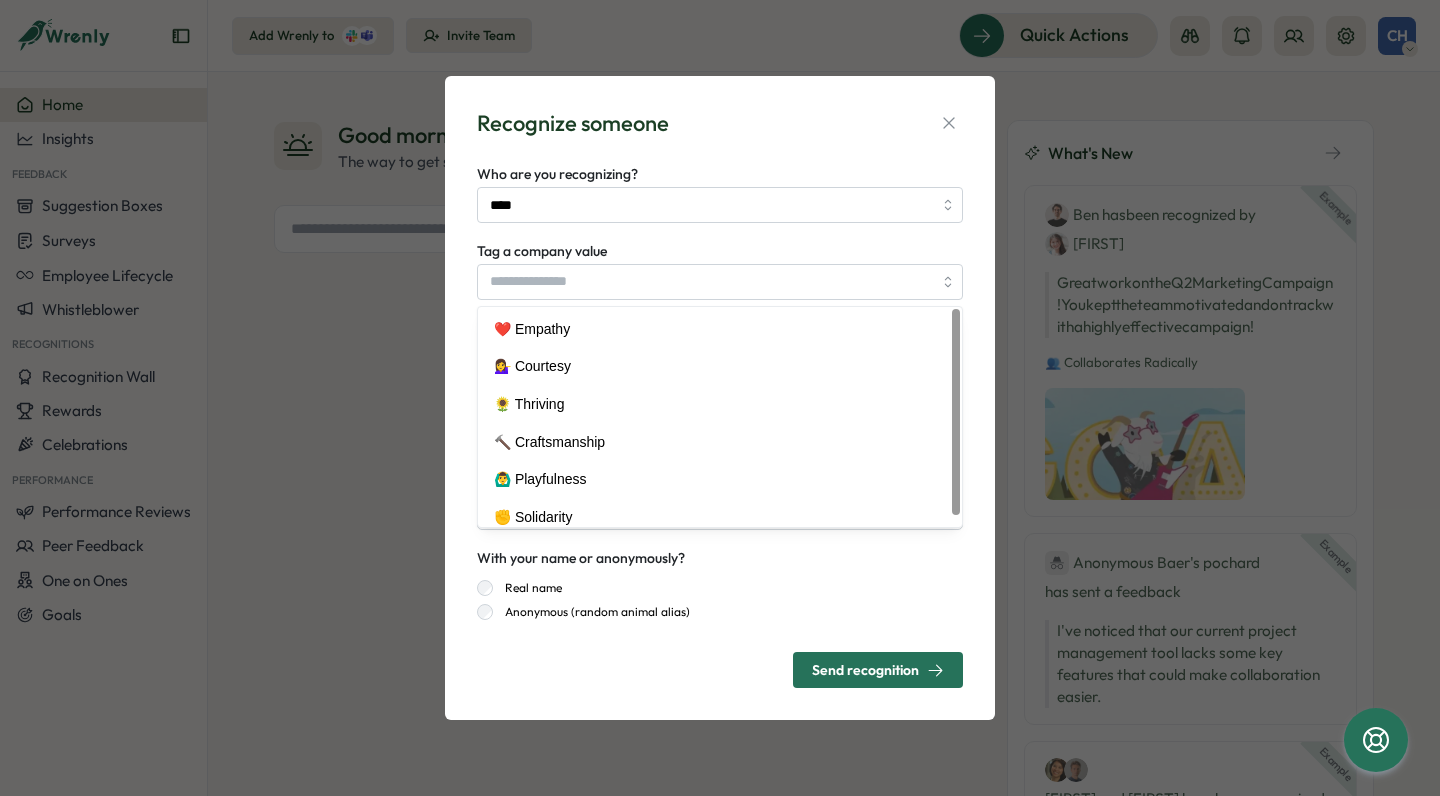 click on "Tag a company value ❤️ Empathy 💁‍♀️ Courtesy 🌻 Thriving 🔨 Craftsmanship 🙆‍♂️ Playfulness ✊ Solidarity" at bounding box center (720, 269) 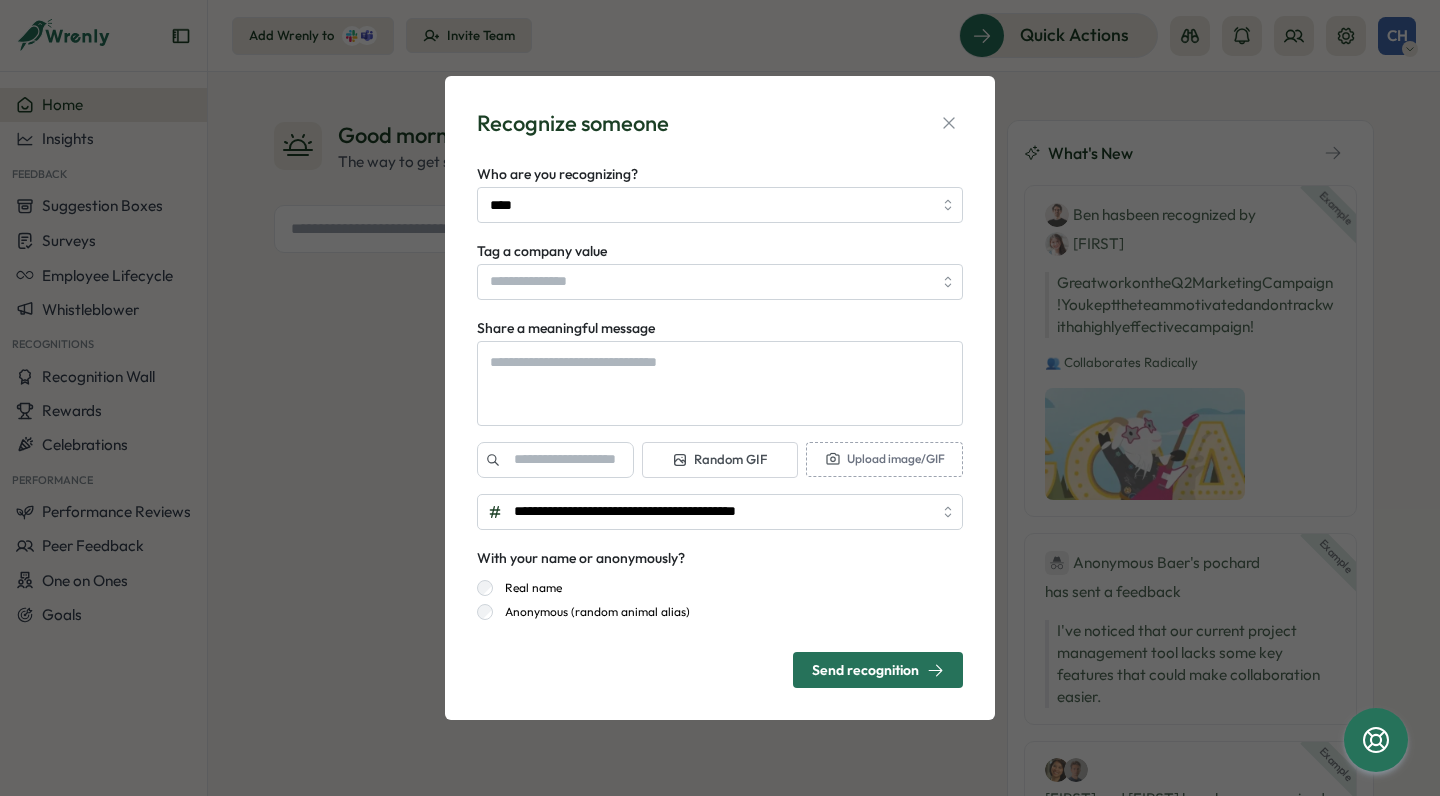 click on "Send recognition" at bounding box center [878, 670] 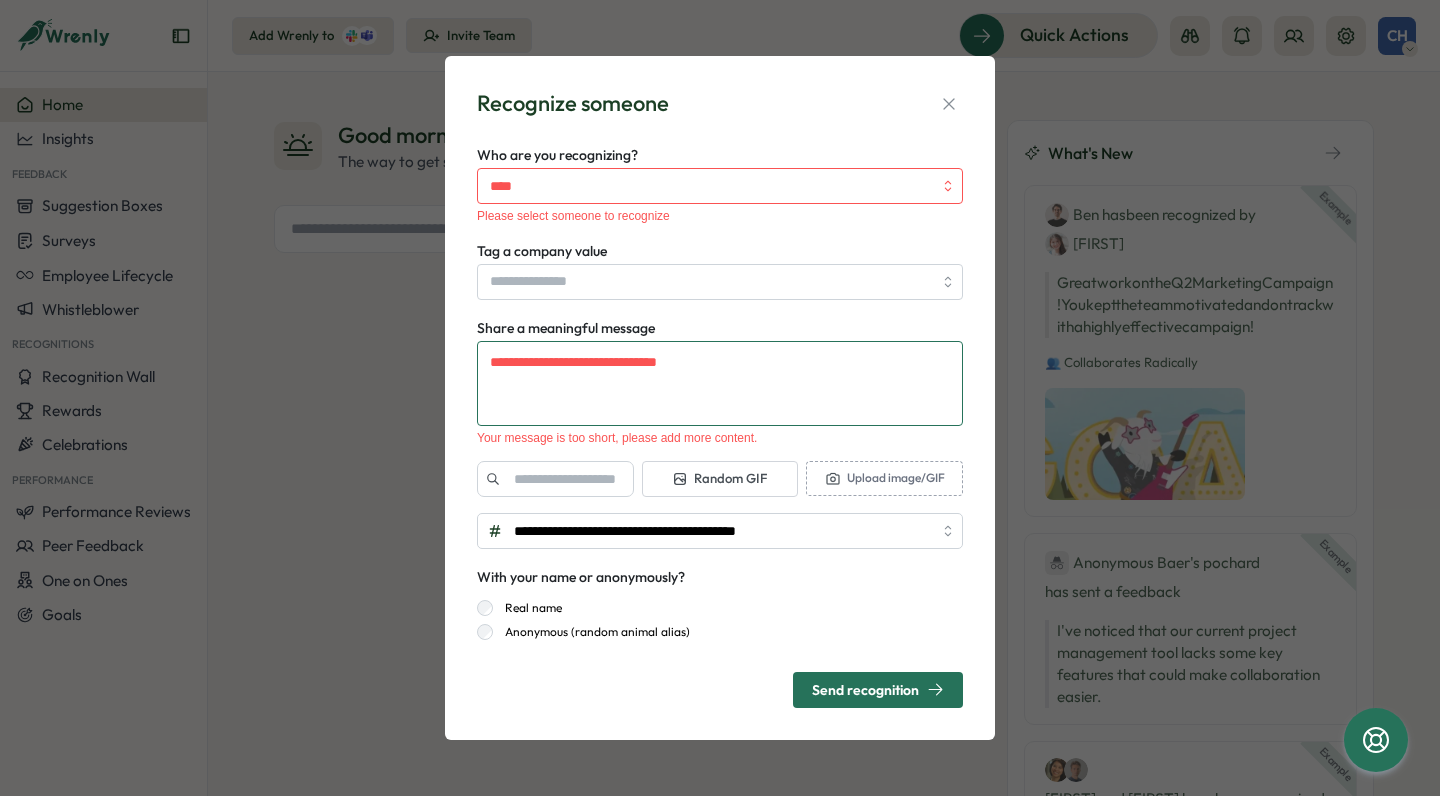 type on "*" 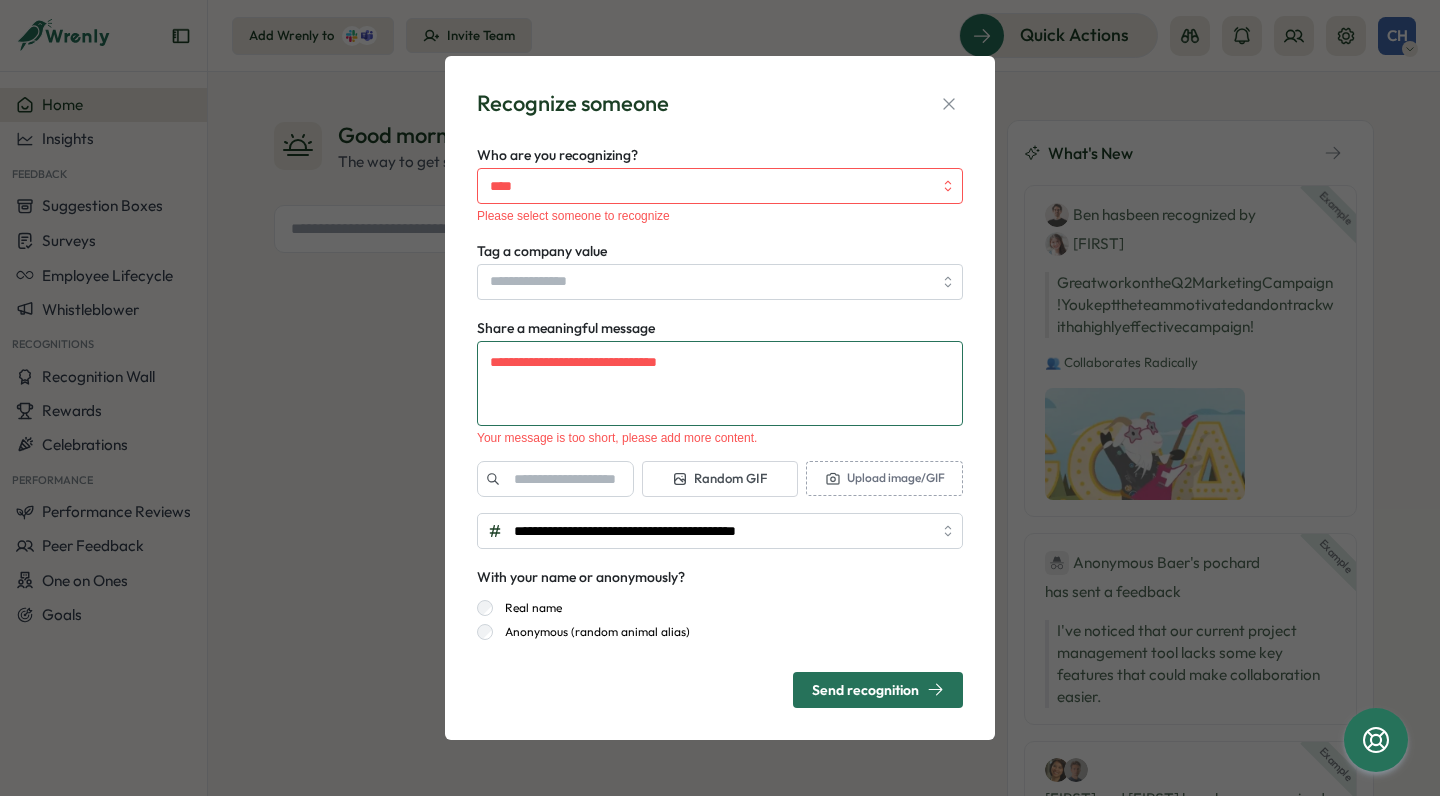 click on "Share a meaningful message" at bounding box center (720, 383) 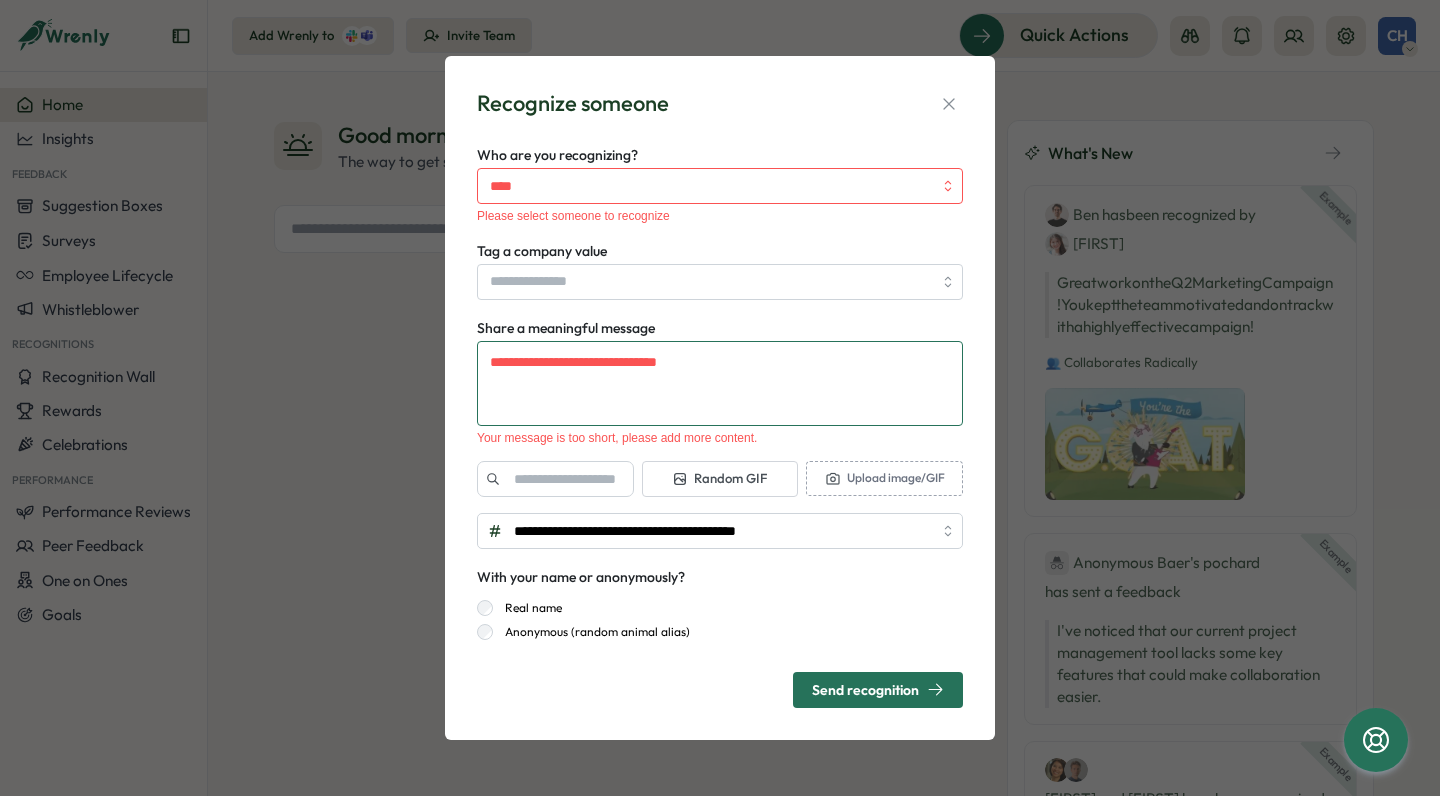type on "*" 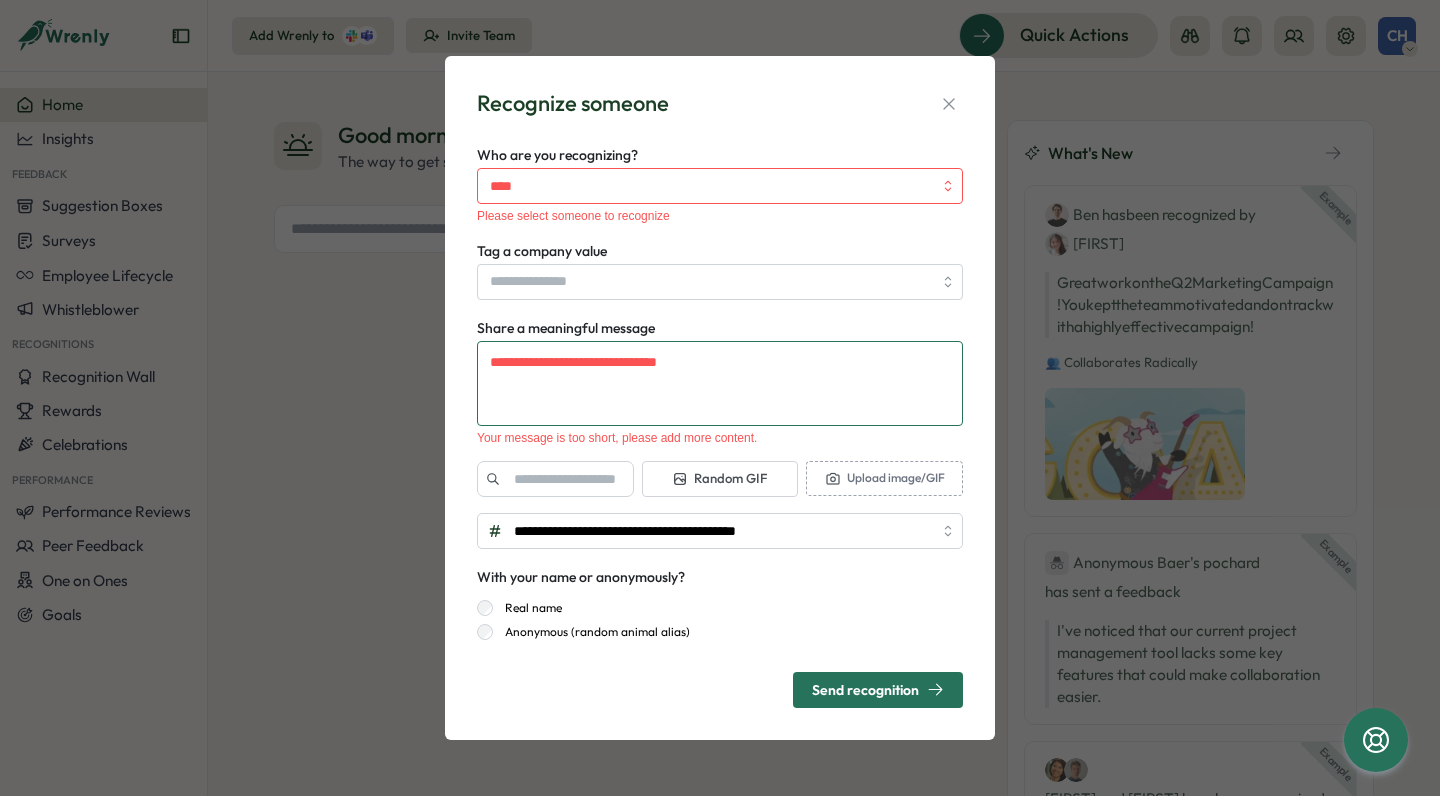 type on "*" 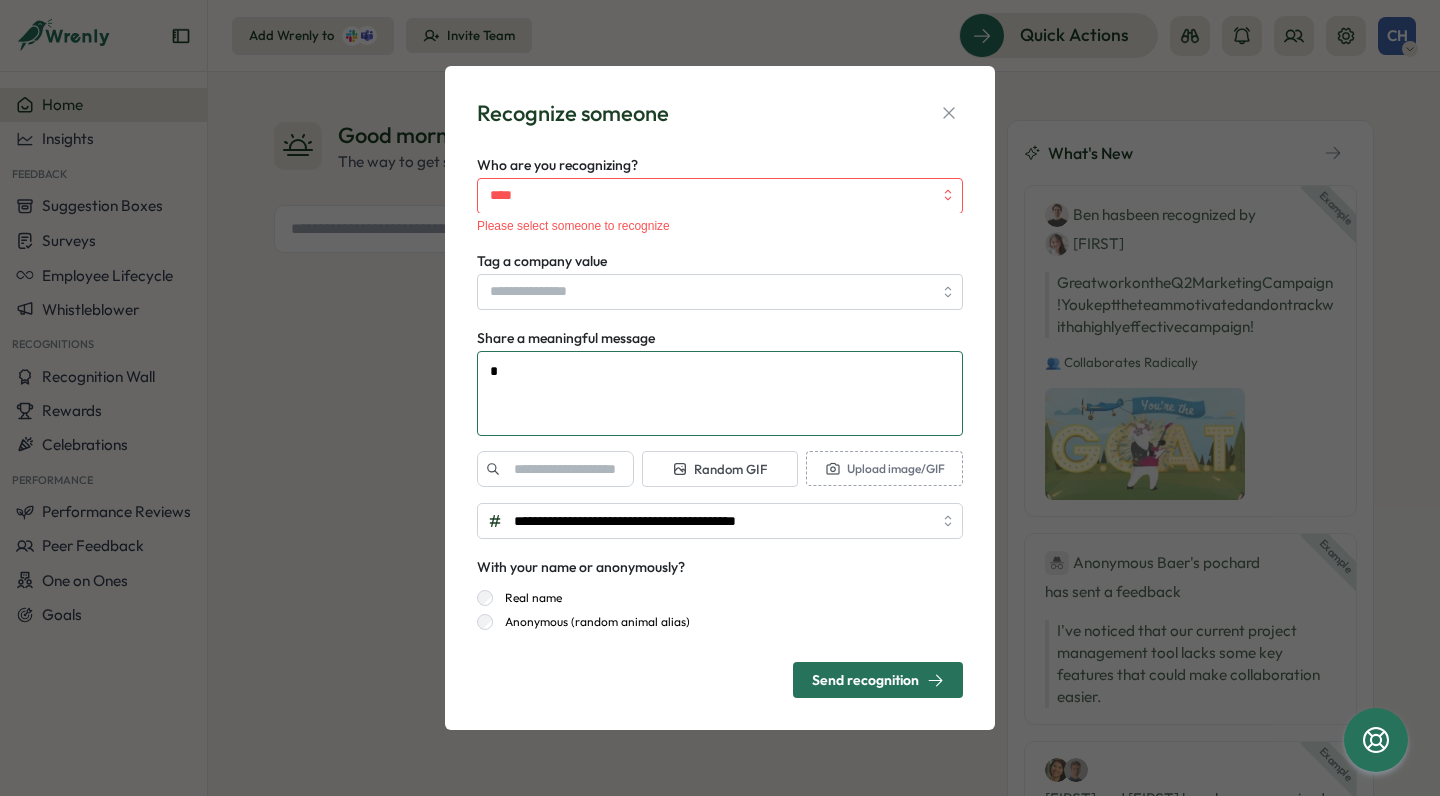 type on "**" 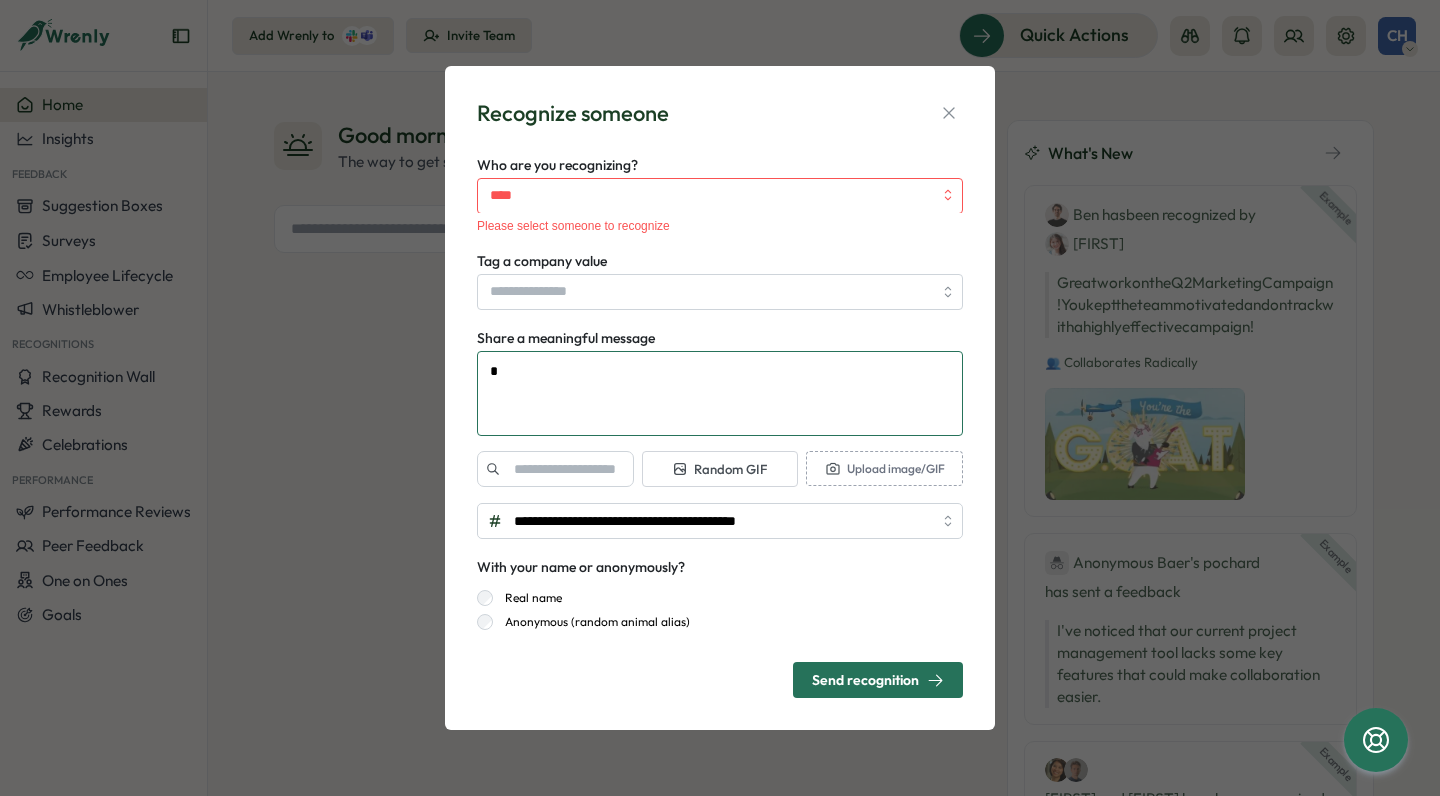 type on "*" 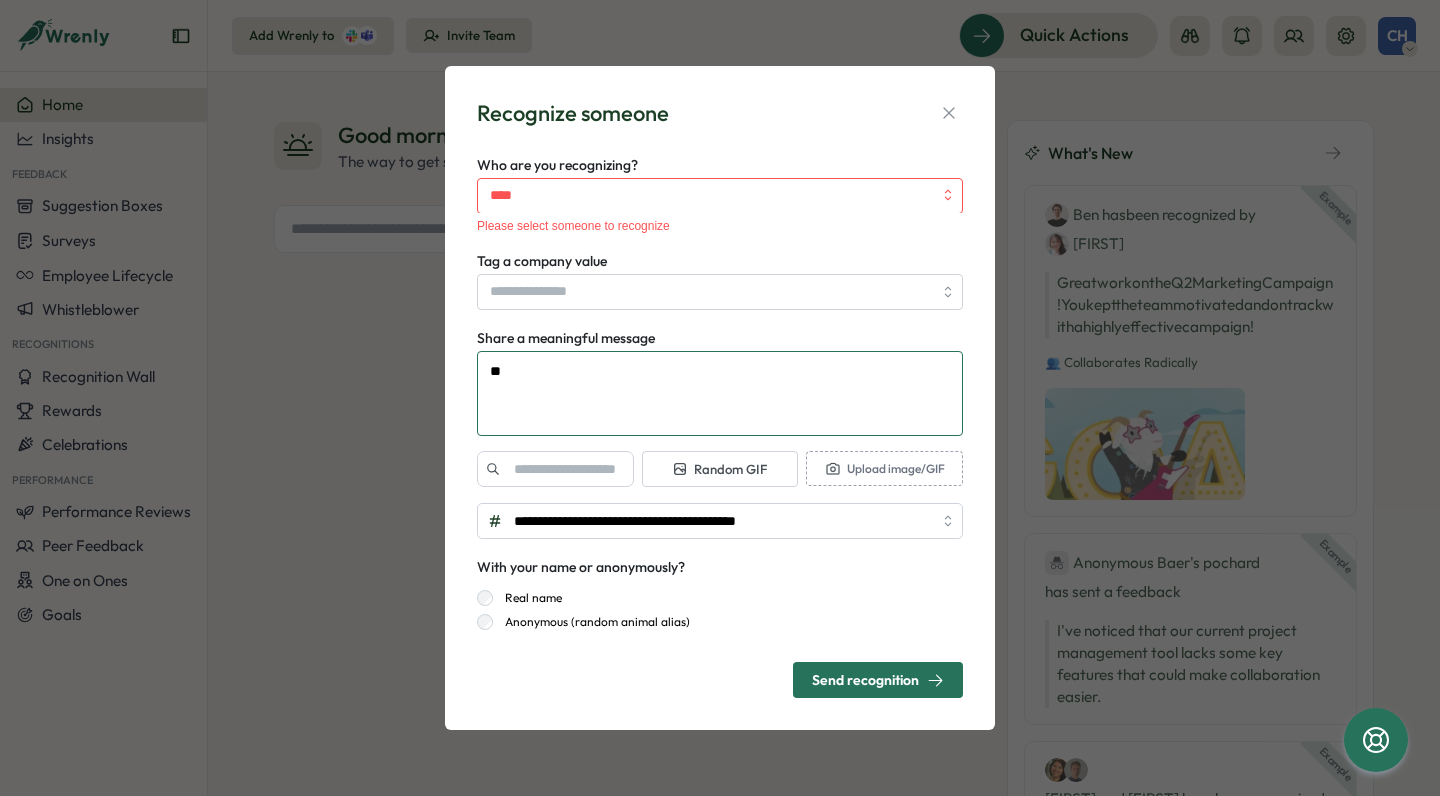 type on "***" 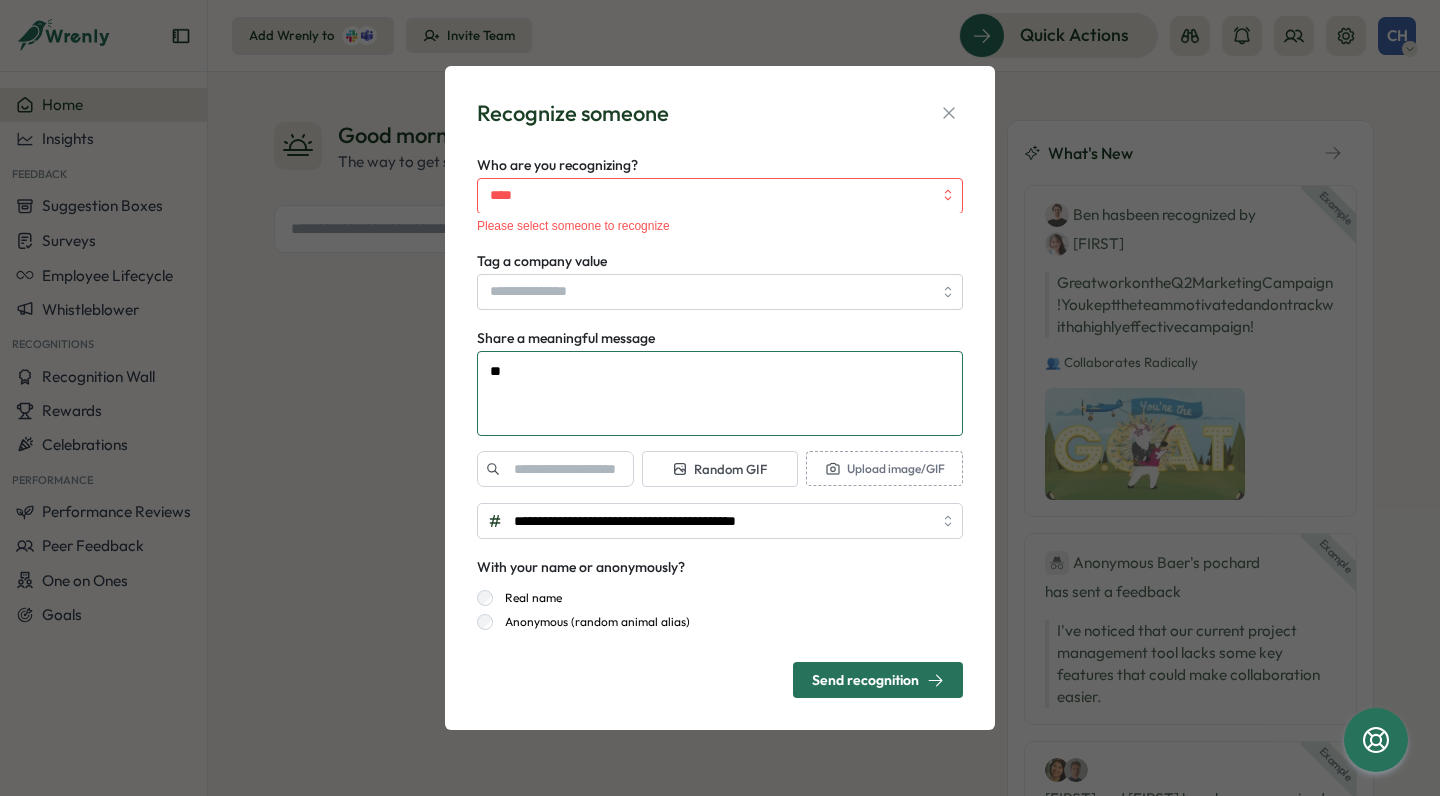 type on "*" 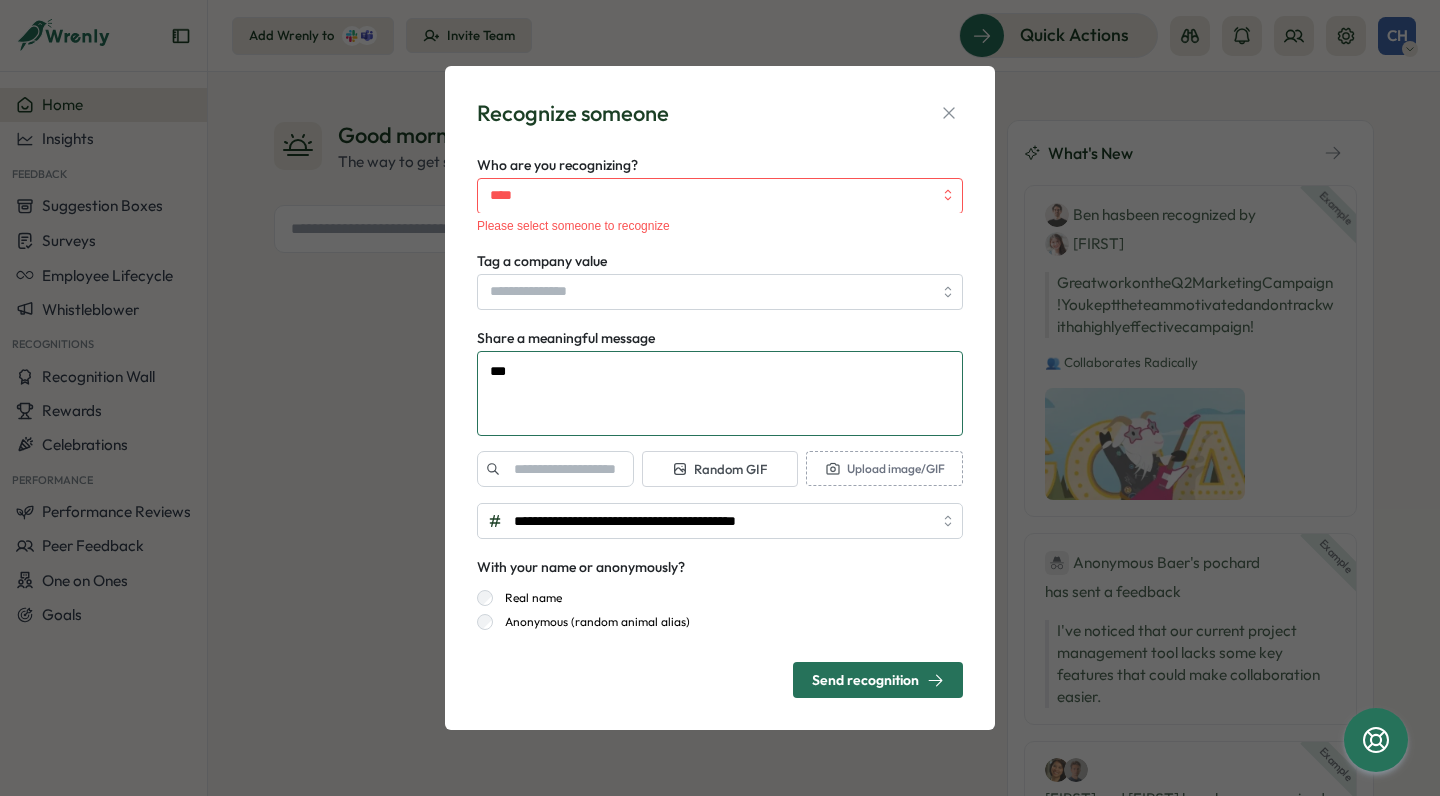 type on "****" 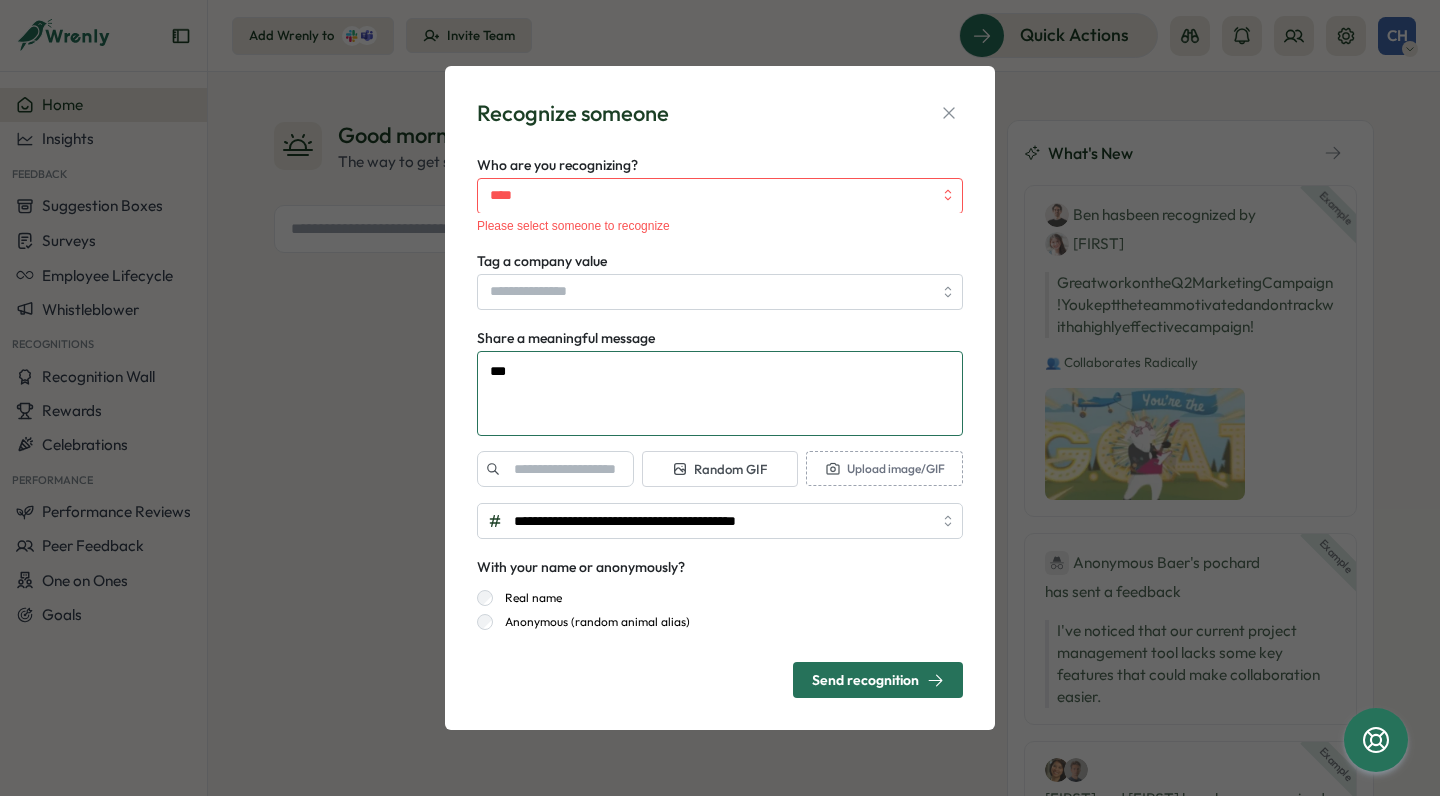 type on "*" 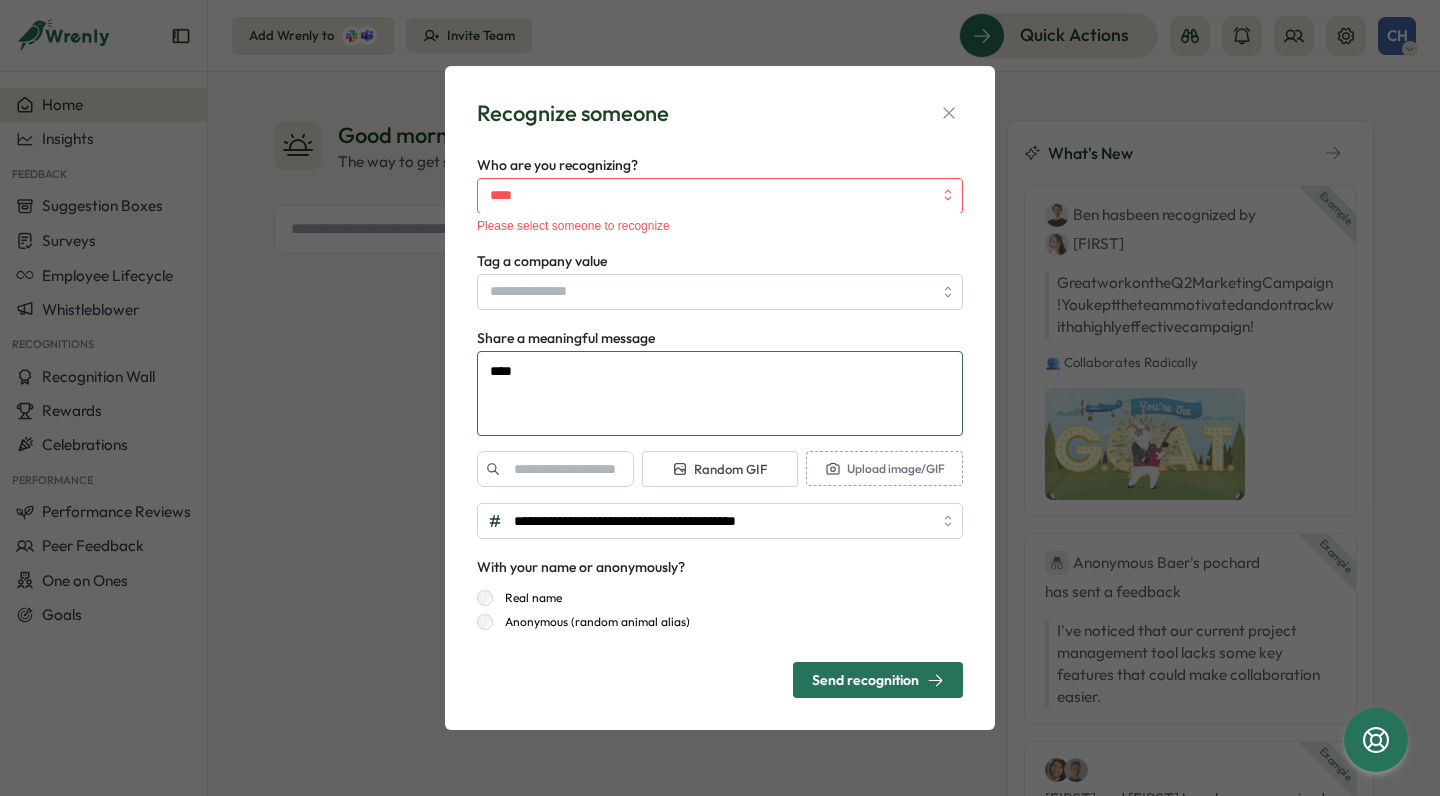 type on "*****" 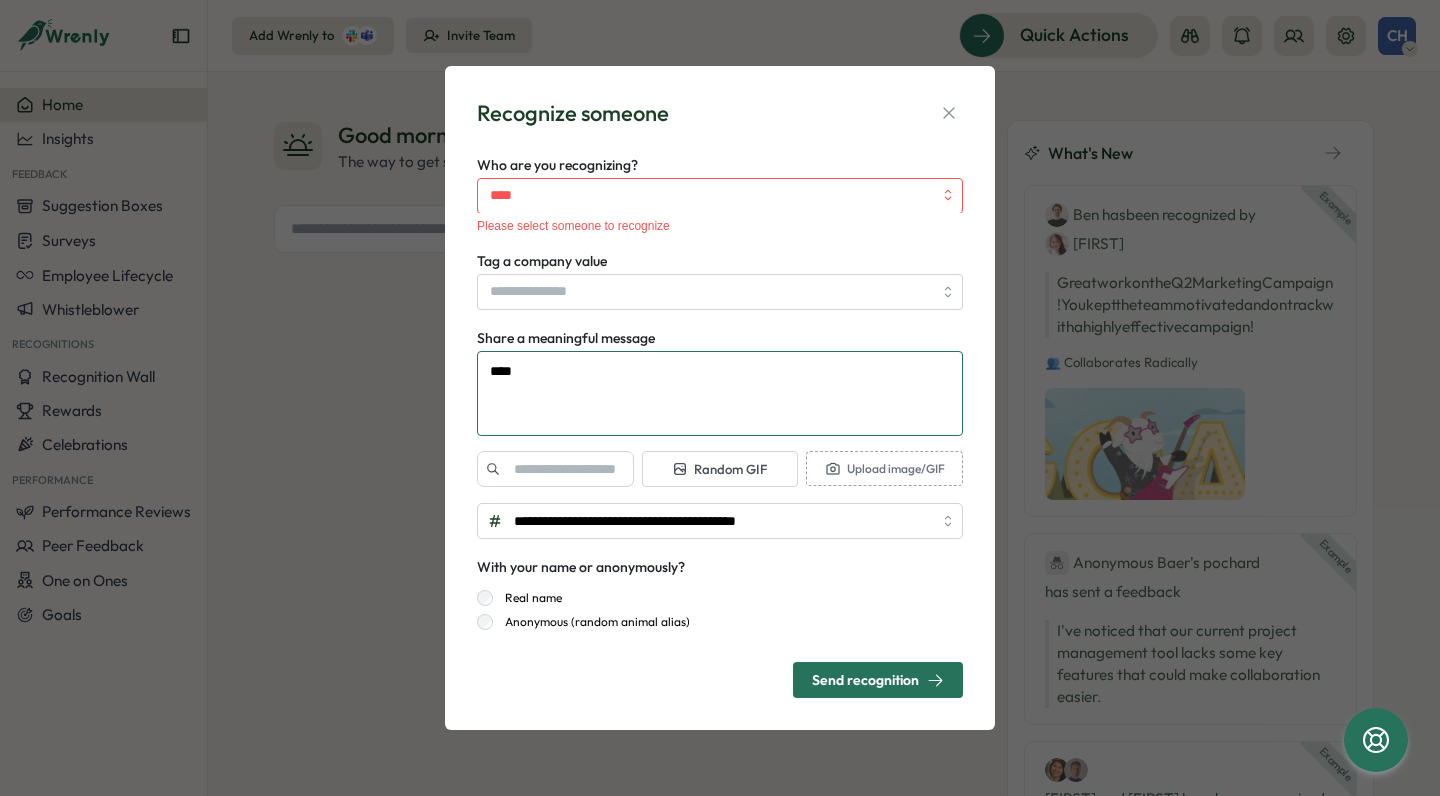type on "*" 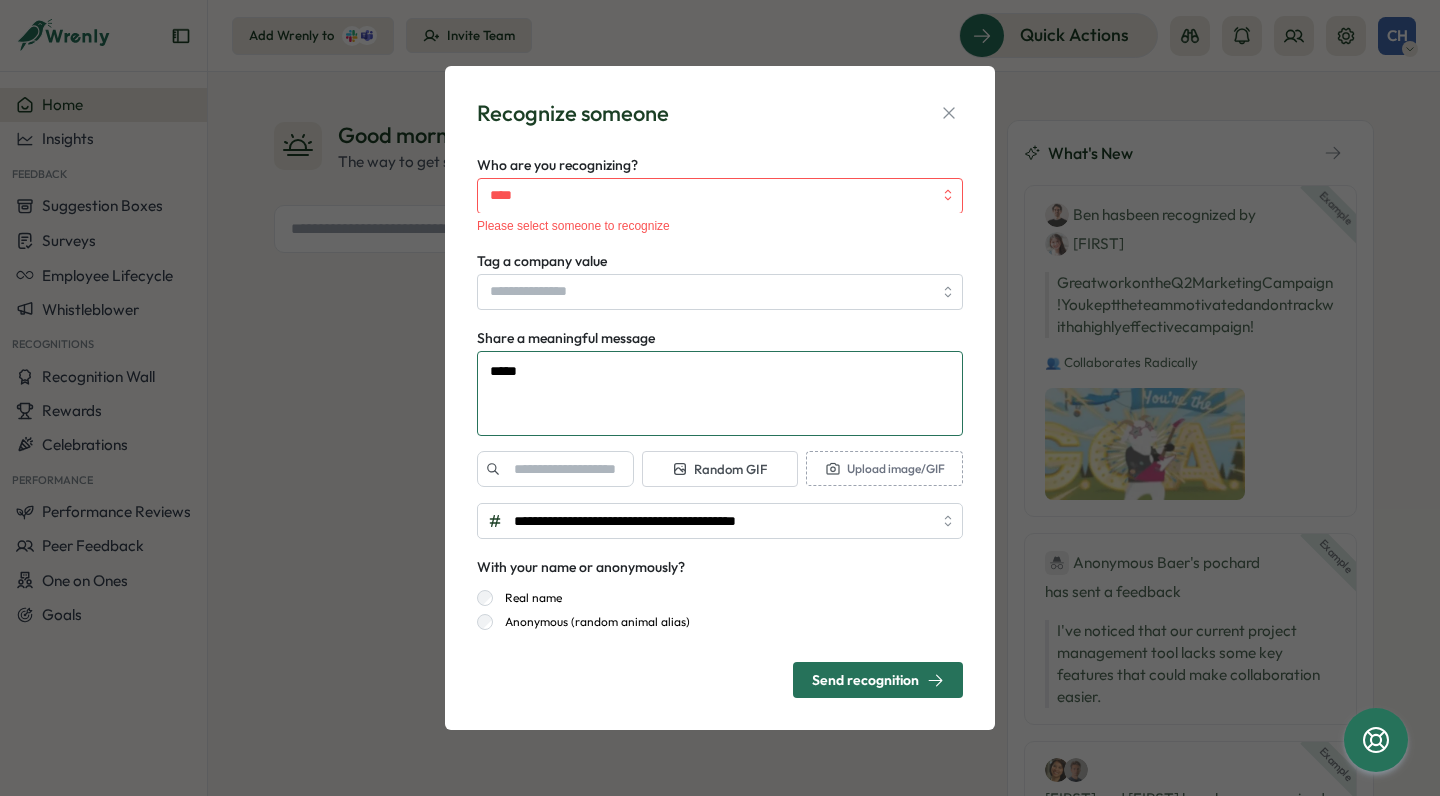type on "*****" 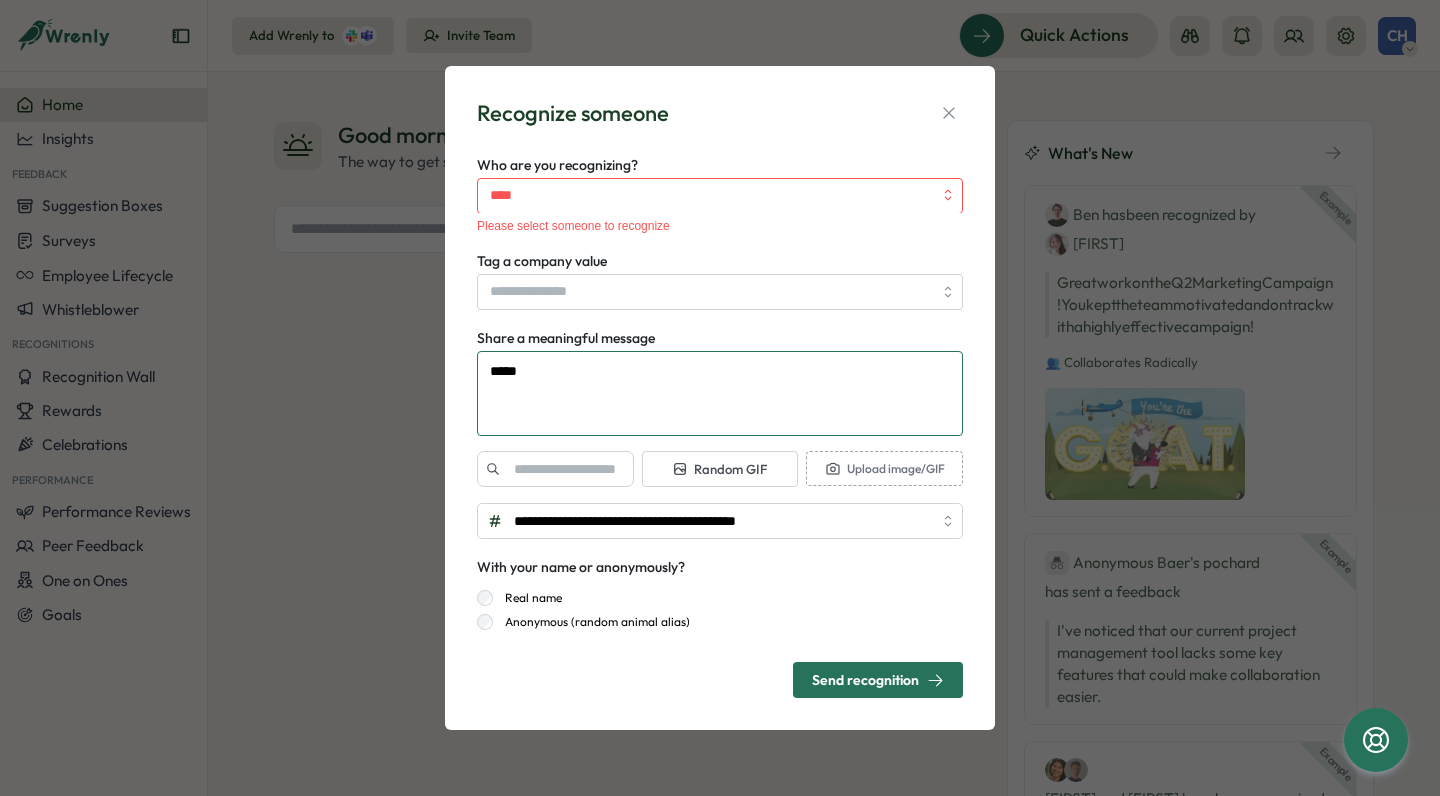 type on "*" 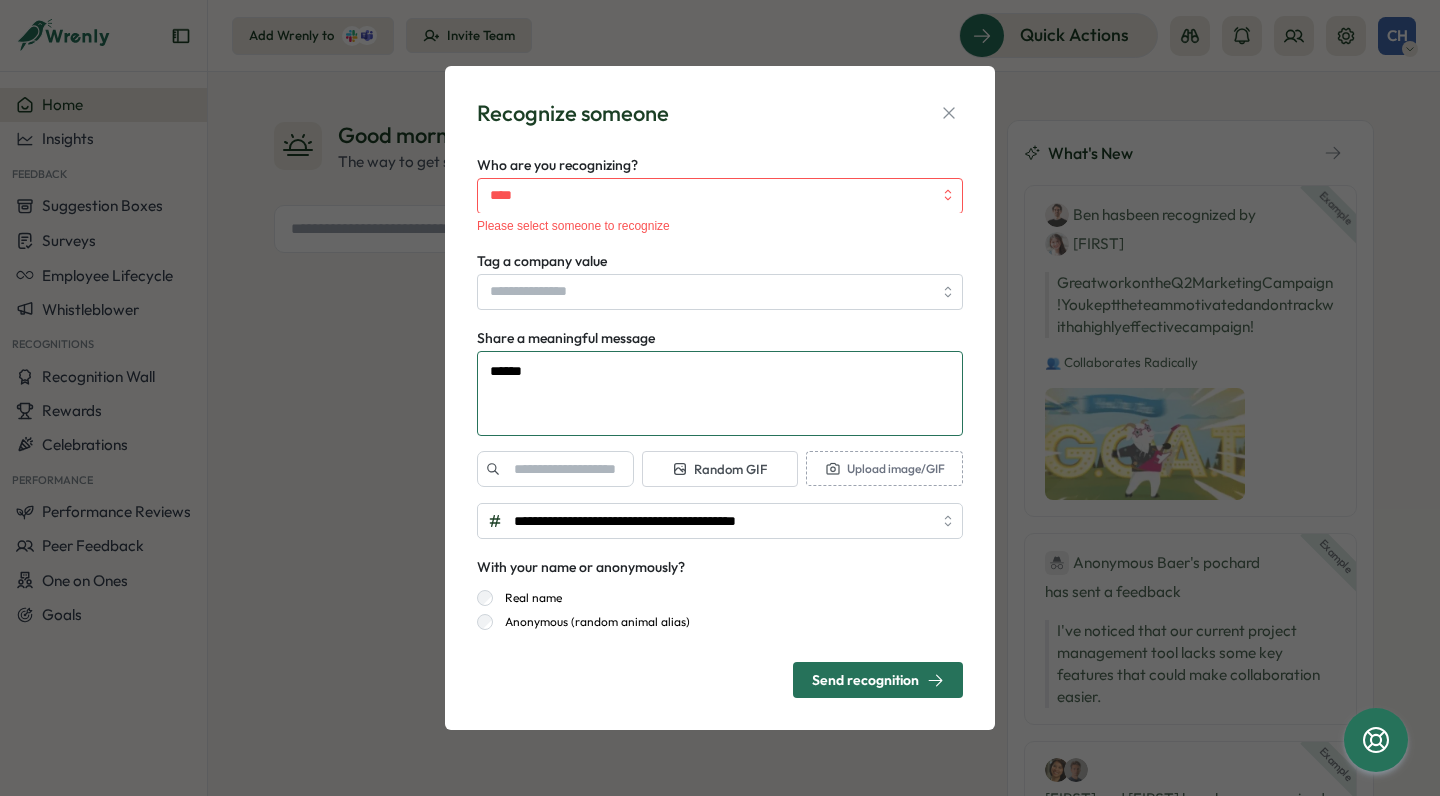 type on "*******" 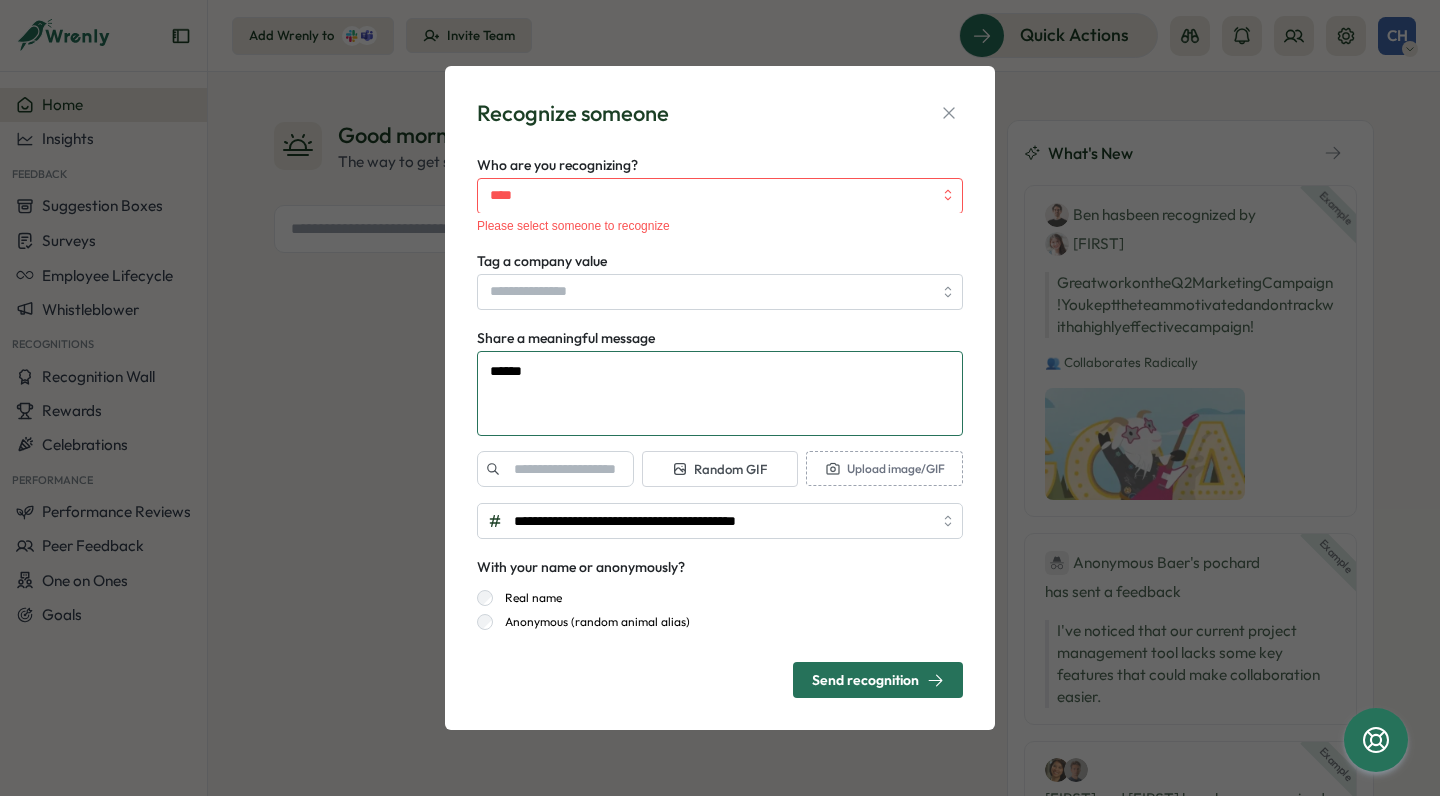 type on "*" 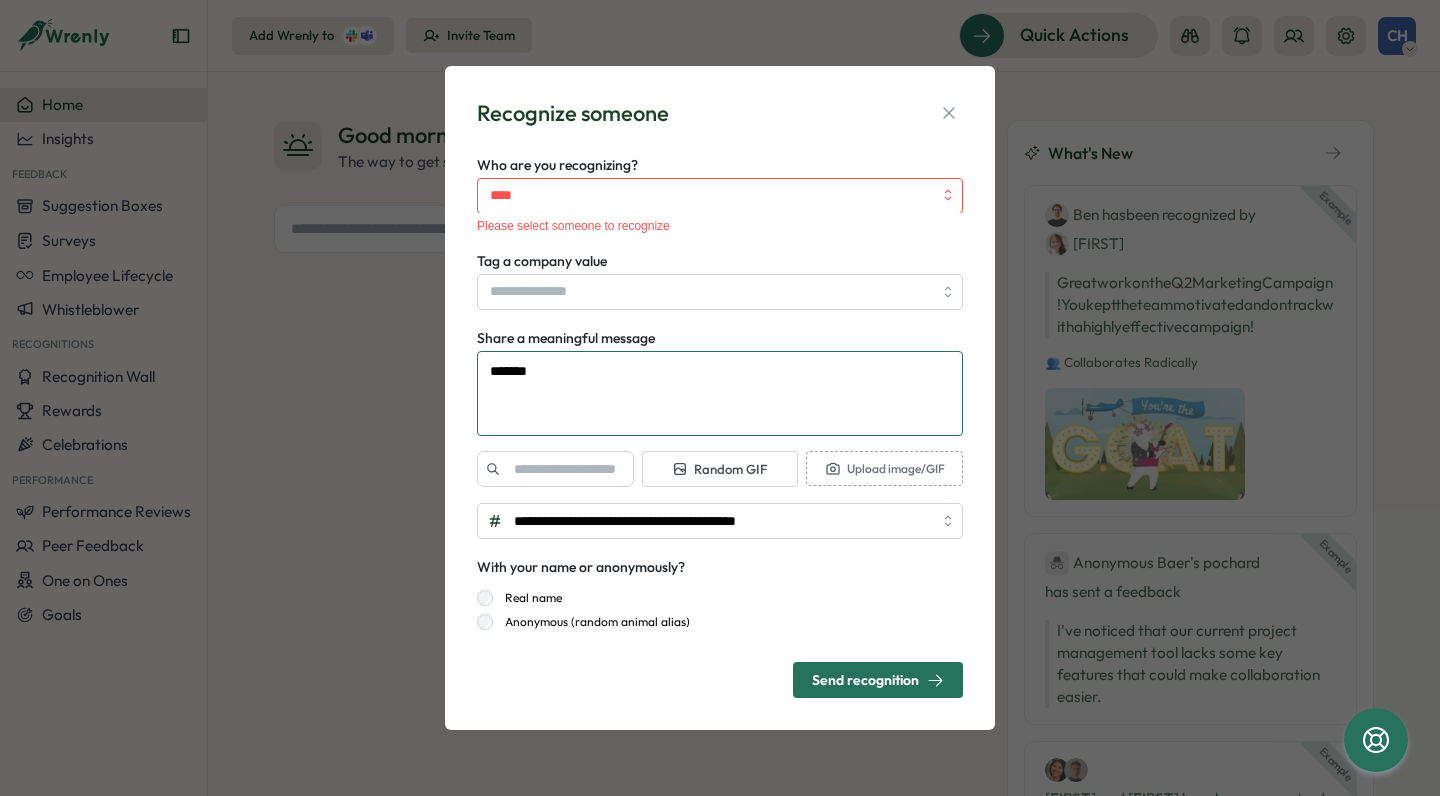 type on "********" 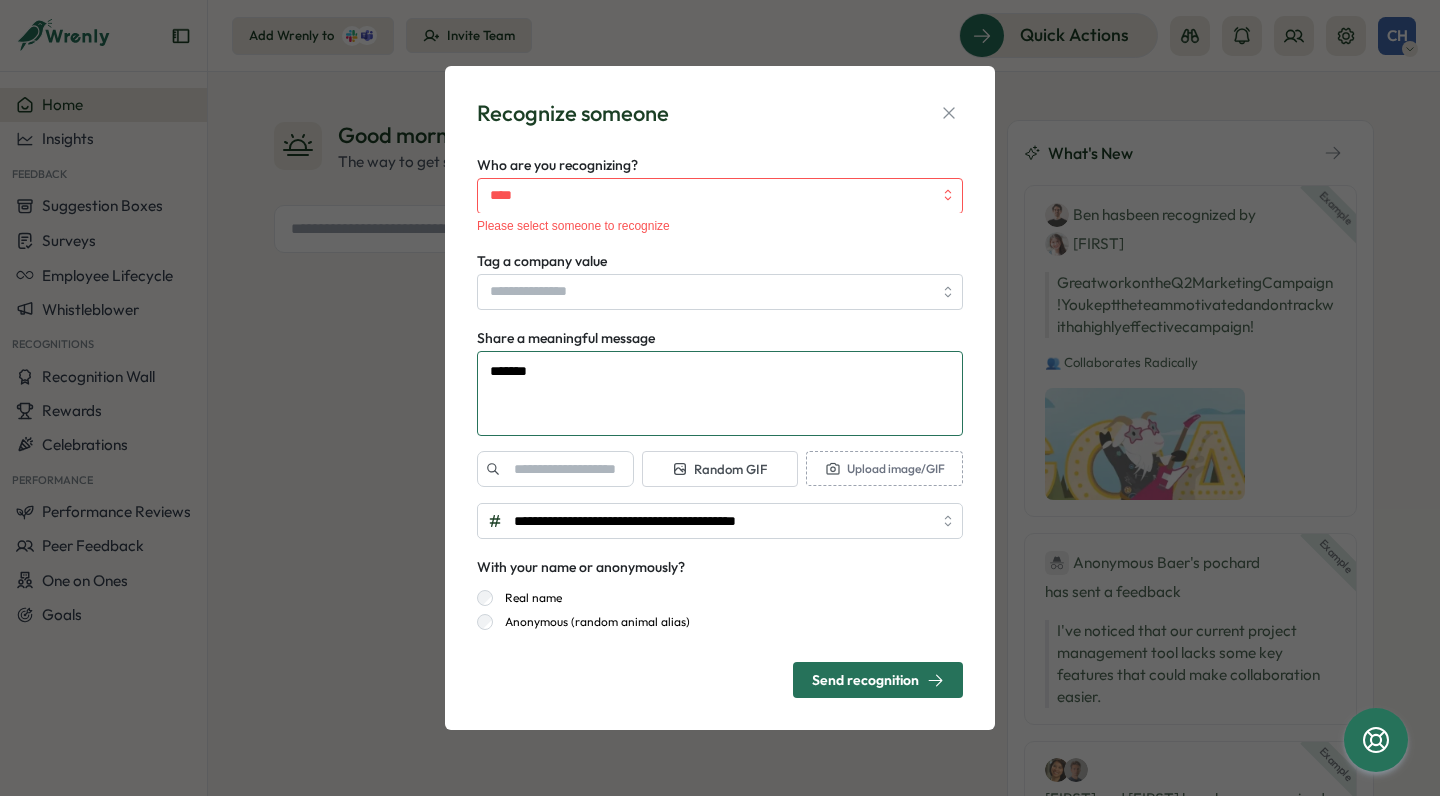 type on "*" 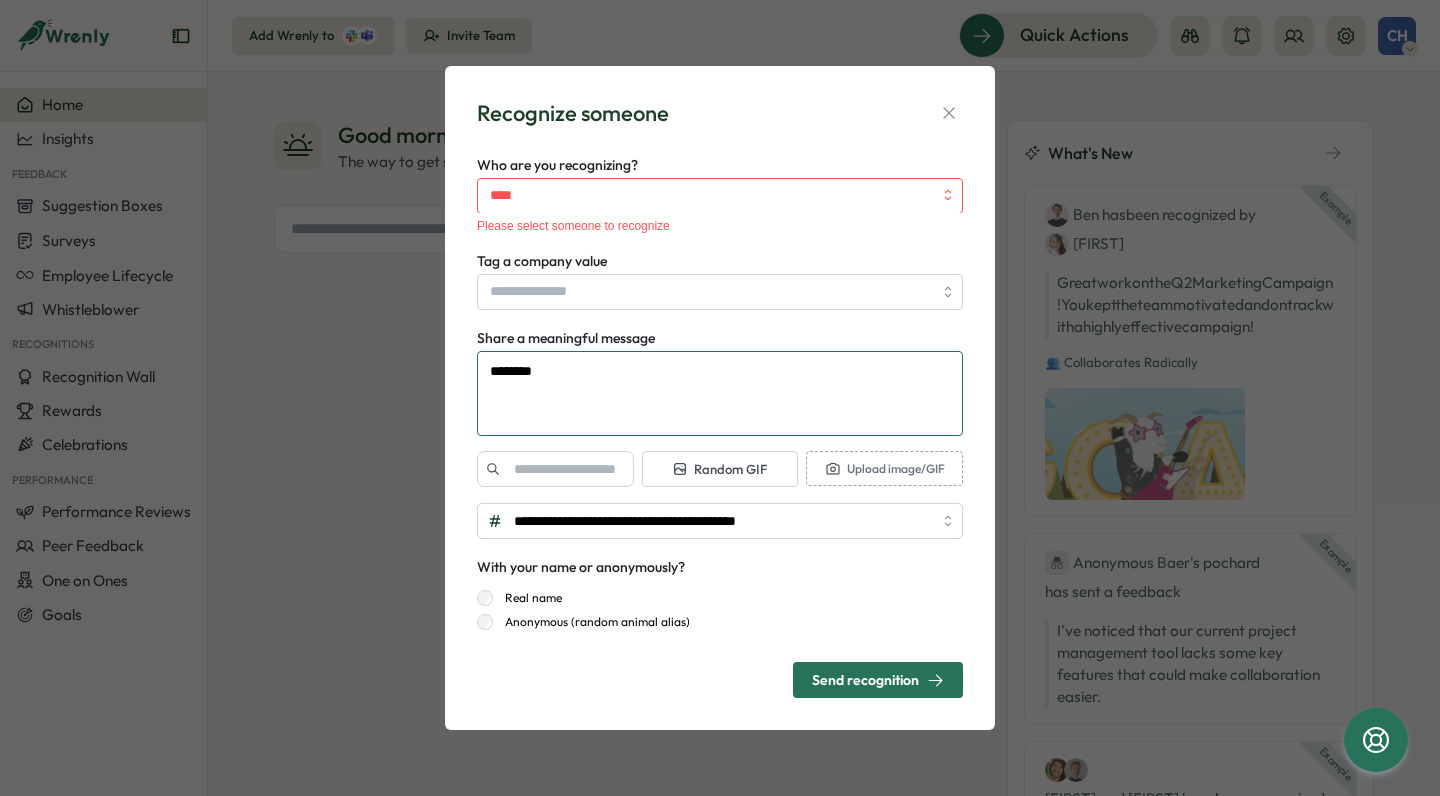 type on "*********" 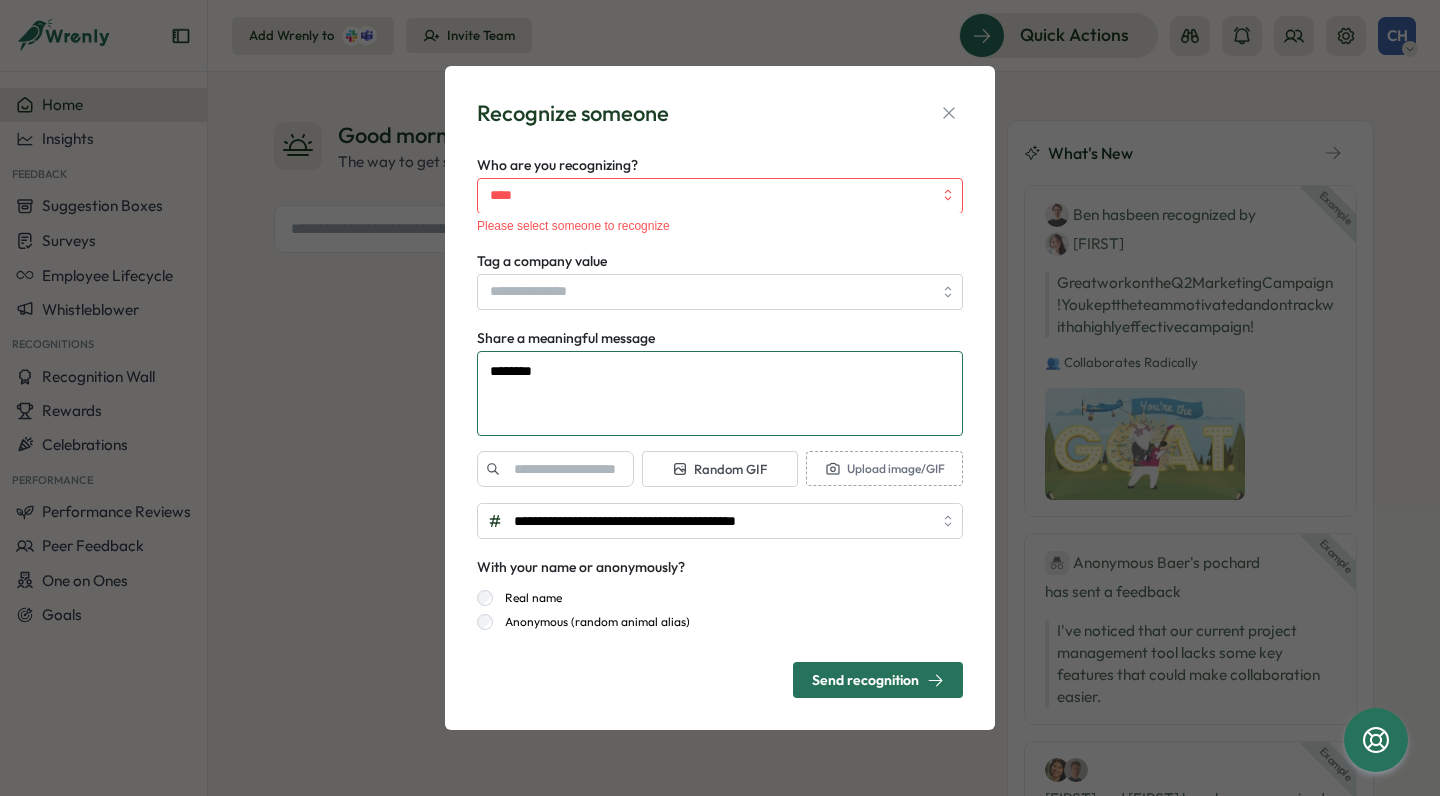 type on "*" 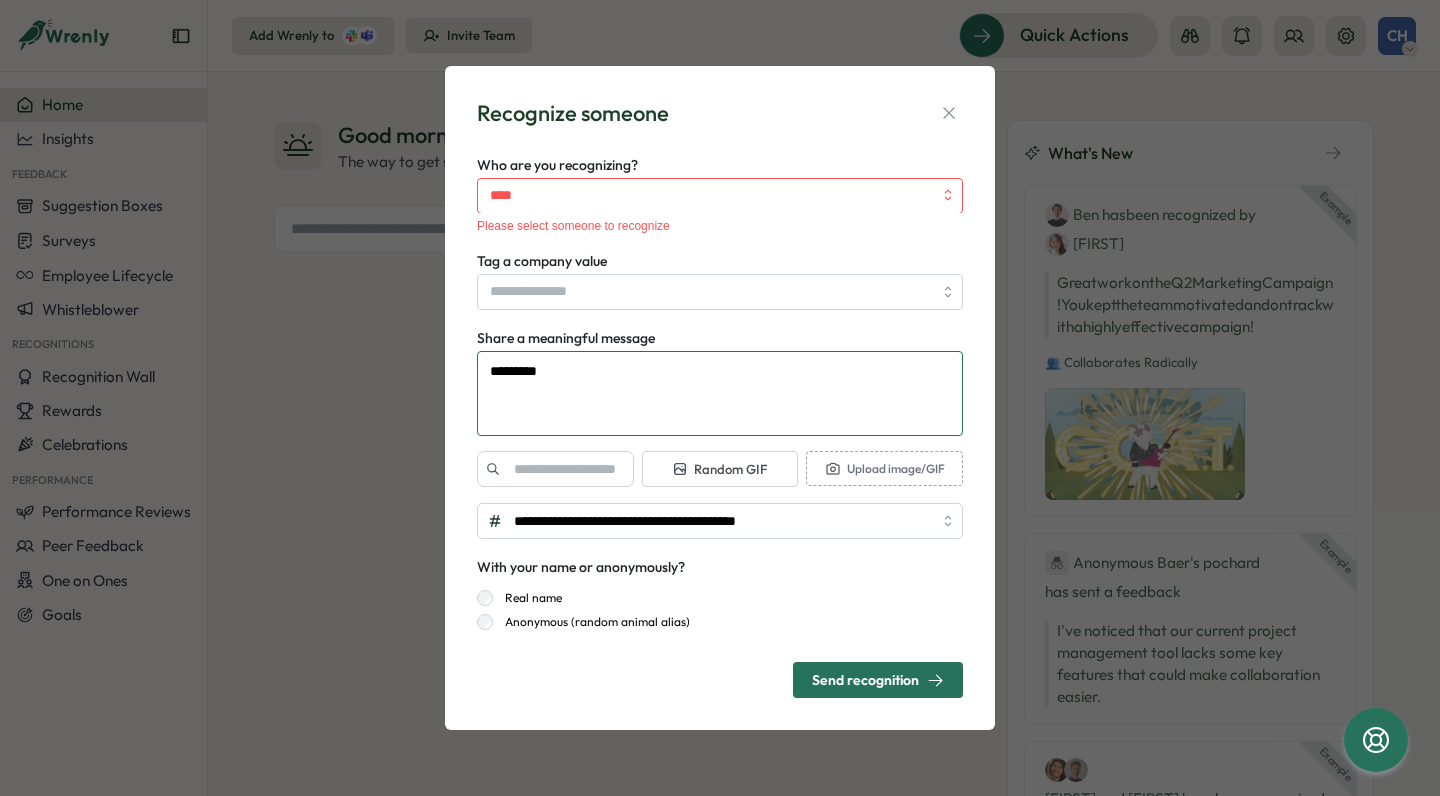 type on "*********" 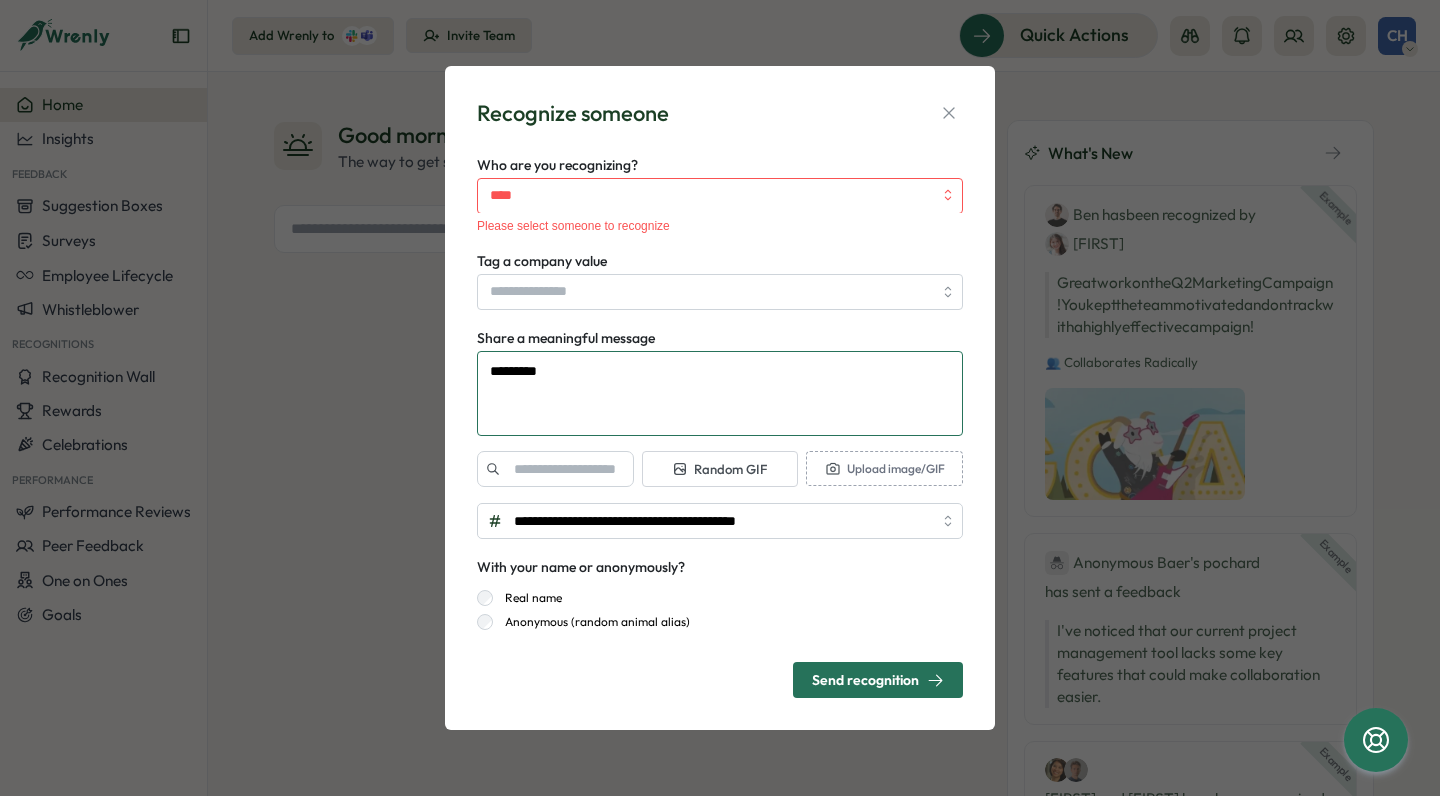 type on "*" 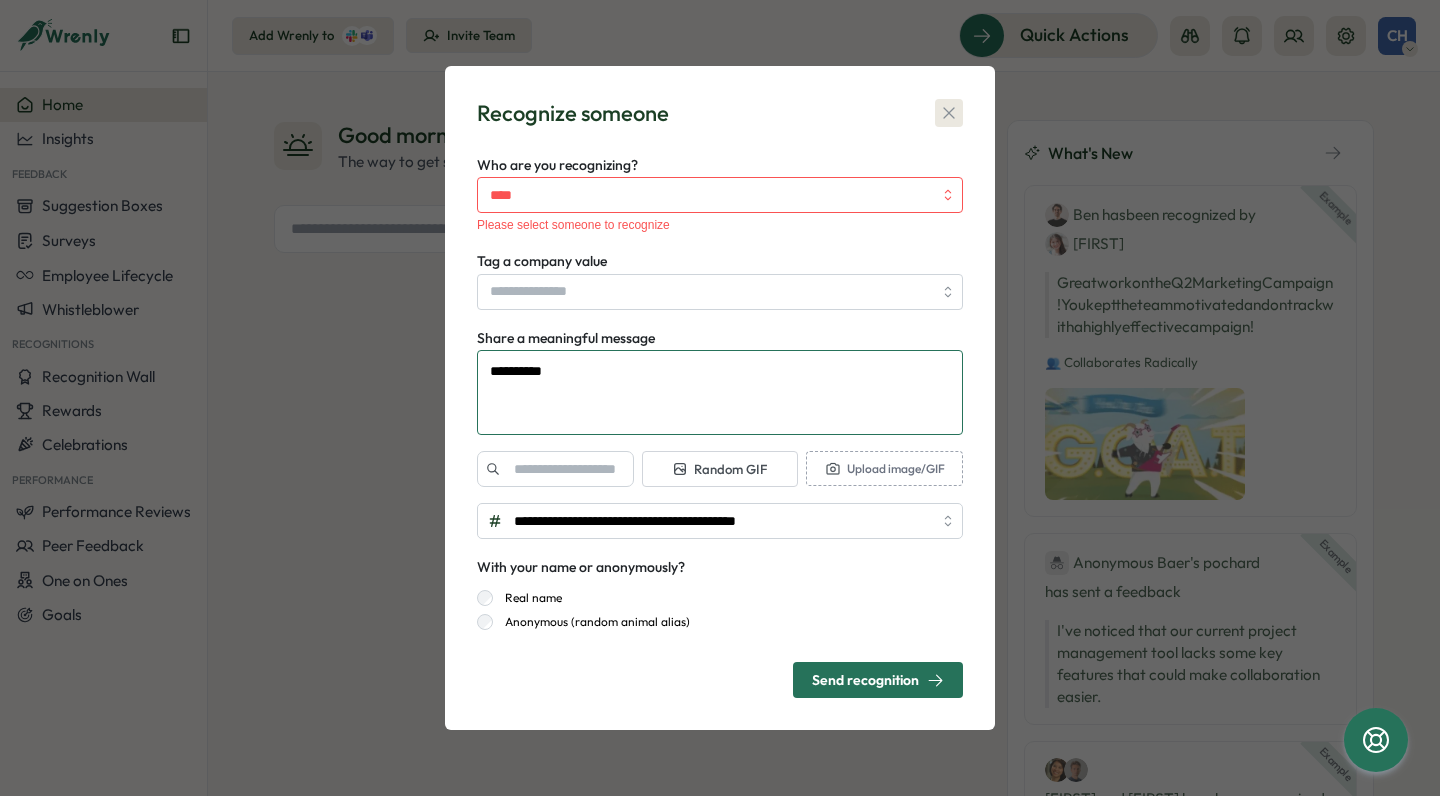 type on "*********" 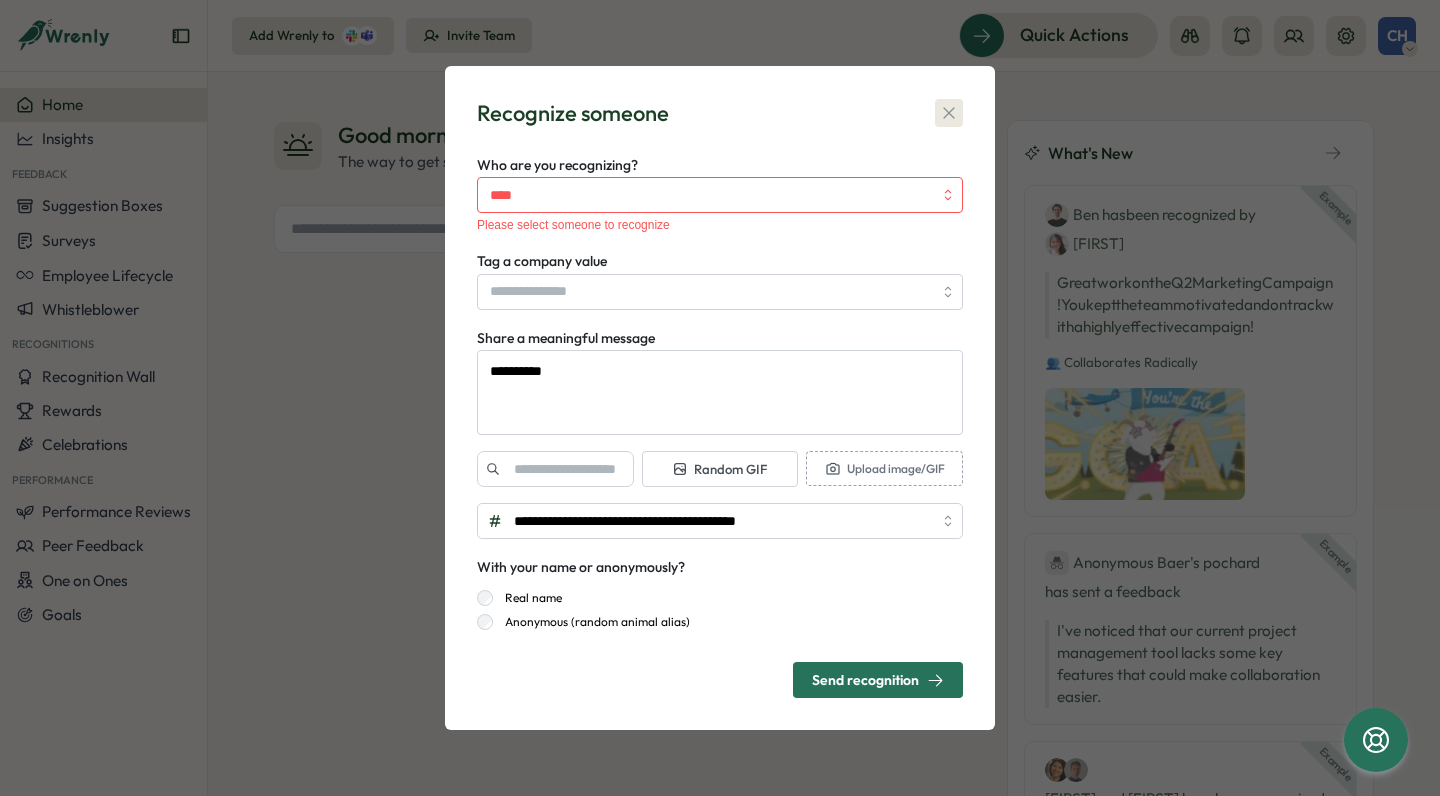 click at bounding box center (949, 113) 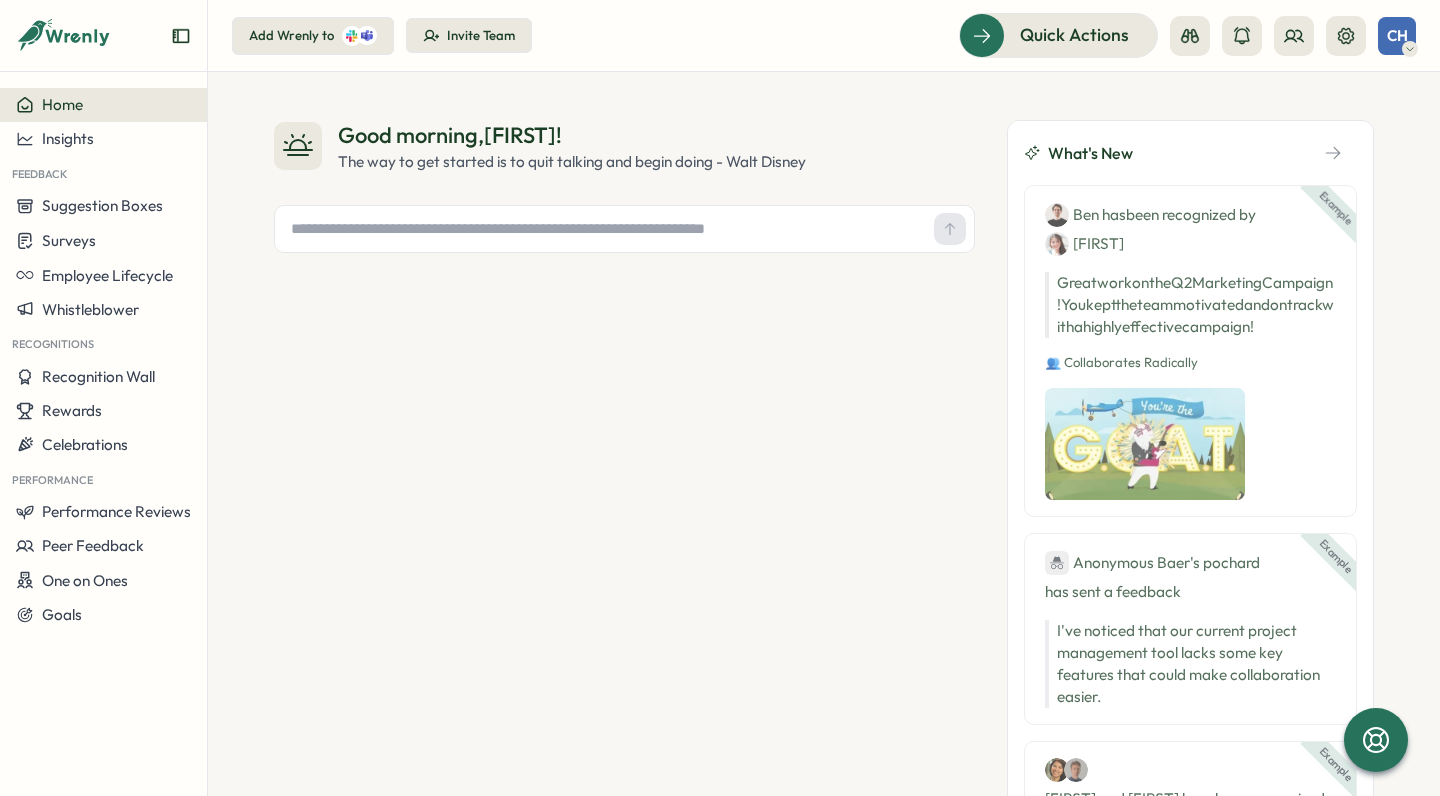 click 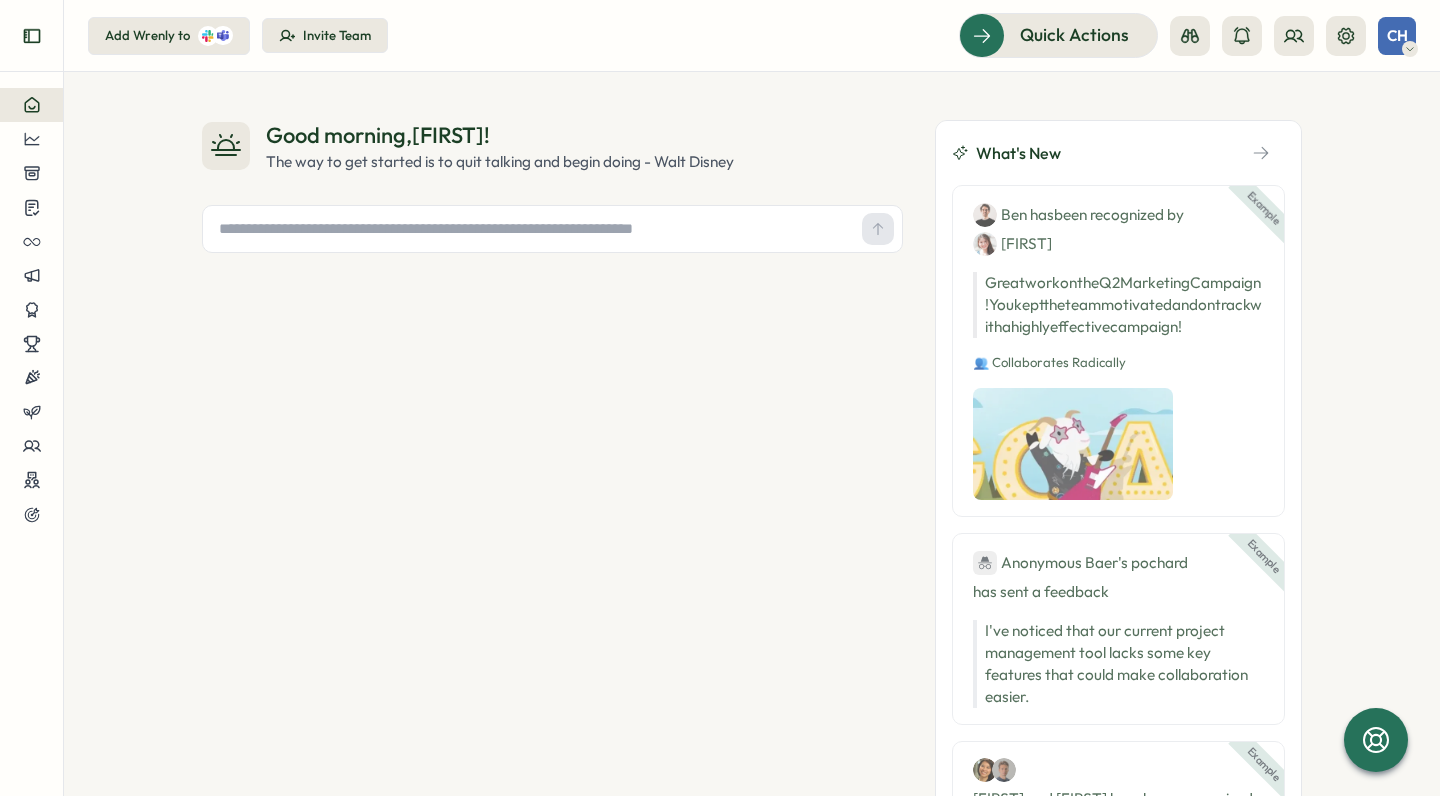 click 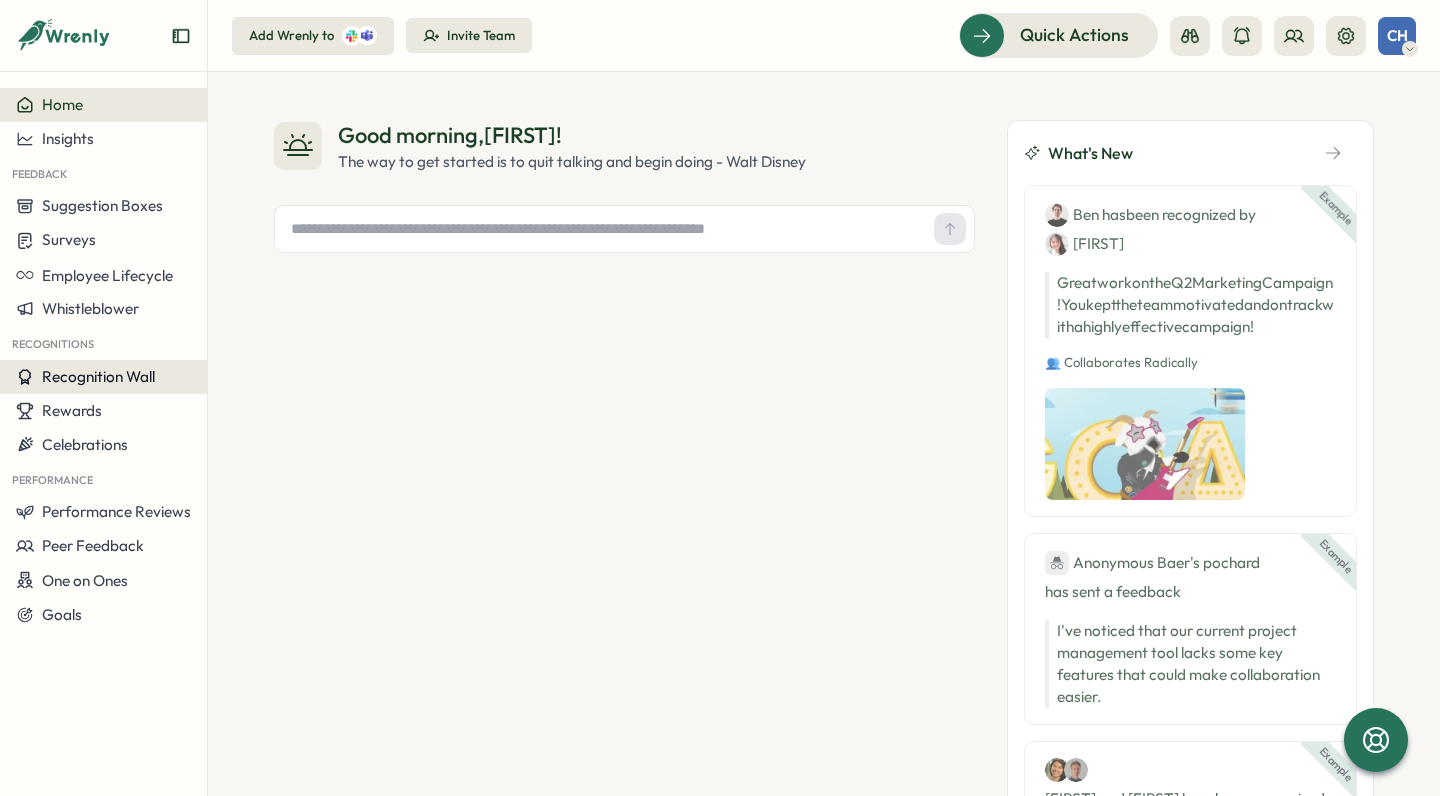 click on "Recognition Wall" at bounding box center (98, 376) 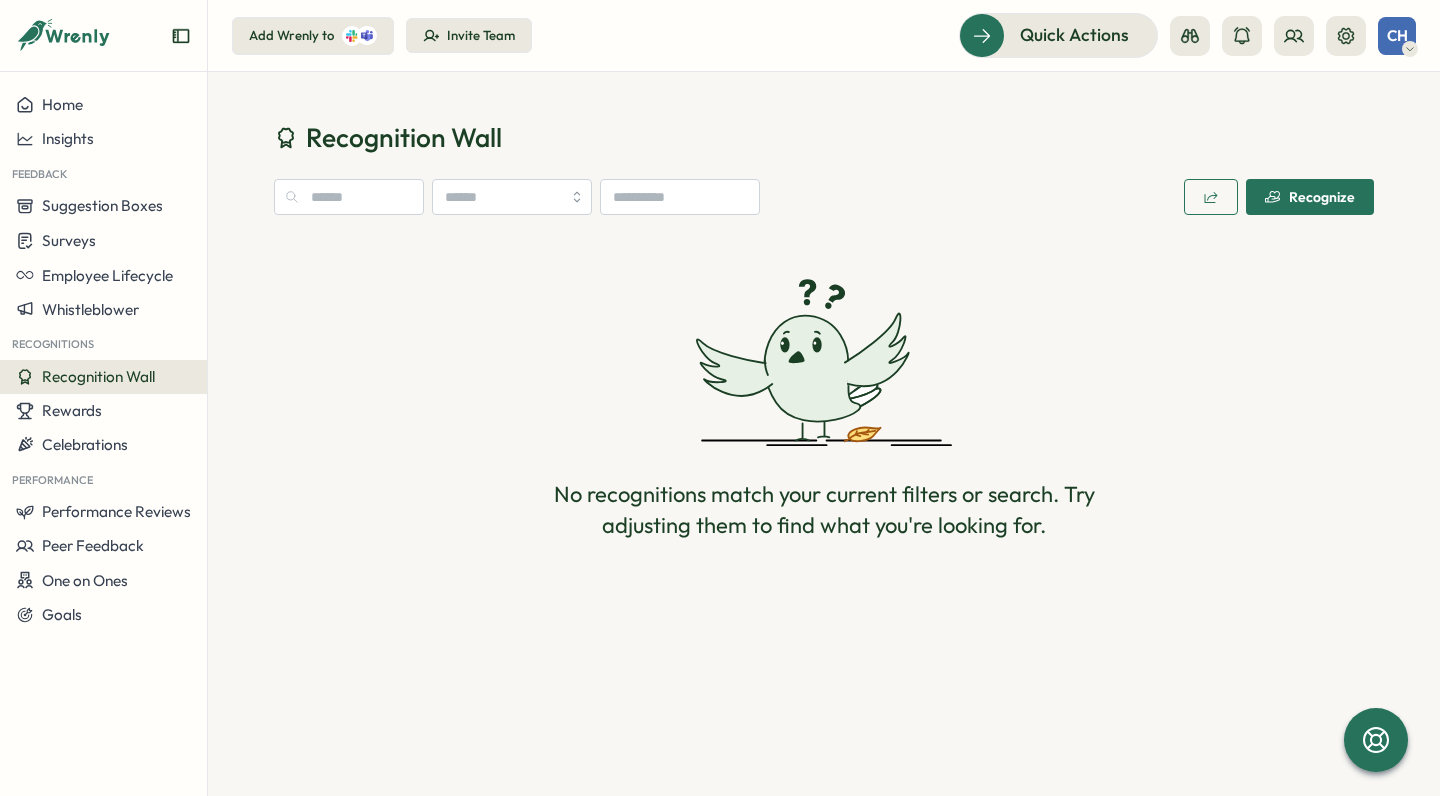 click on "Recognize" at bounding box center [1310, 197] 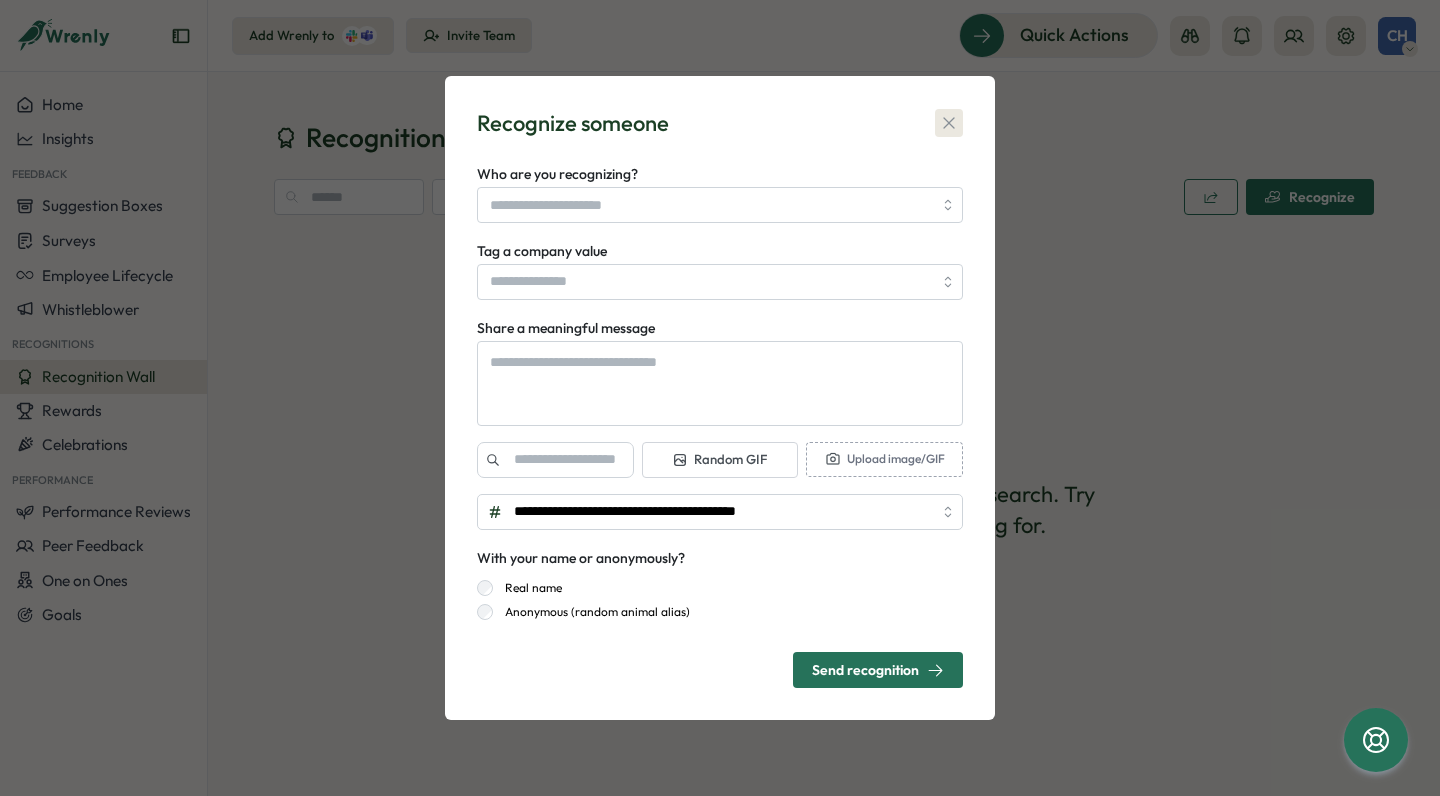 click 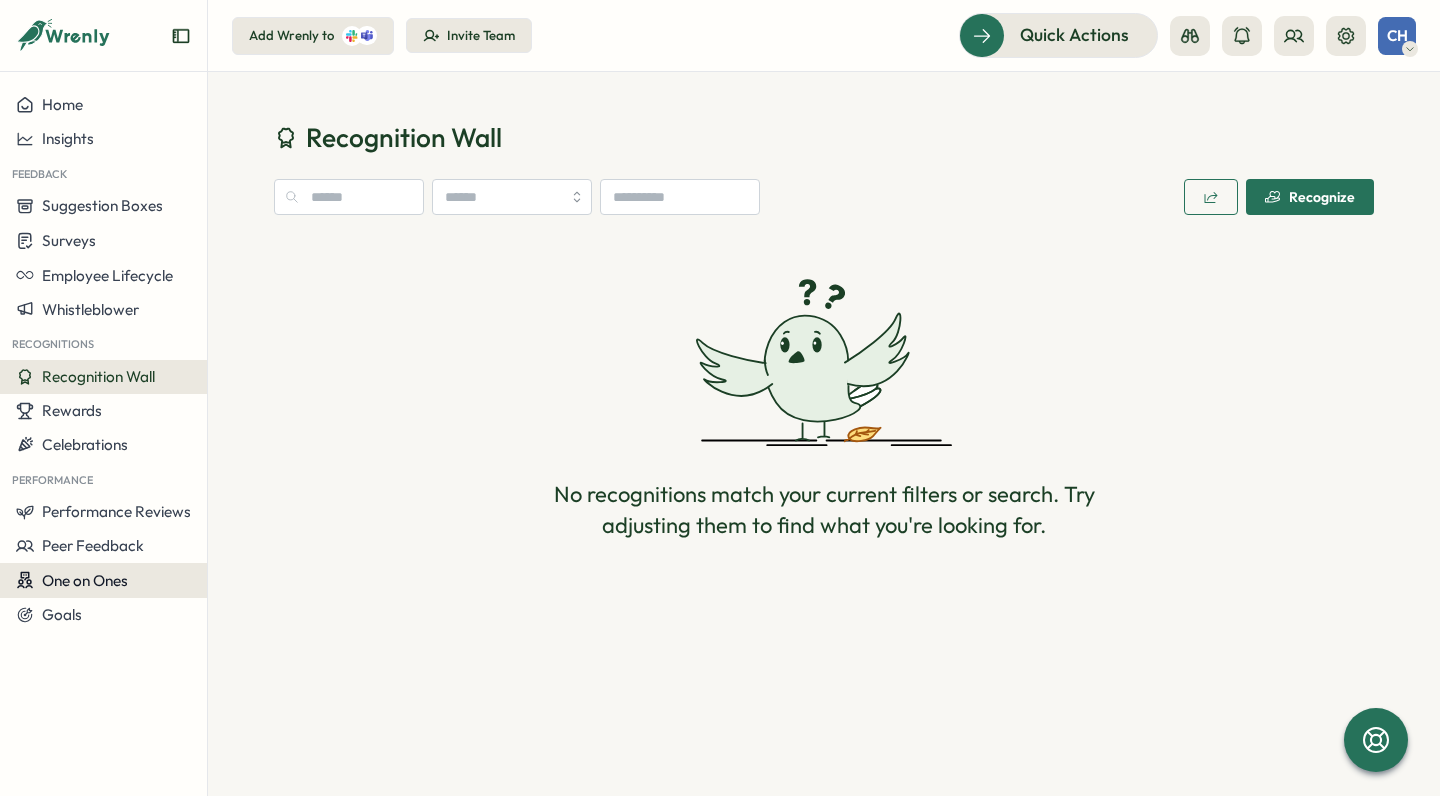 click on "One on Ones" at bounding box center [85, 580] 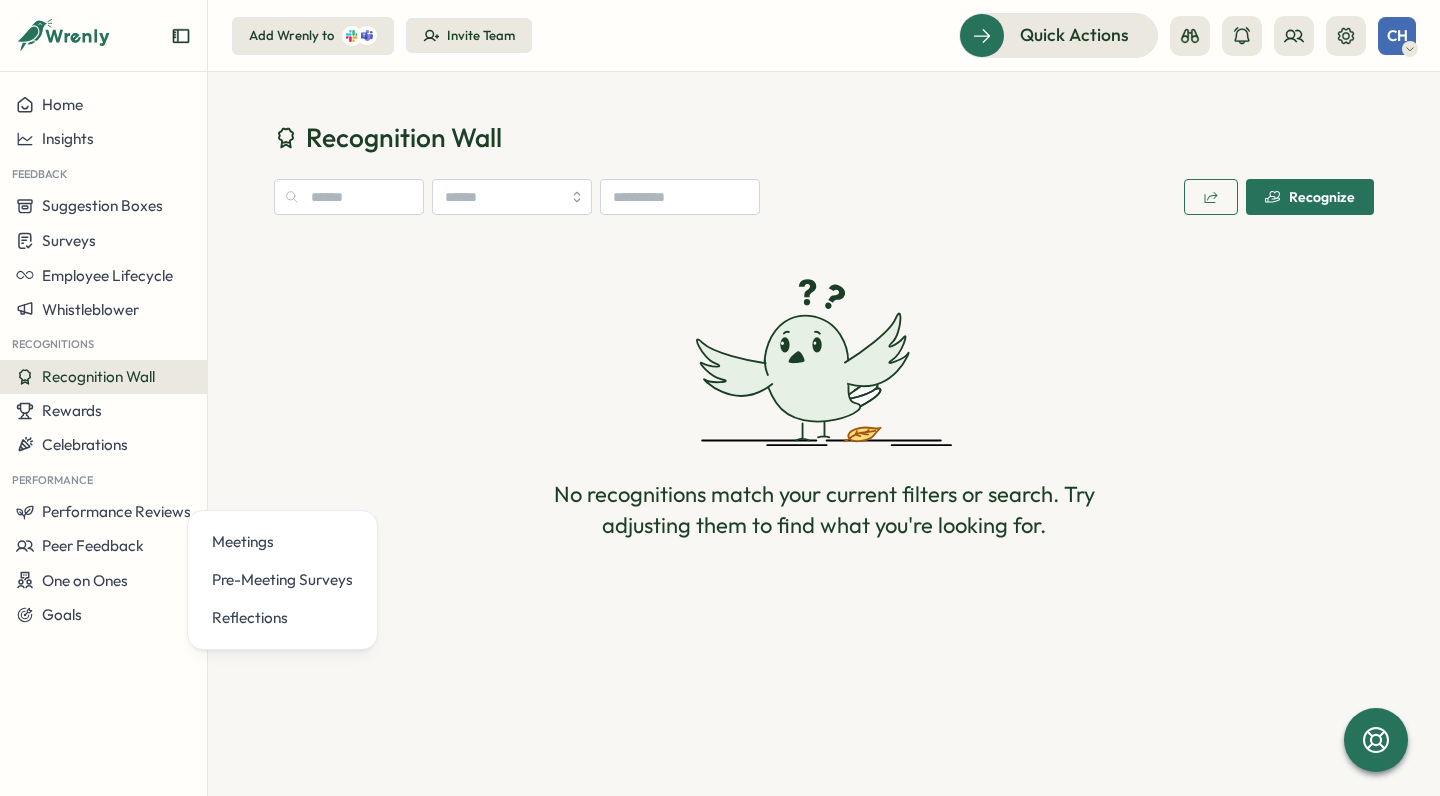 click on "No recognitions match your current filters or search. Try adjusting them to find what you're looking for." at bounding box center (824, 409) 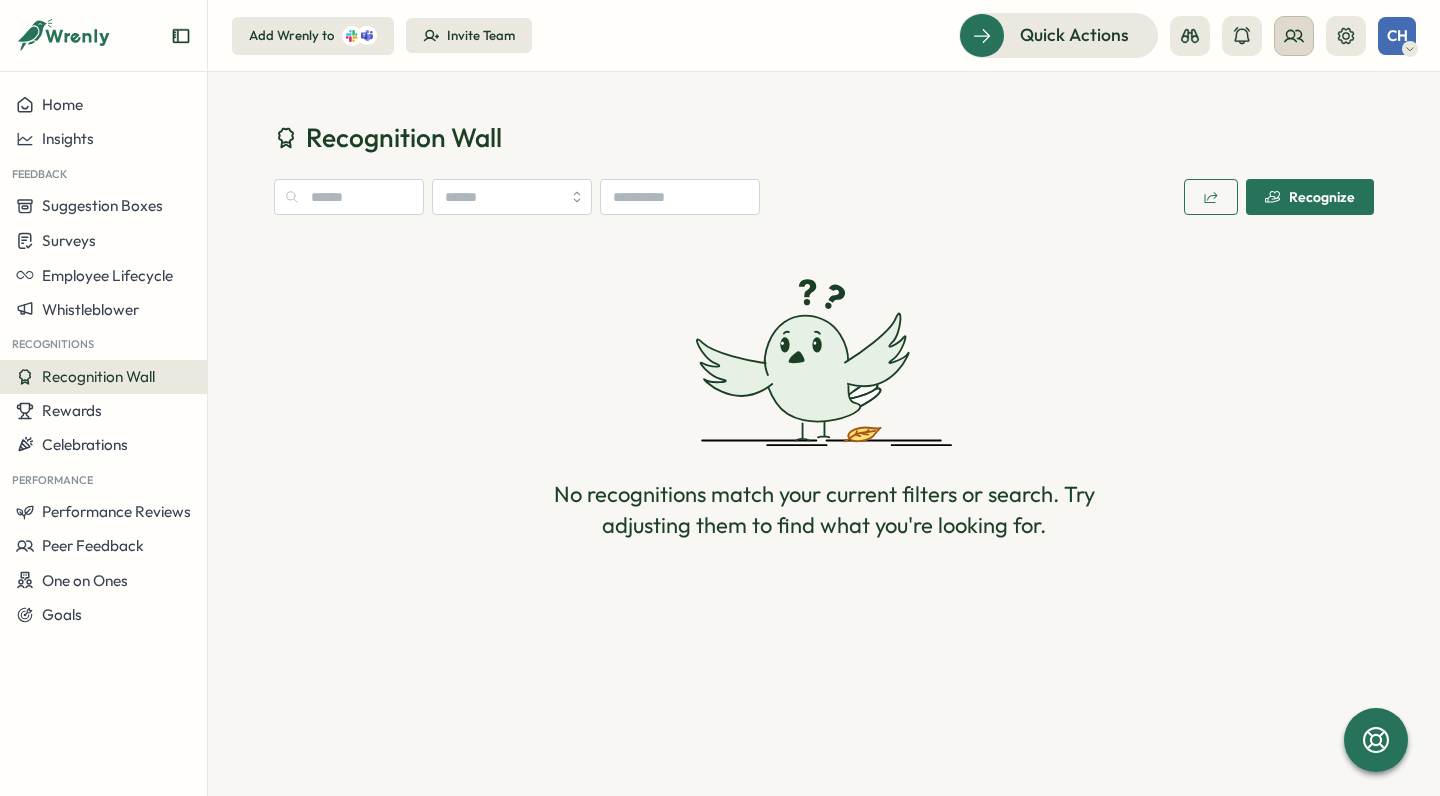 click 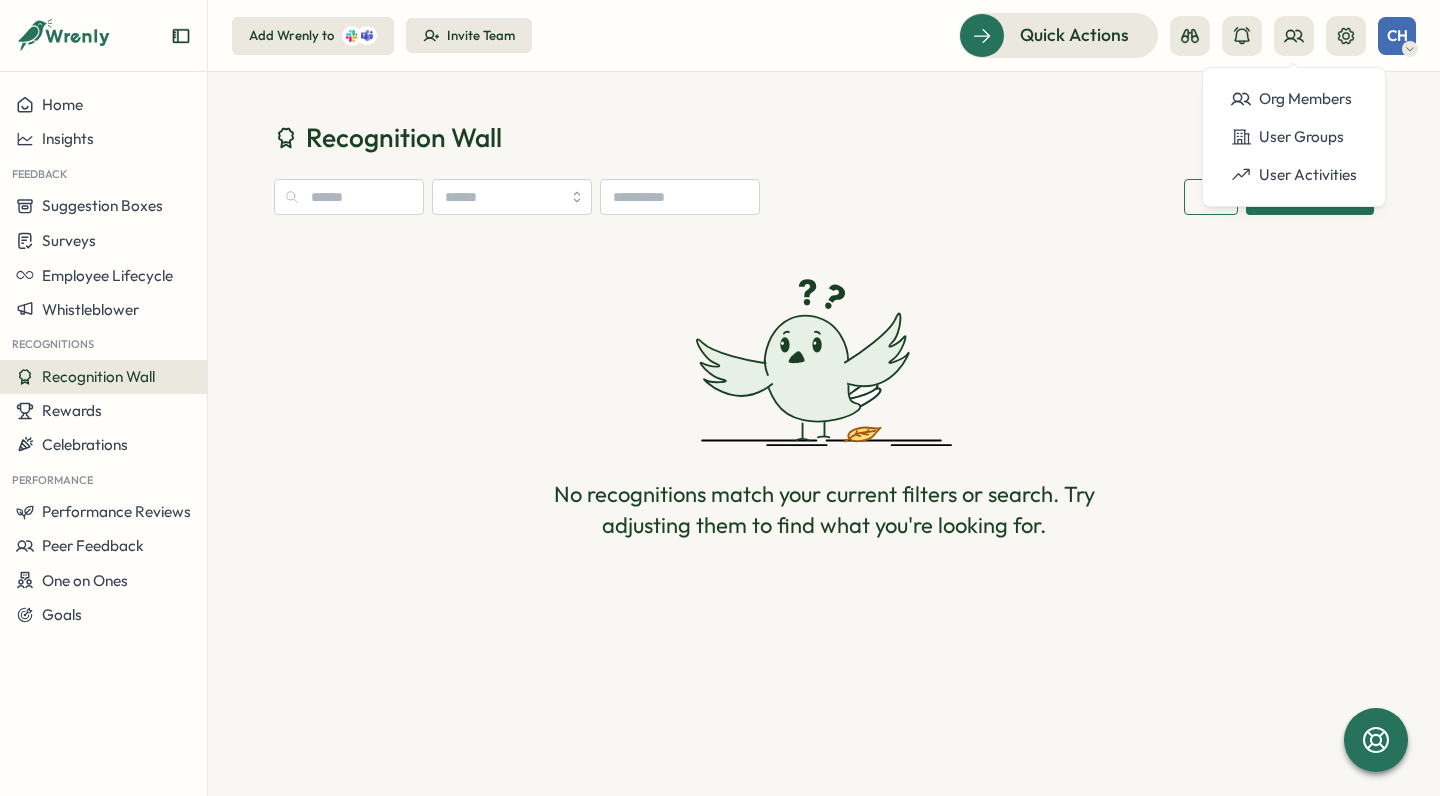 click on "No recognitions match your current filters or search. Try adjusting them to find what you're looking for." at bounding box center [824, 409] 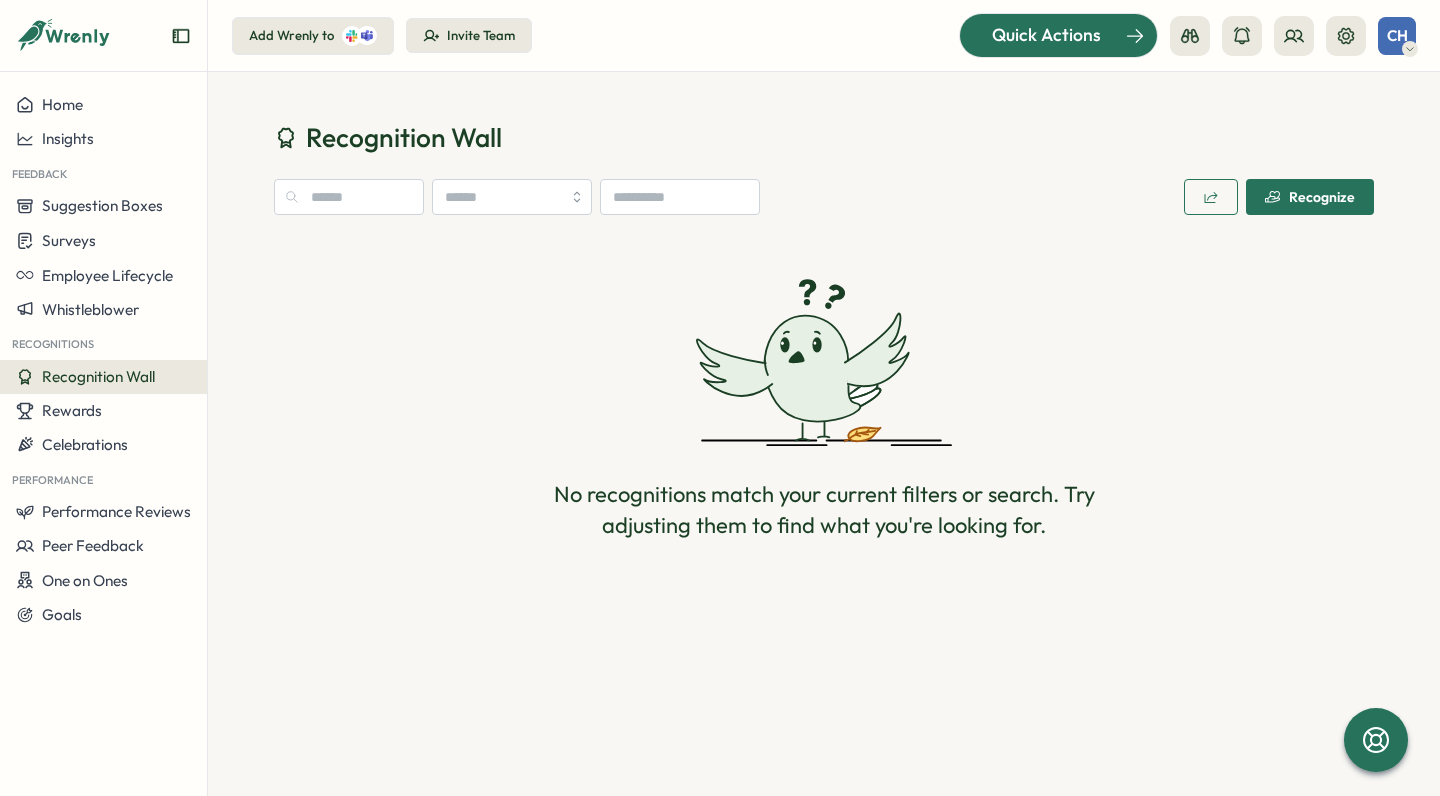 click on "Quick Actions" at bounding box center [1046, 35] 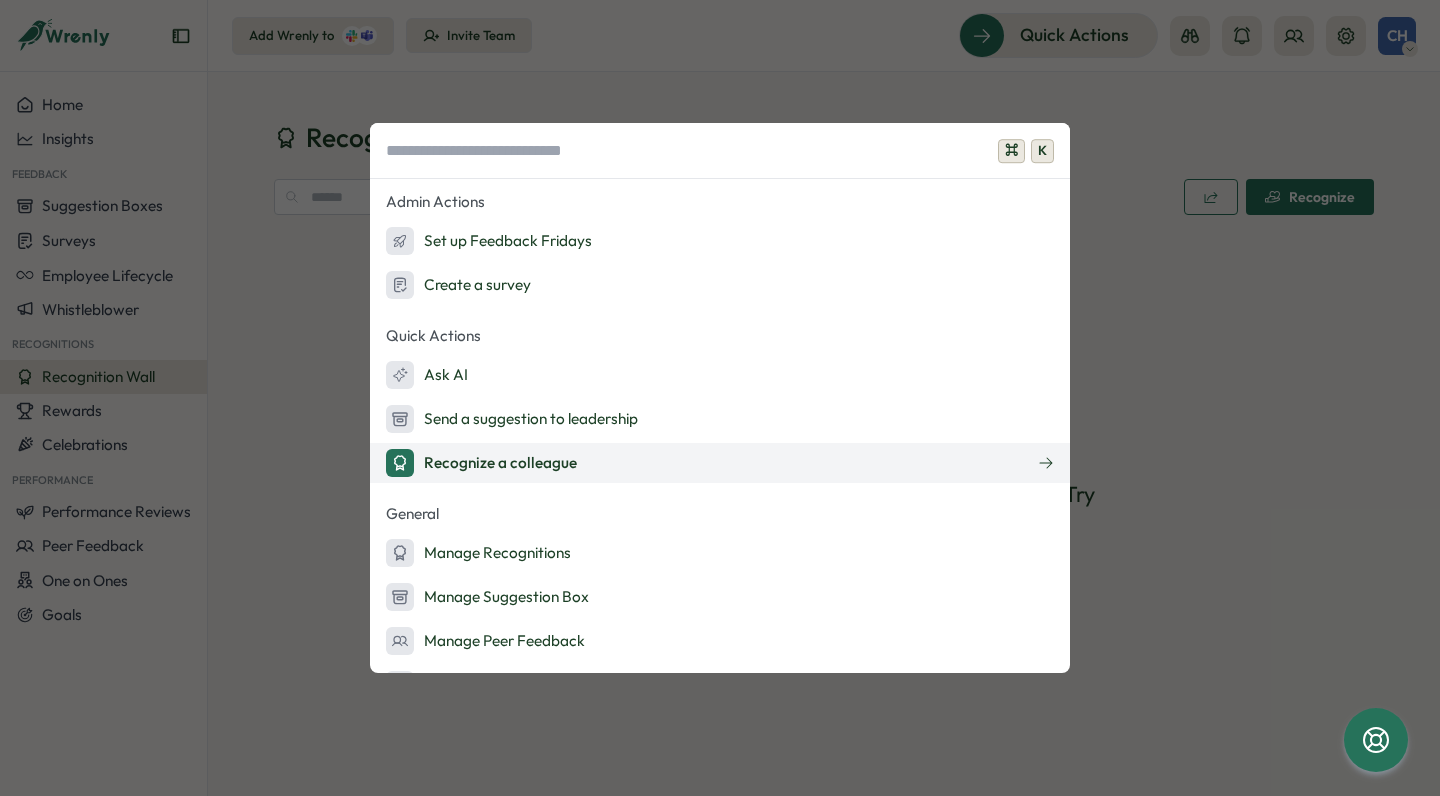 click on "Recognize a colleague" at bounding box center (481, 463) 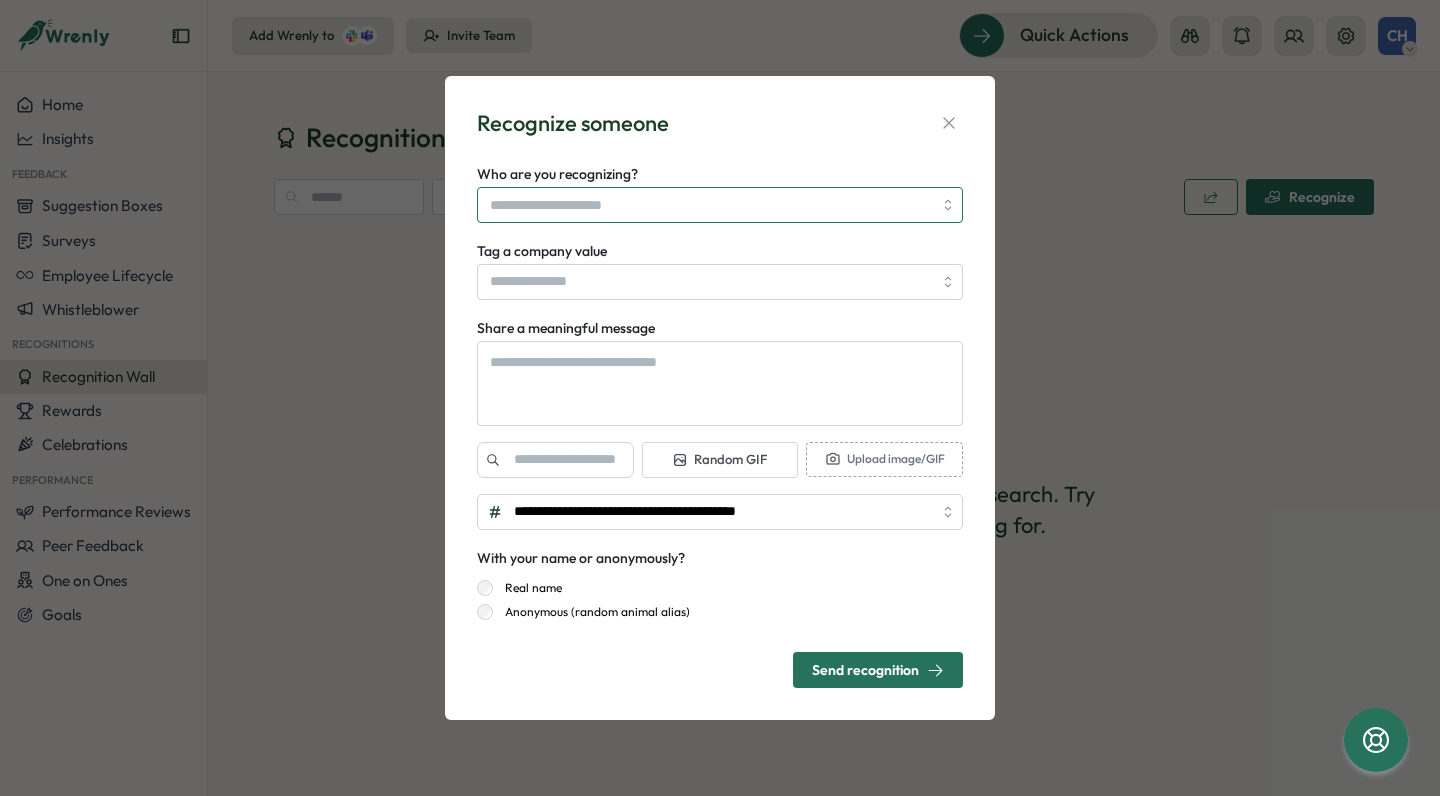 type on "*" 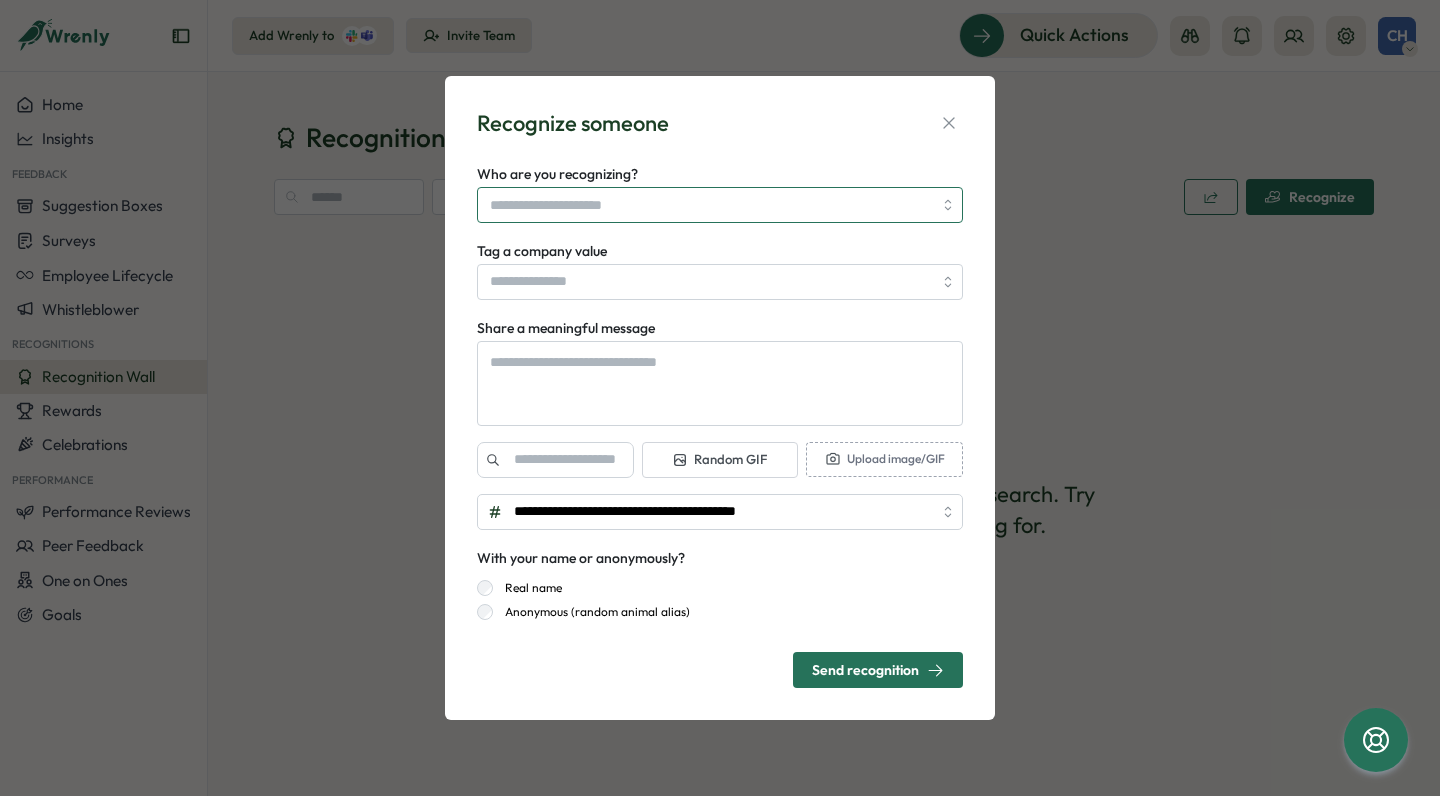 click on "Who are you recognizing?" at bounding box center [711, 205] 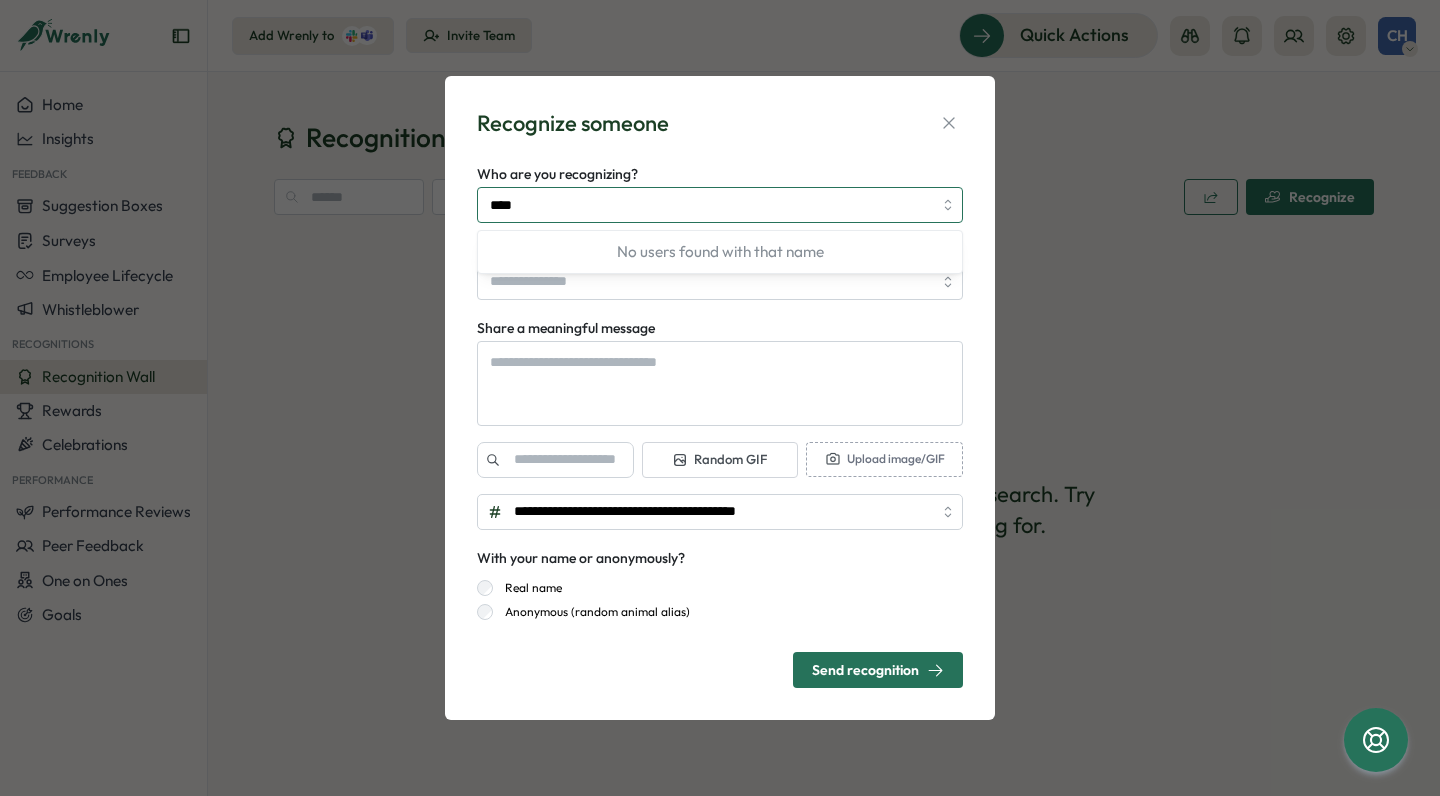 type on "****" 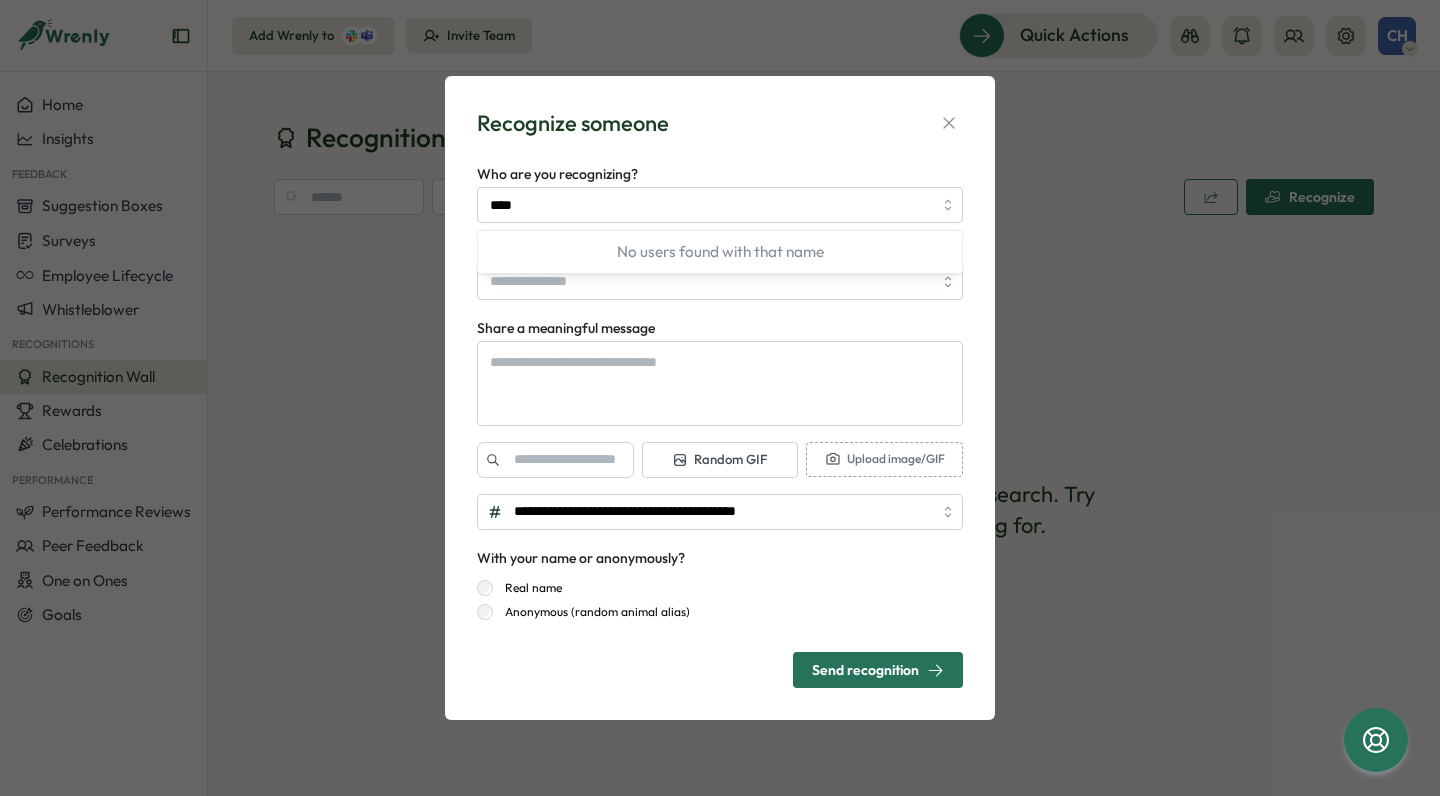 click on "**********" at bounding box center (720, 398) 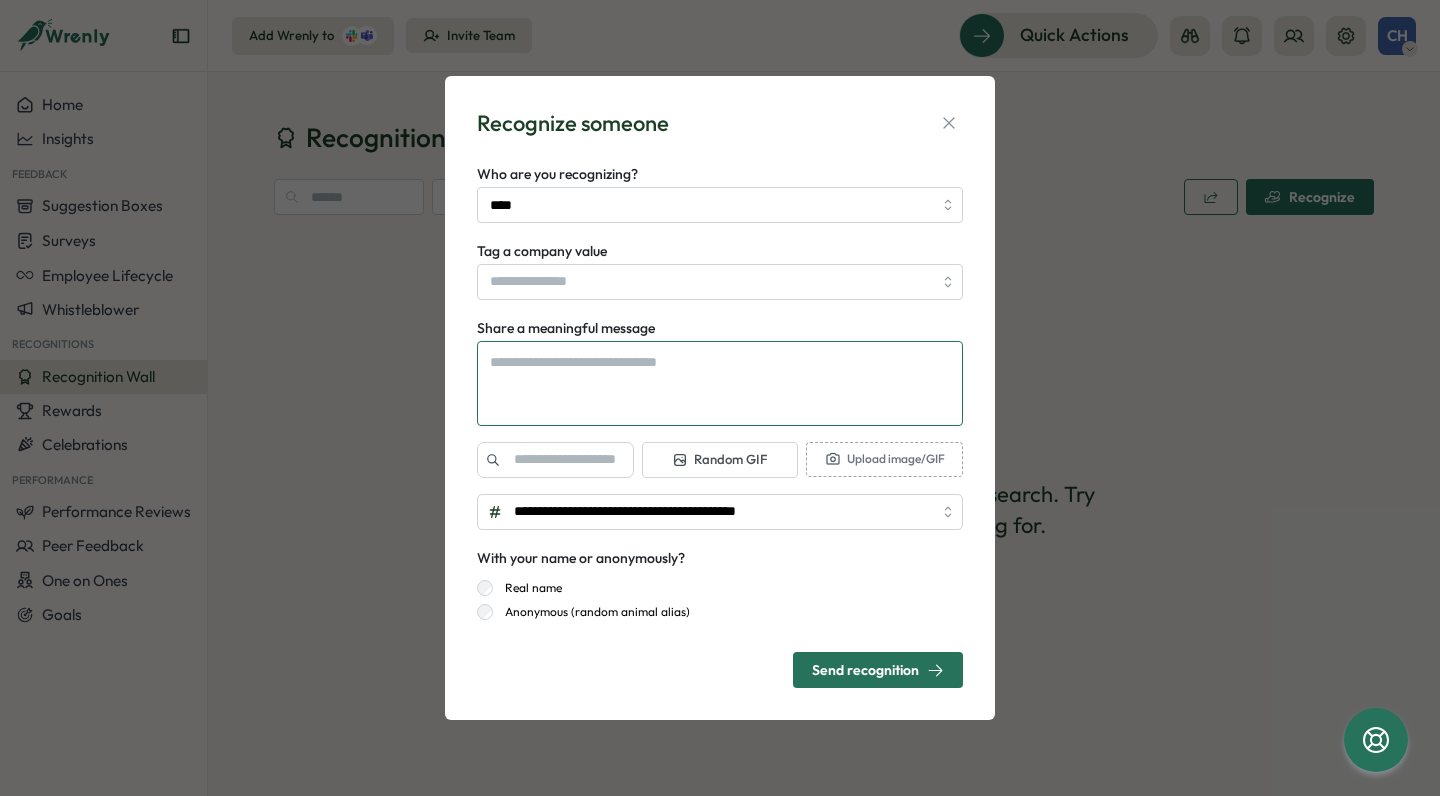 click on "Share a meaningful message" at bounding box center (720, 383) 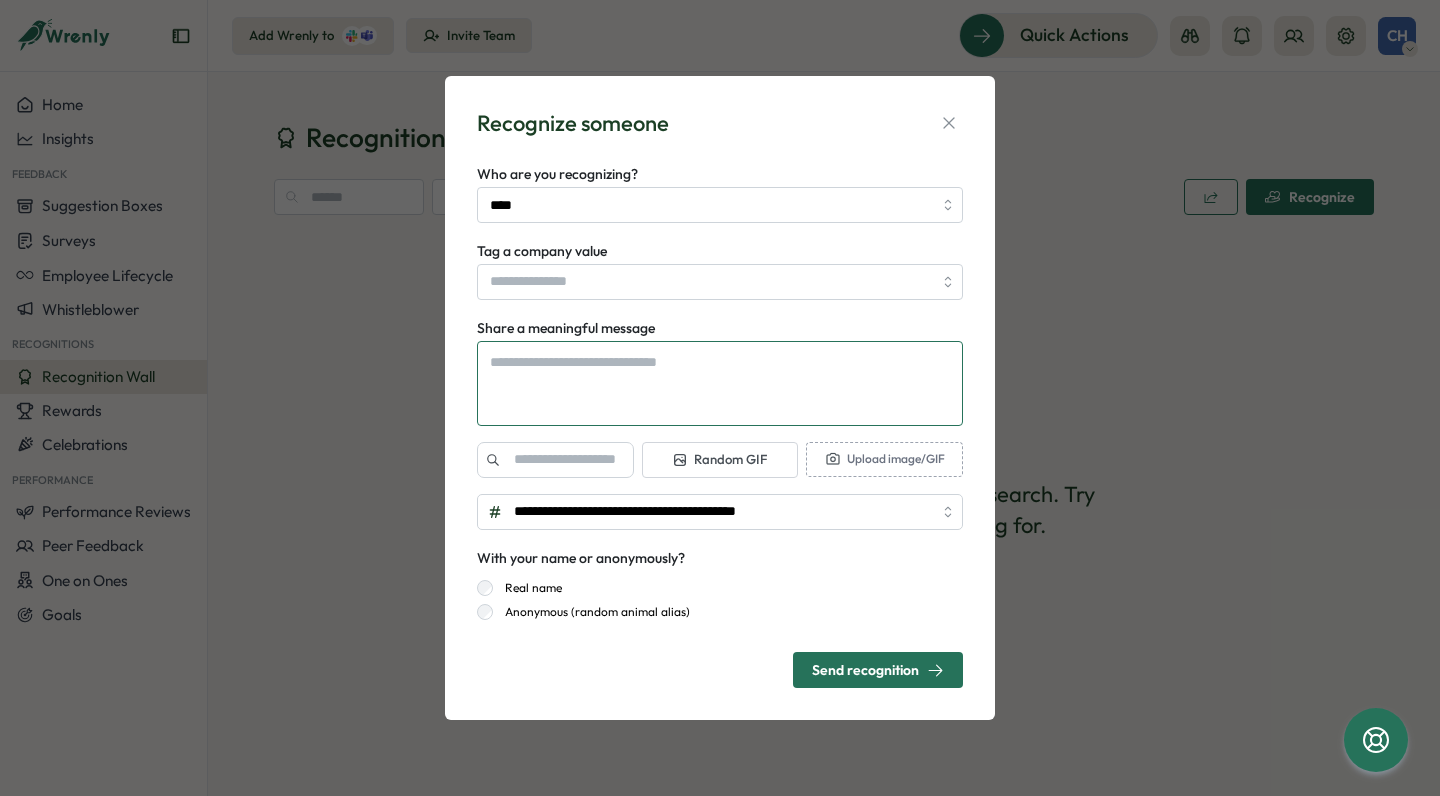 type on "*" 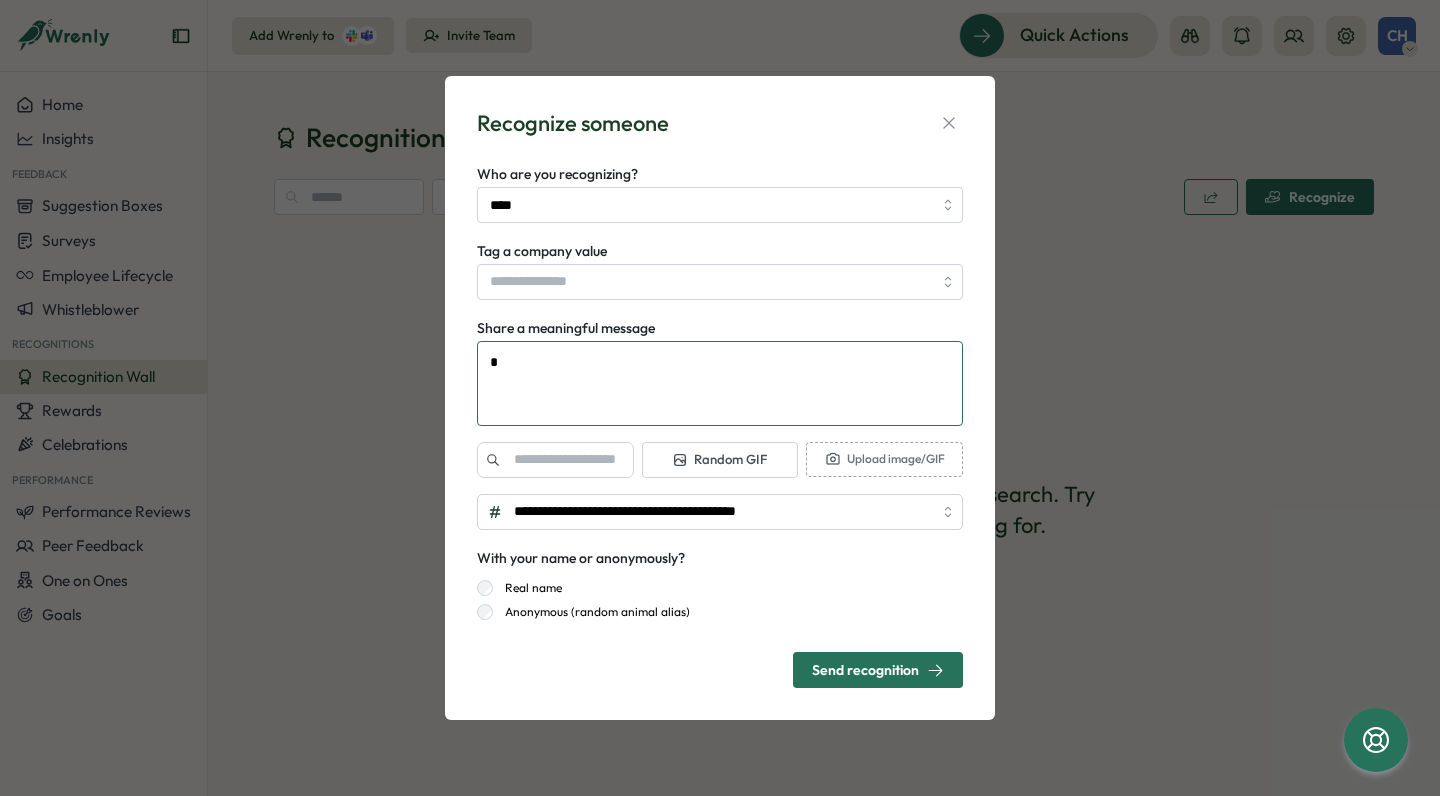 type on "*" 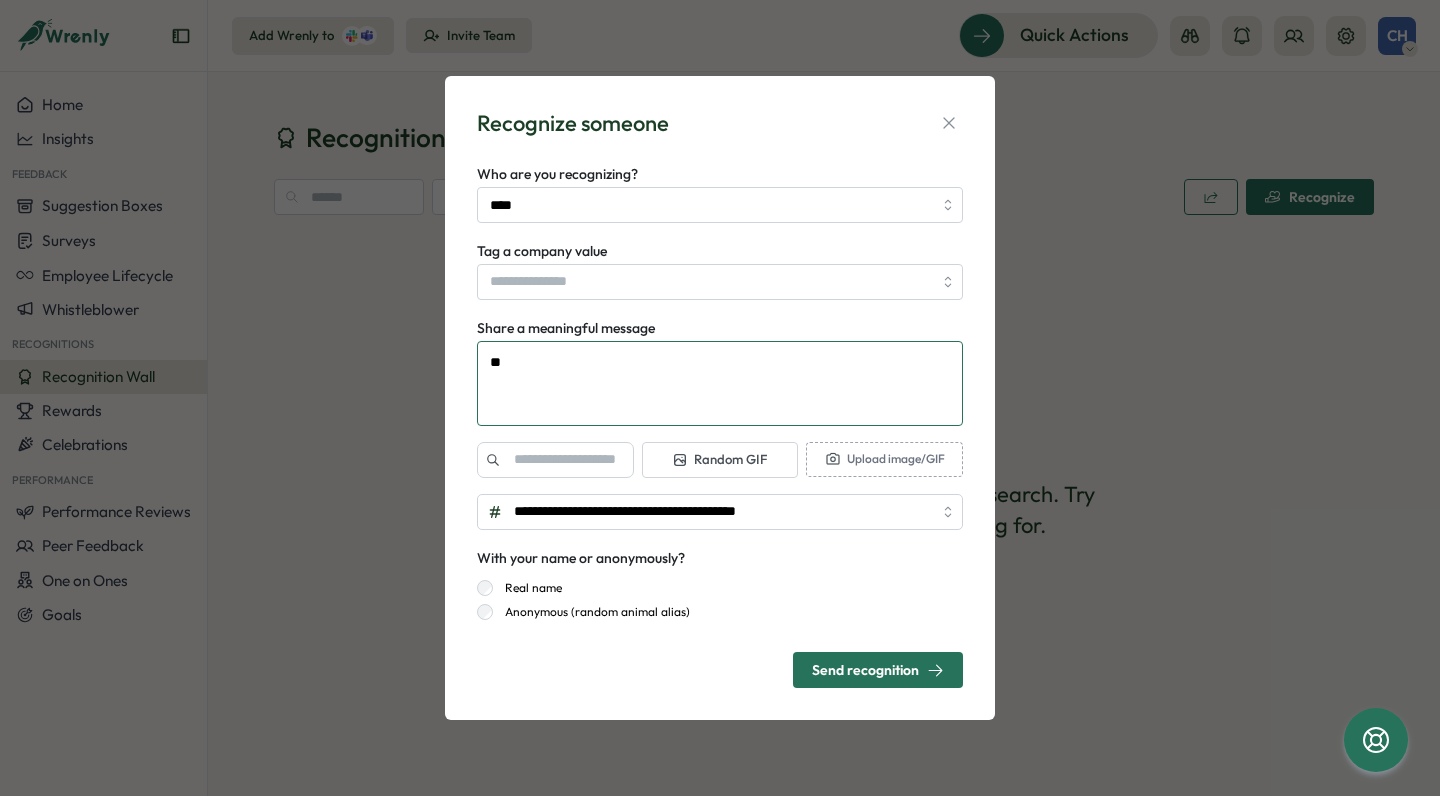 type on "*" 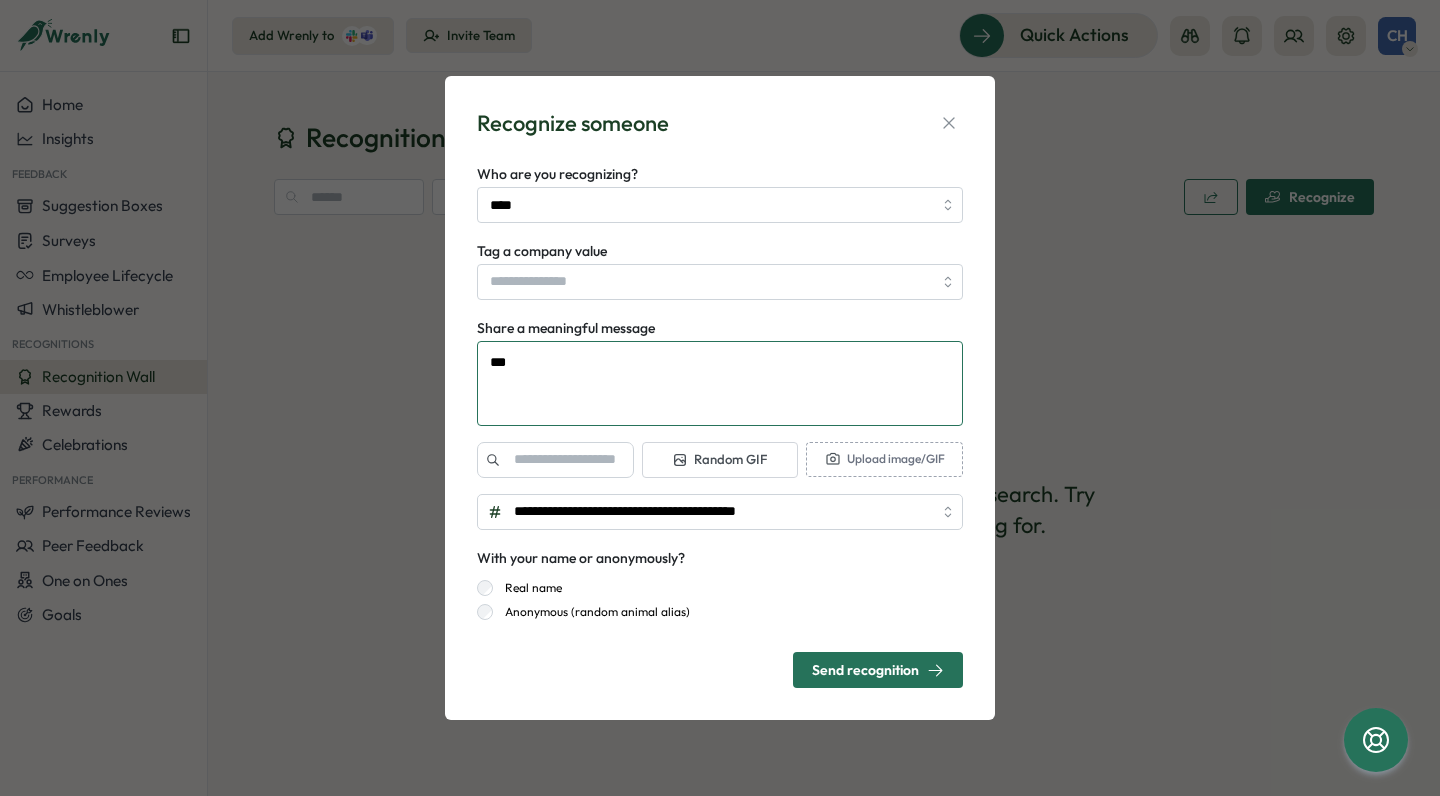 type on "*" 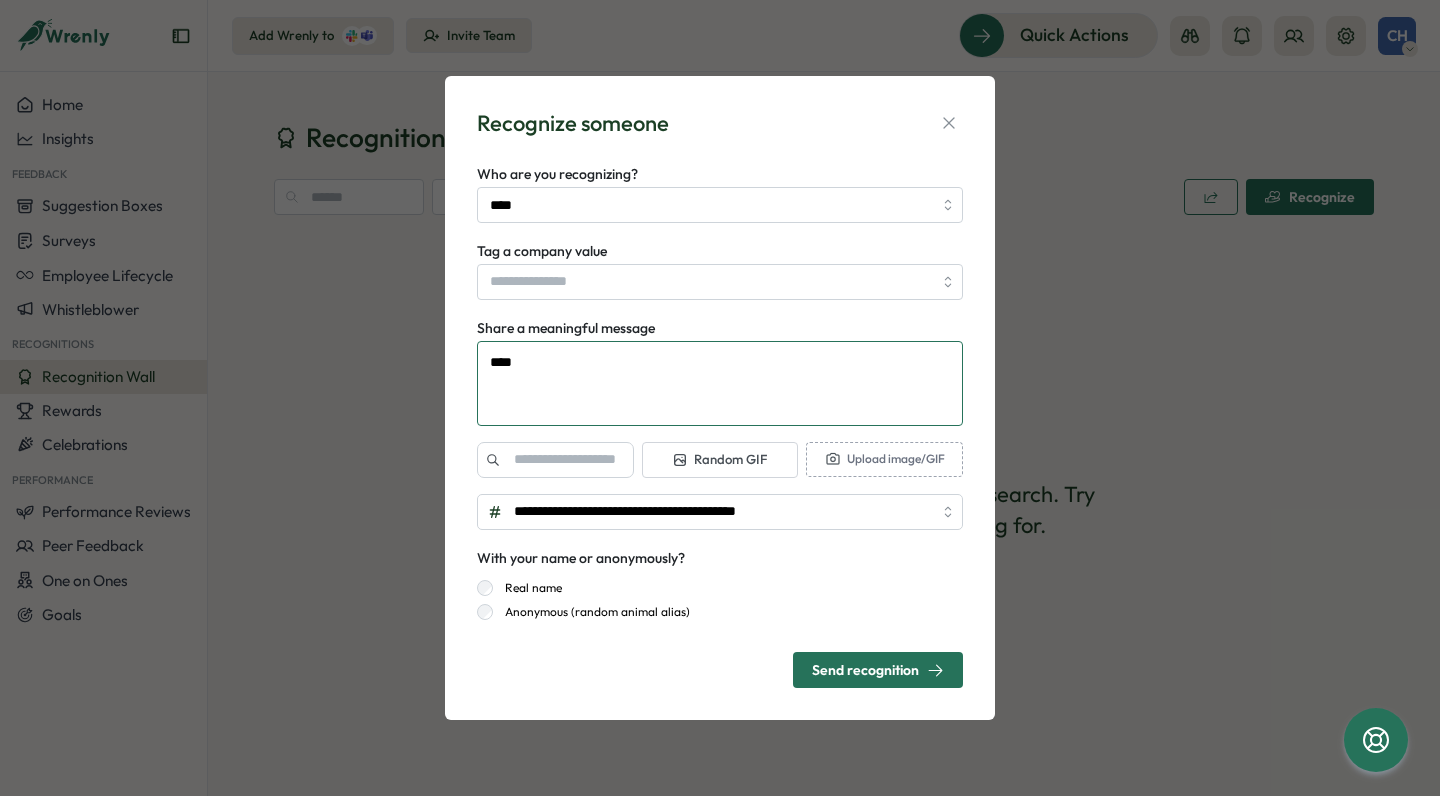 type on "*" 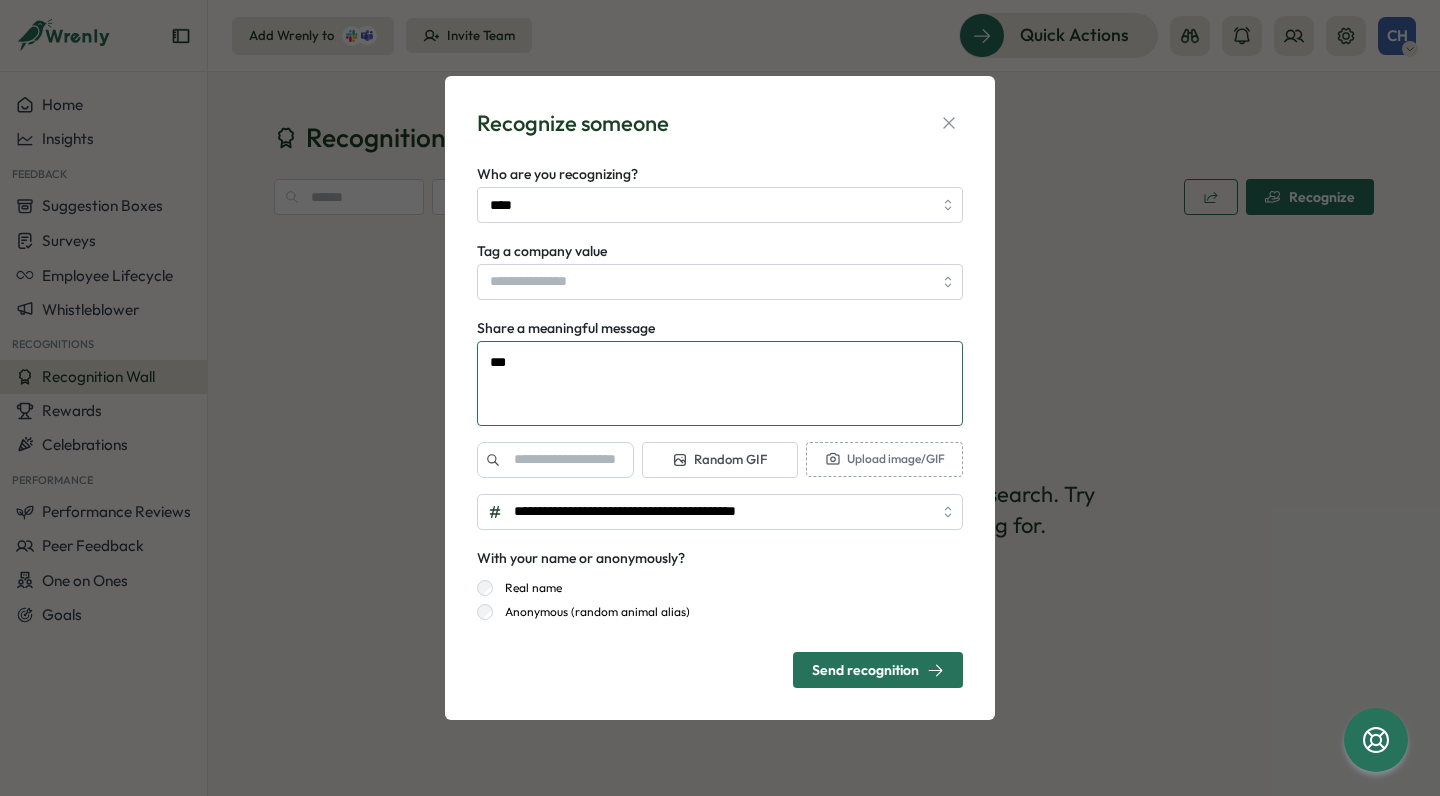 type on "*" 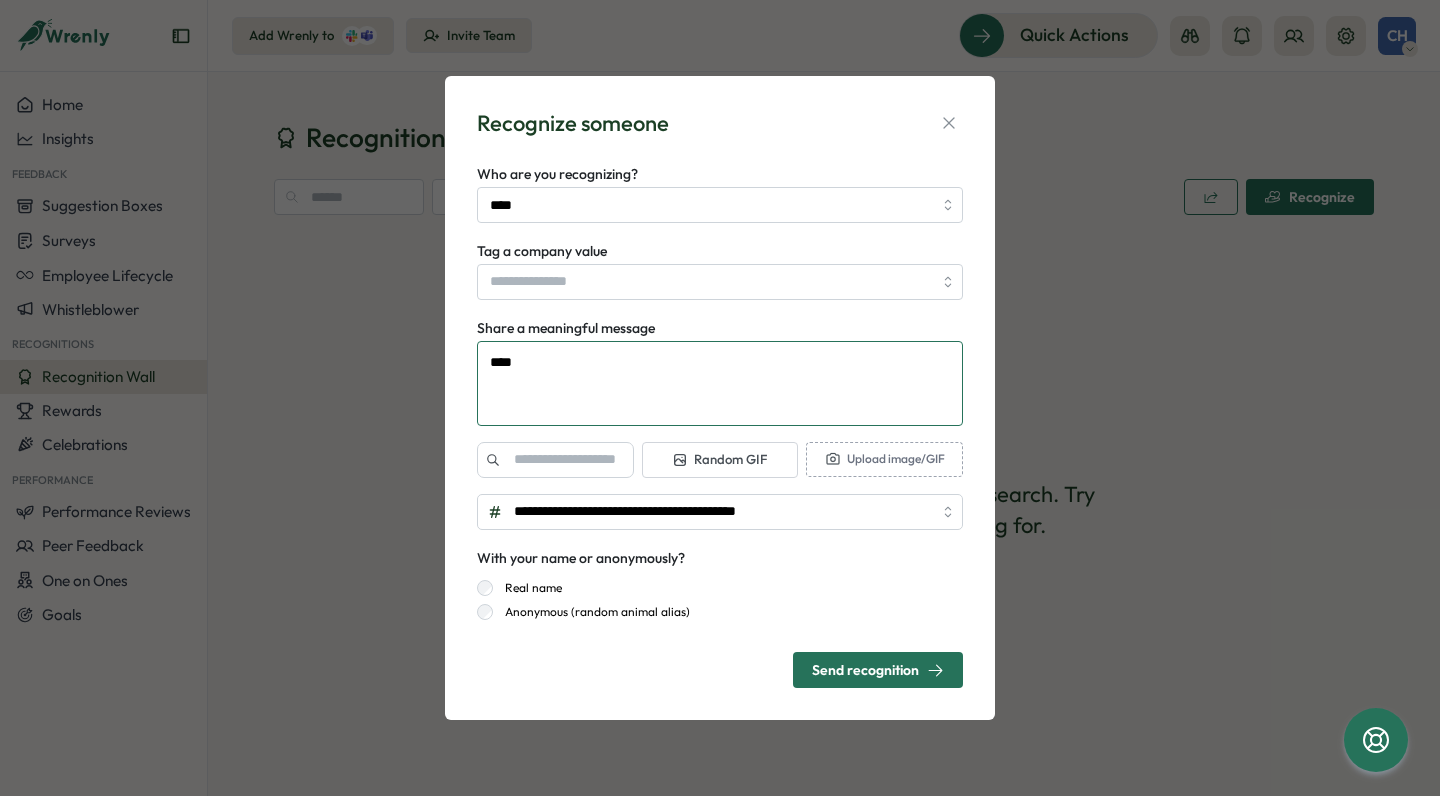 type on "*" 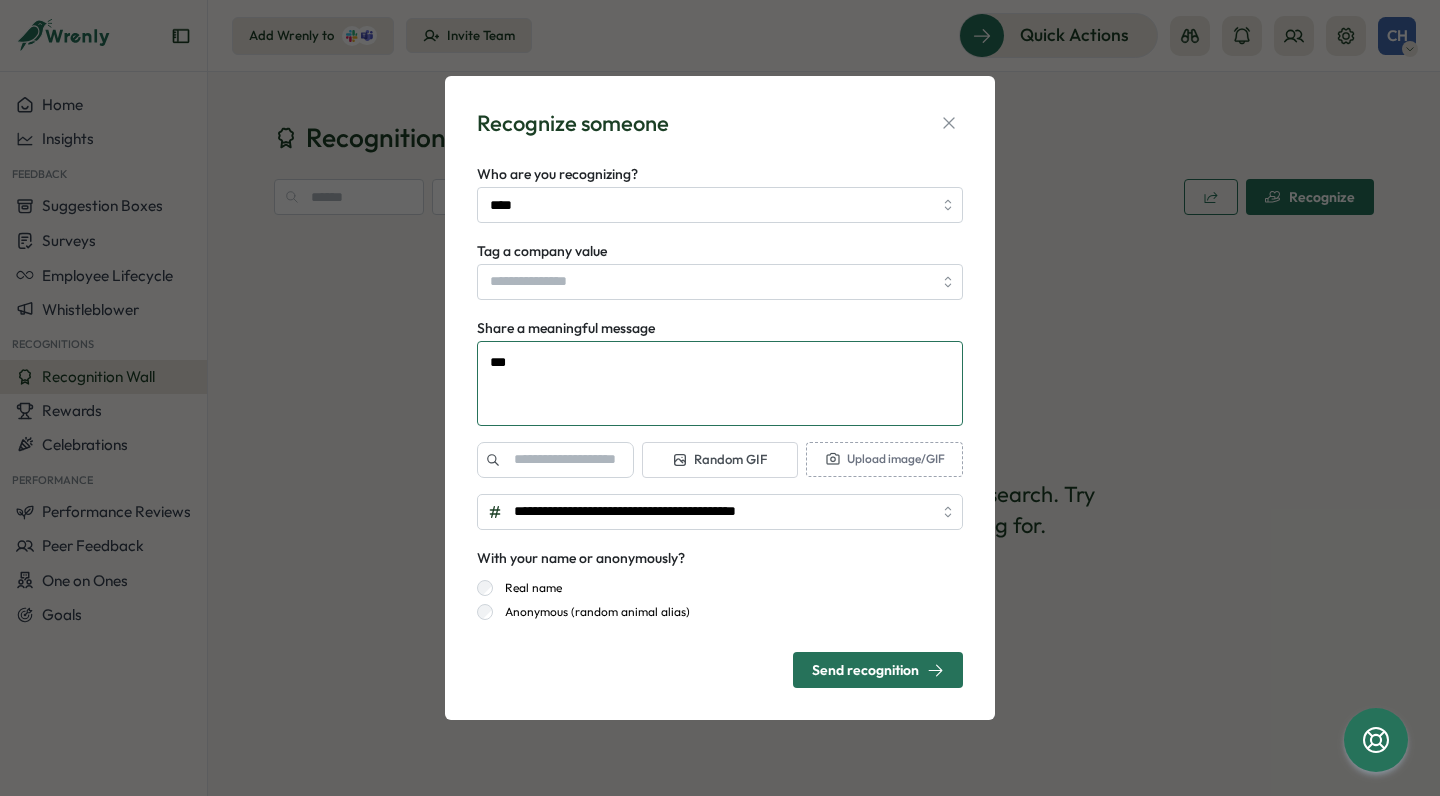 type on "*" 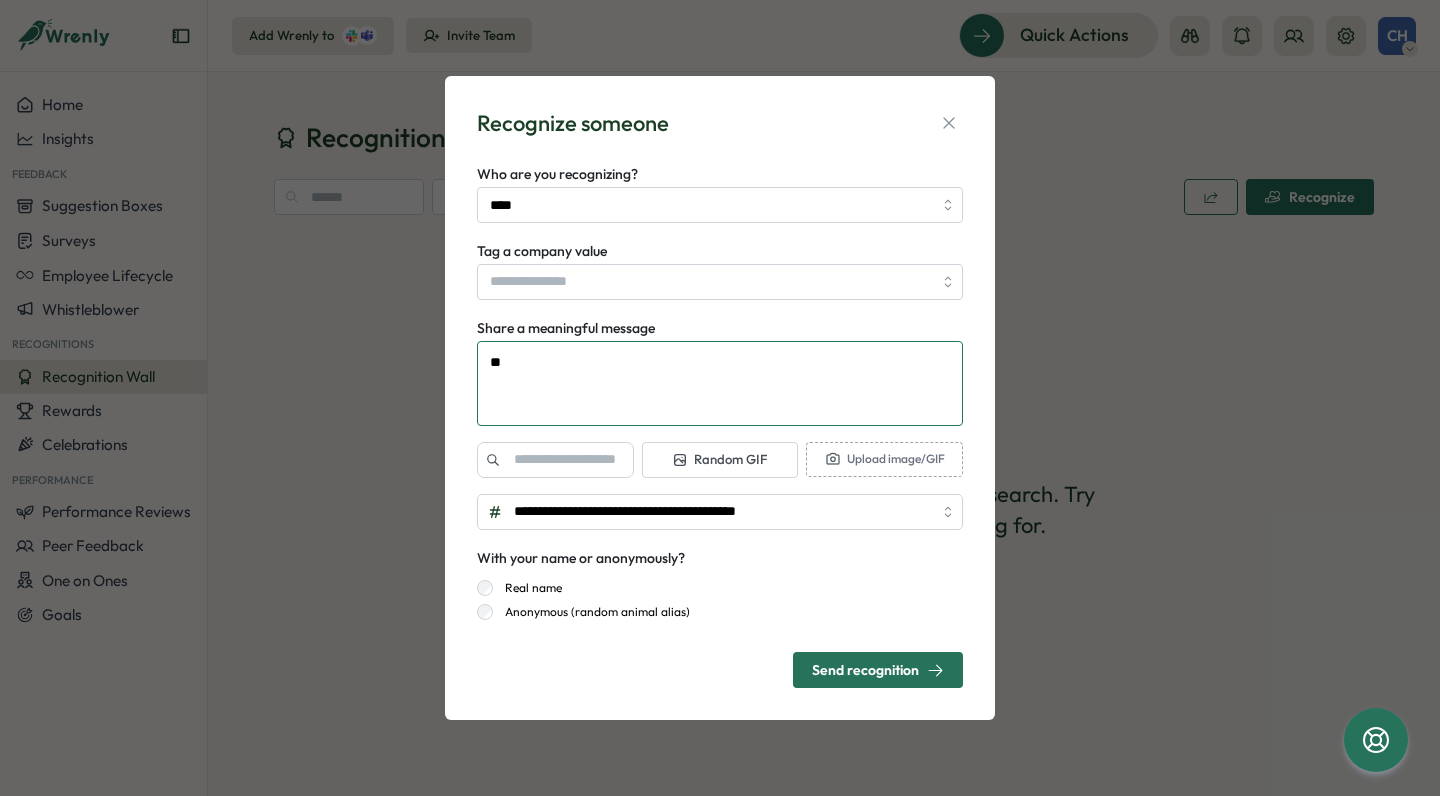 type on "*" 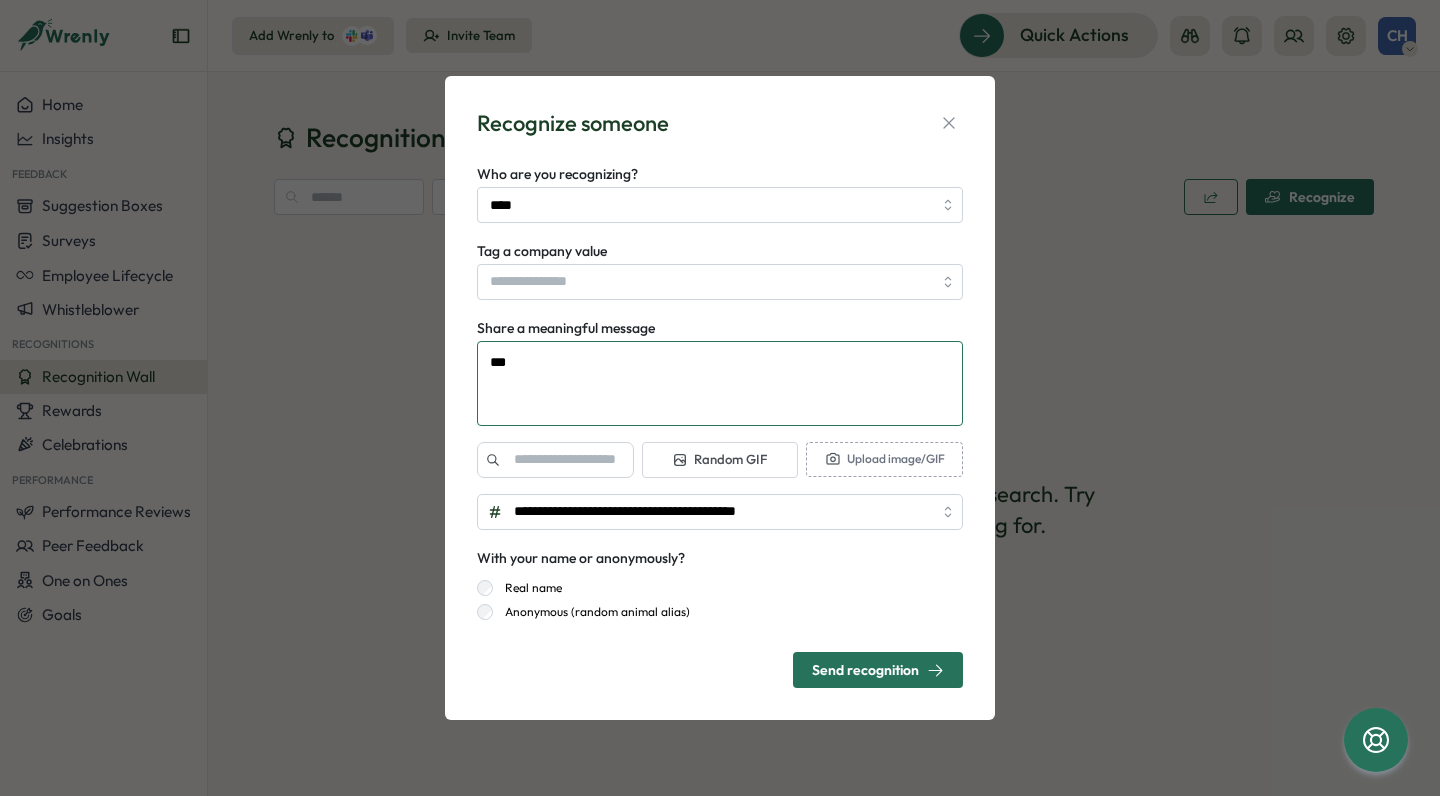 type on "*" 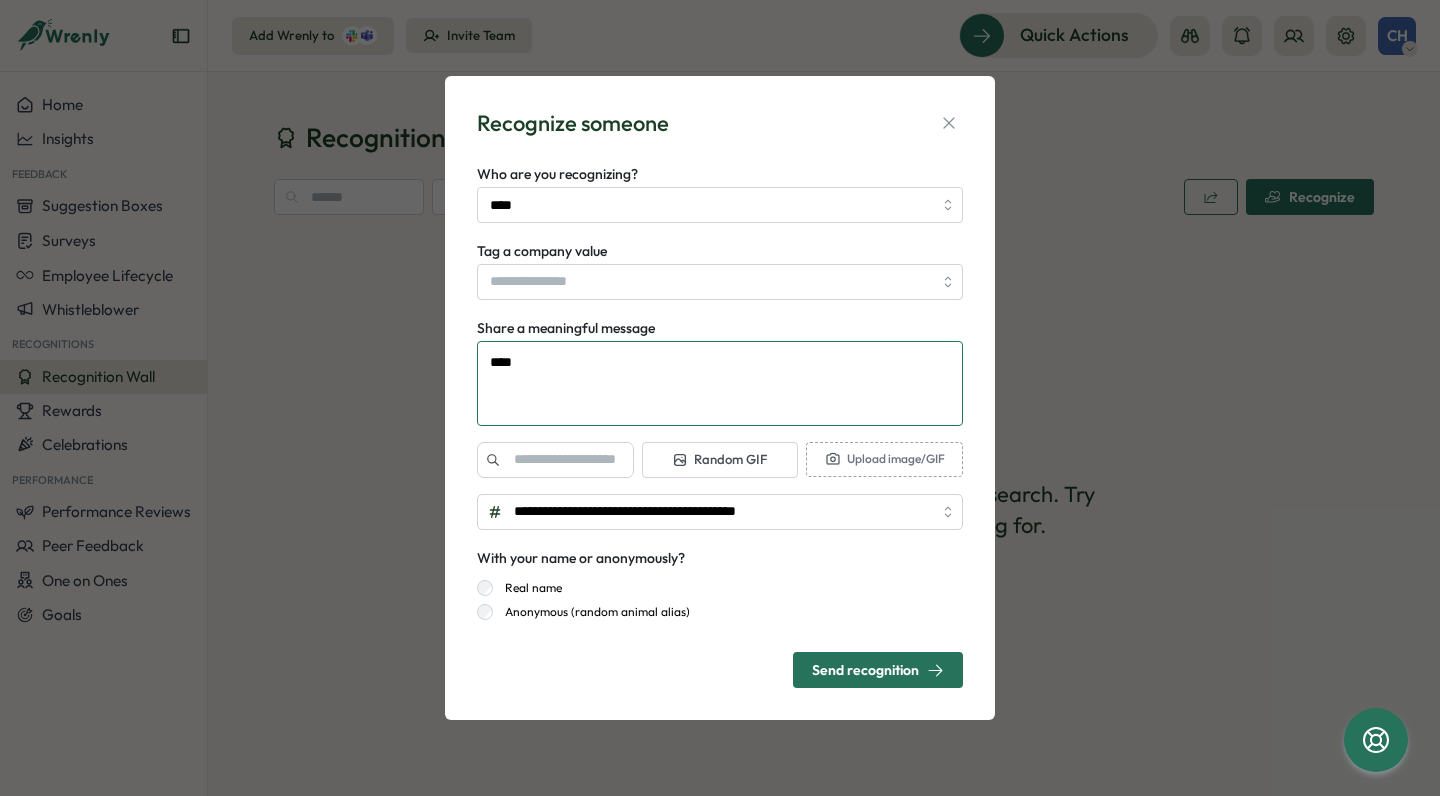 type on "*" 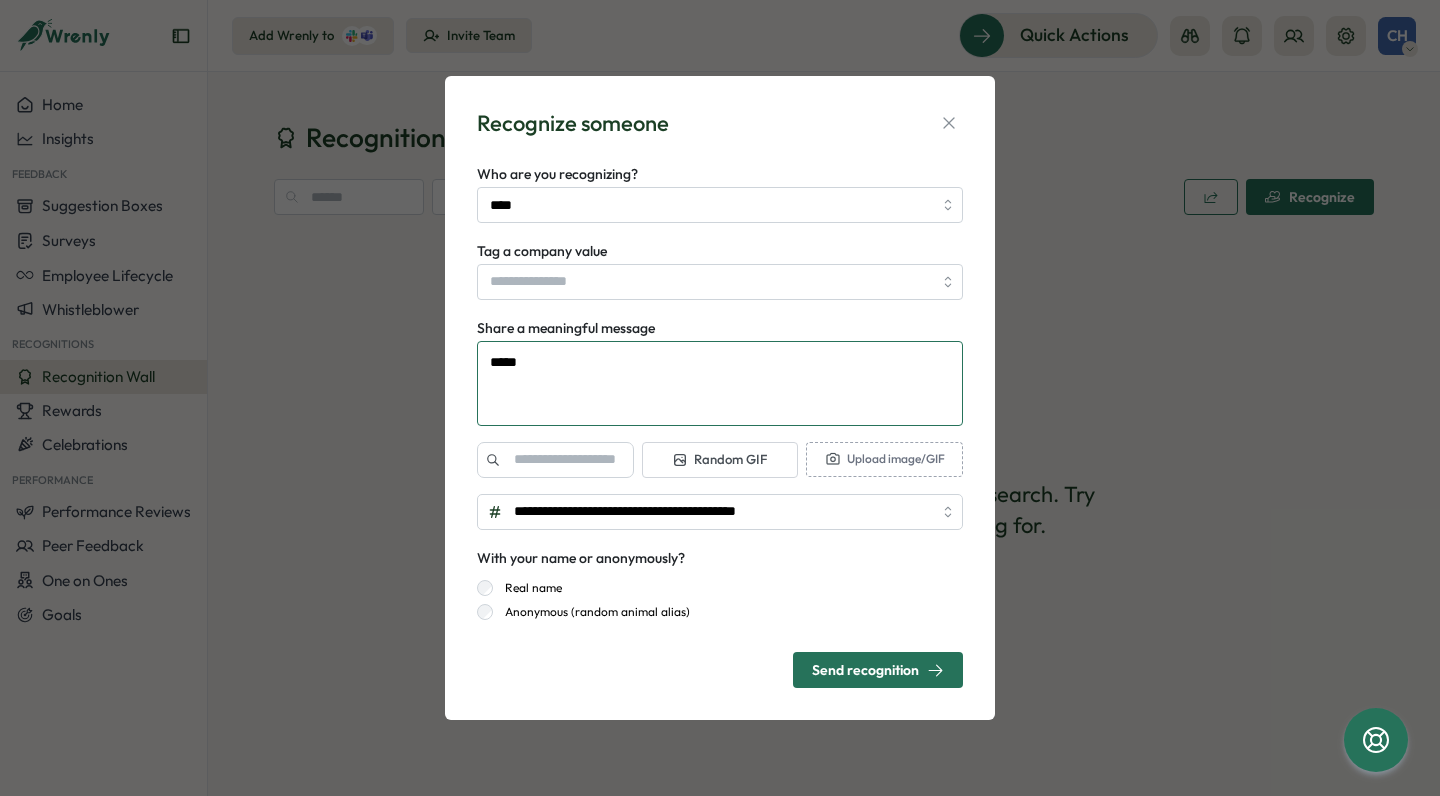 type on "*" 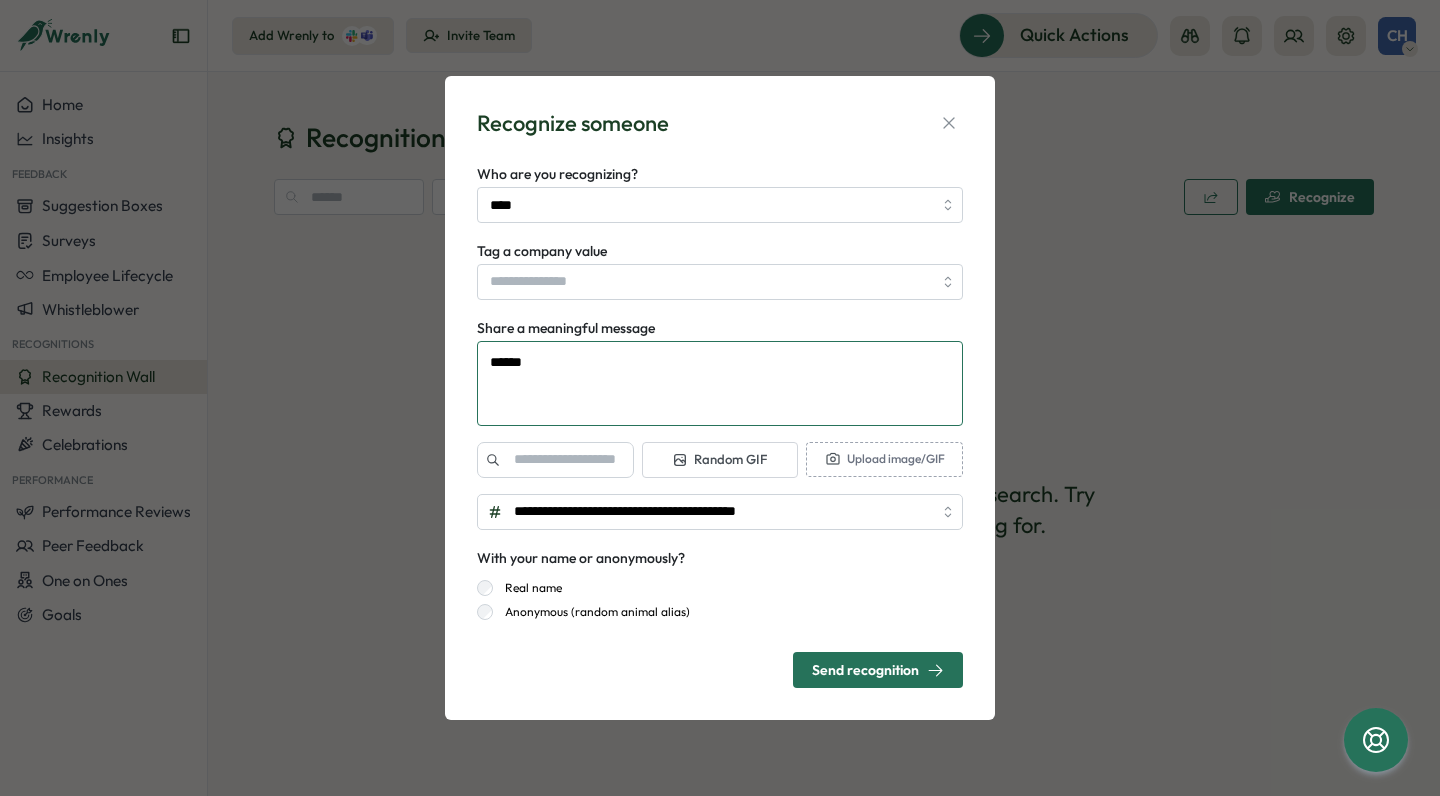 type on "*" 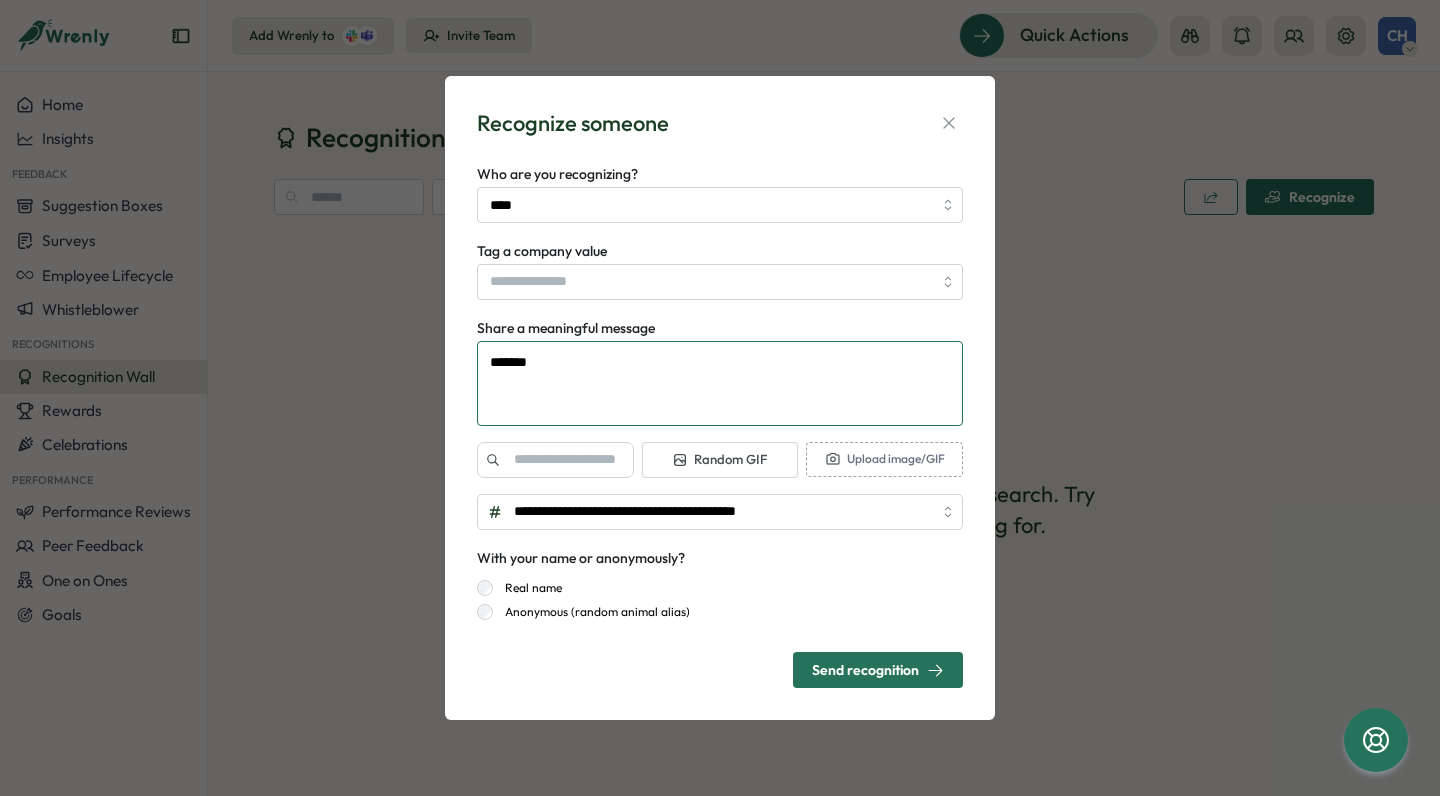 type on "*" 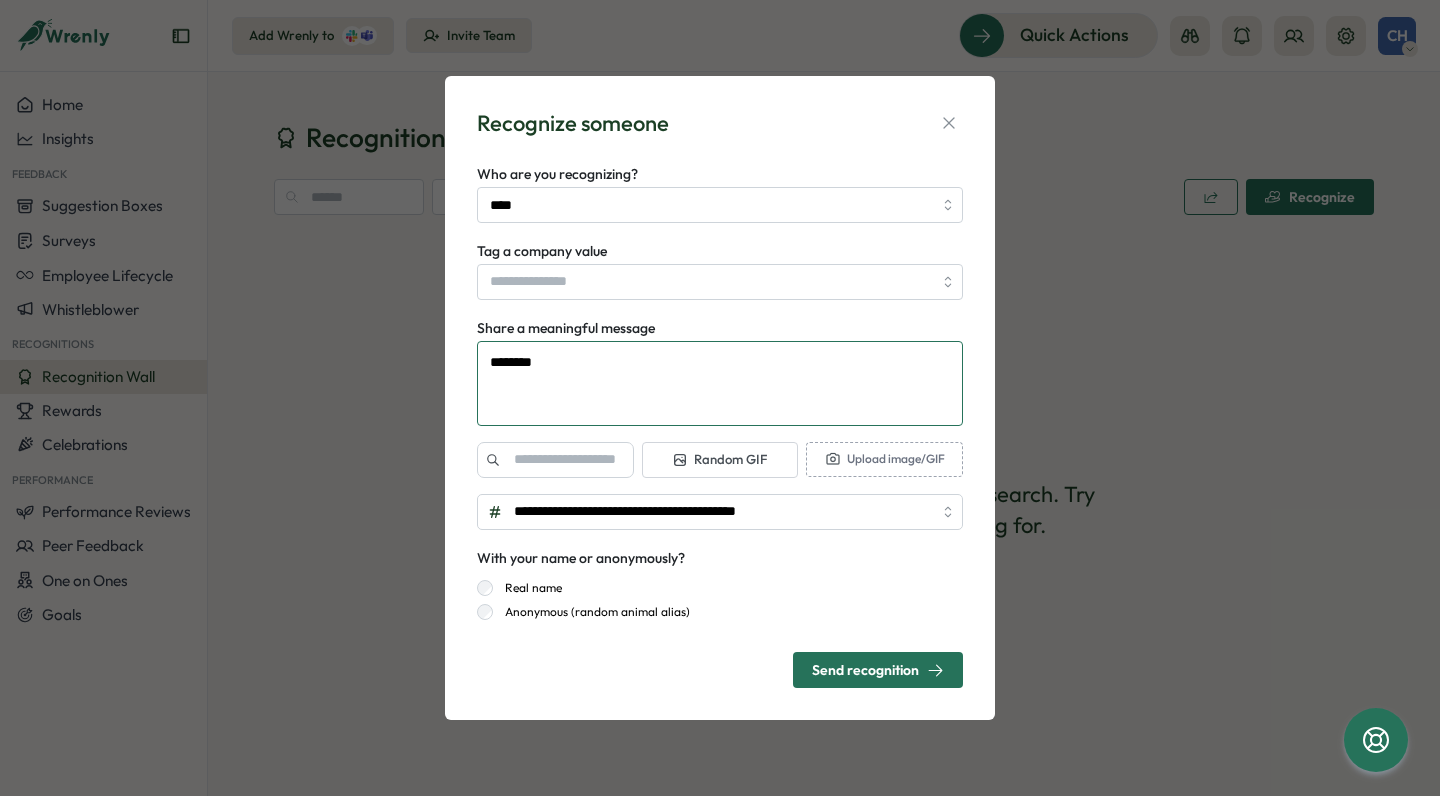 type on "*" 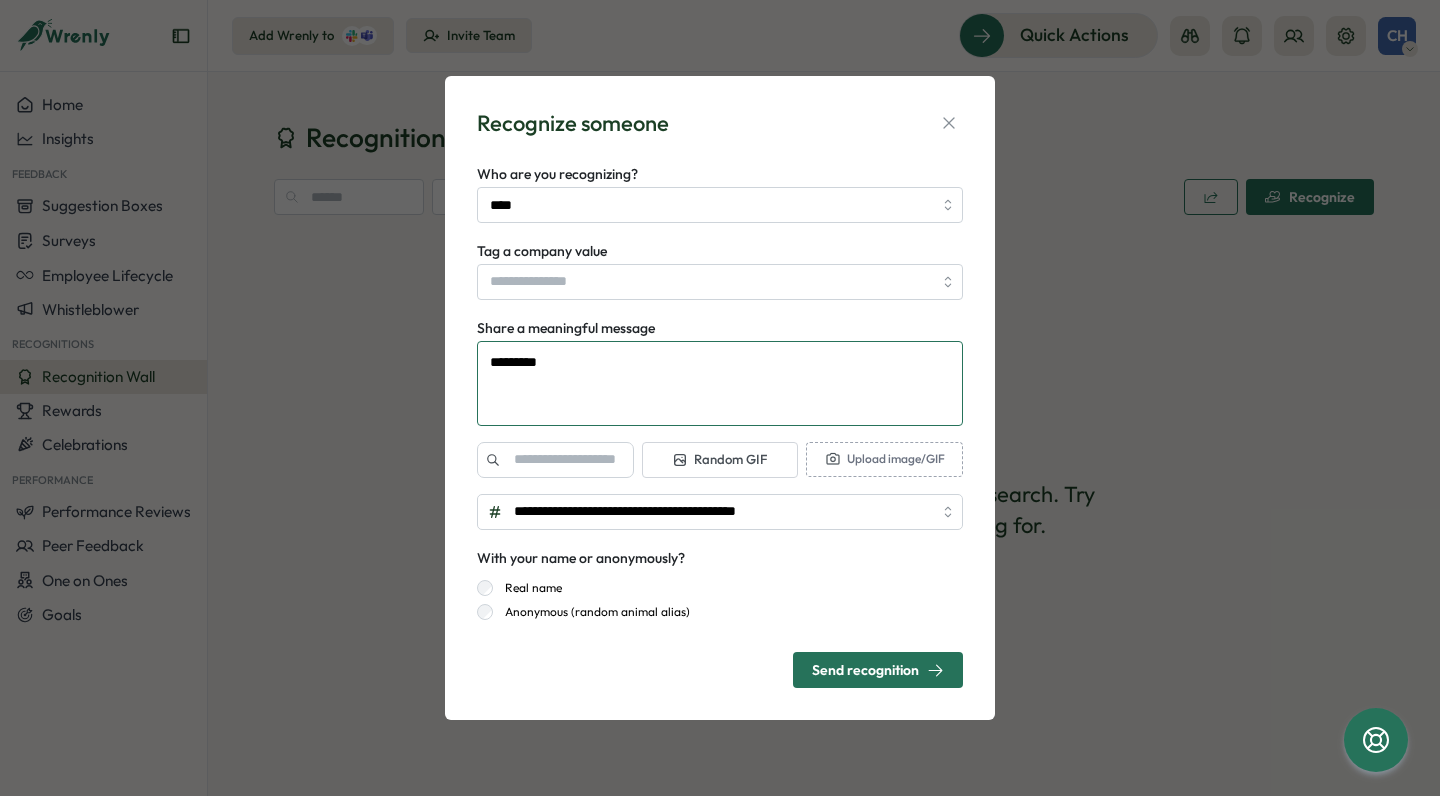 type on "*" 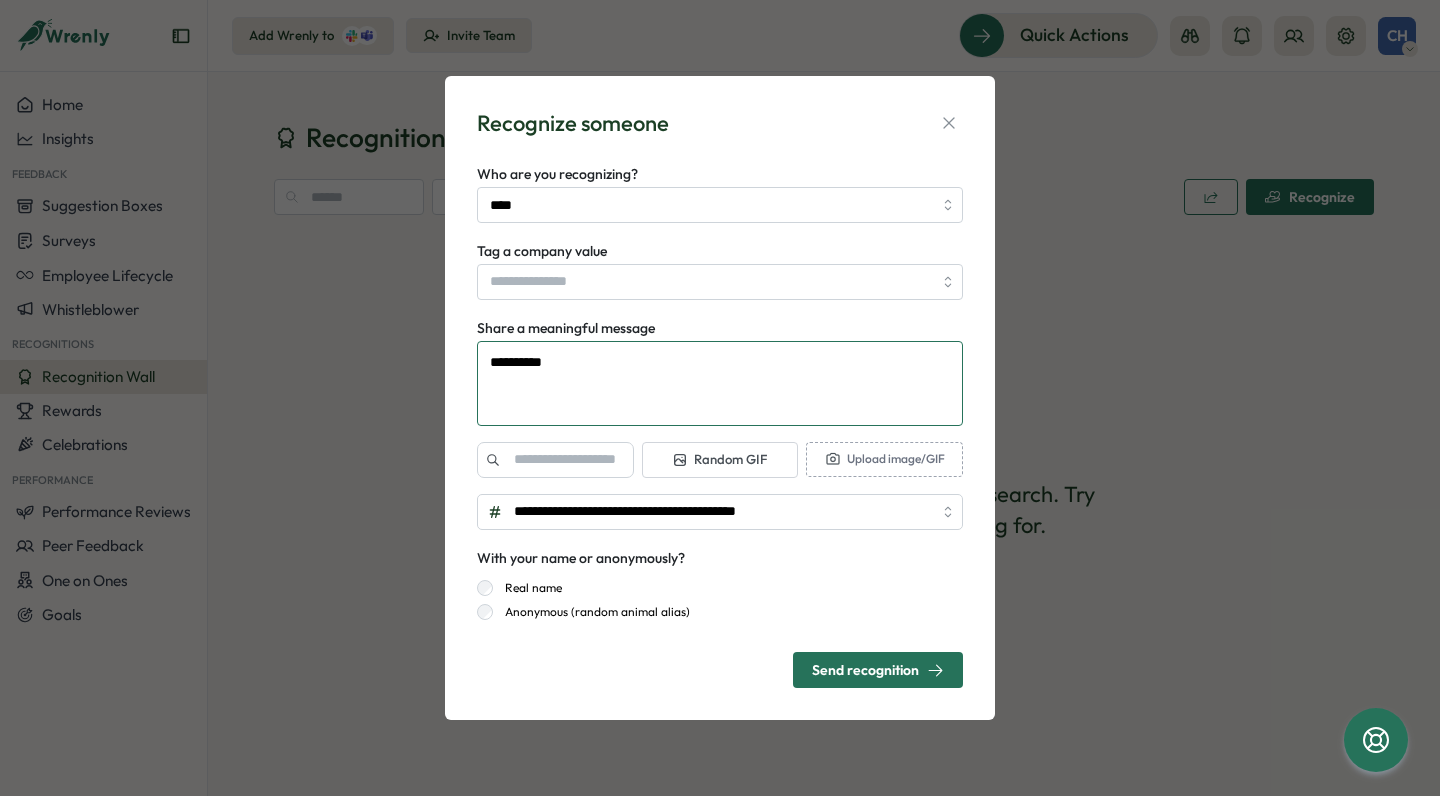 type on "*********" 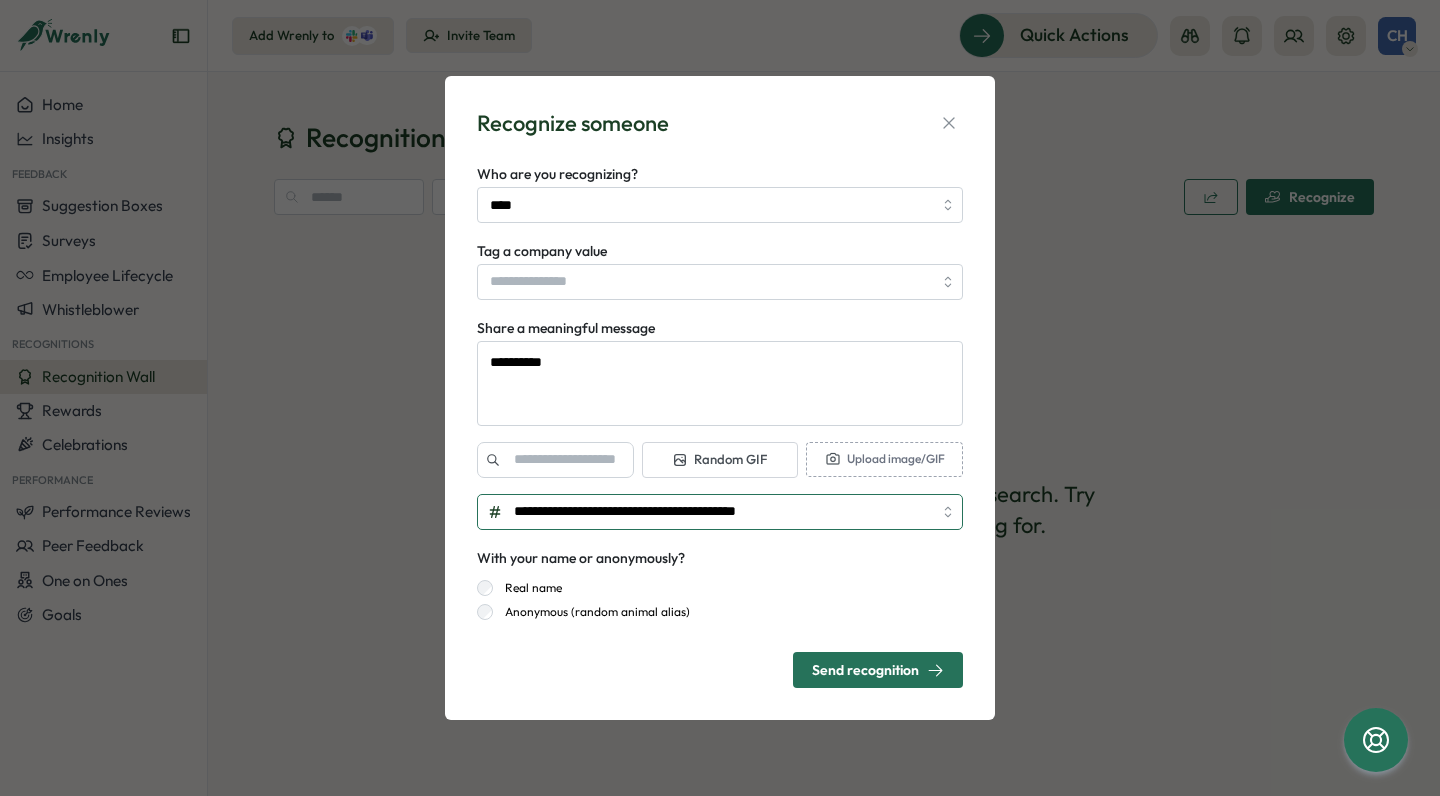 click on "**********" at bounding box center (720, 512) 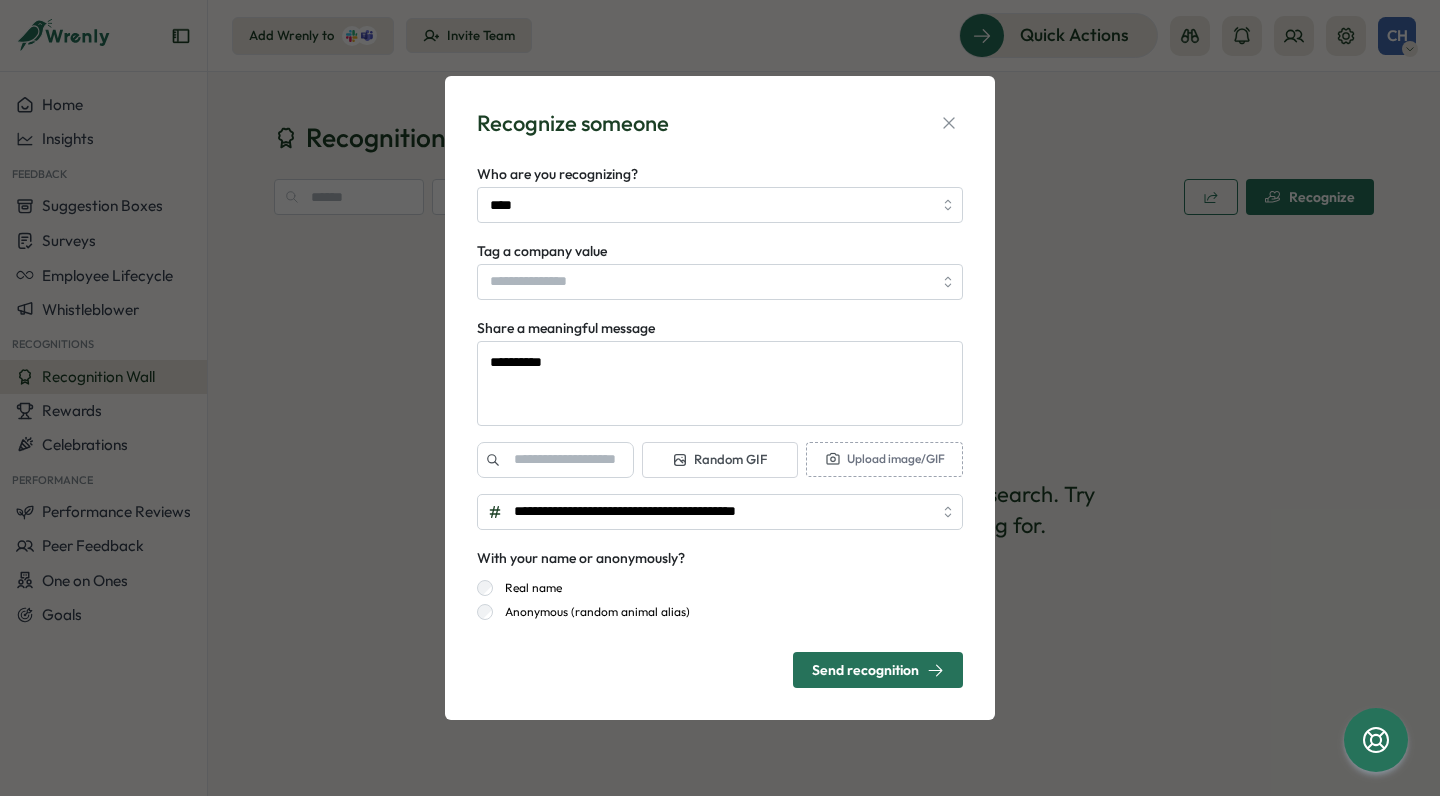 click on "[REAL] [ANONYMOUS] ([ANIMAL] [ALIAS])" at bounding box center (720, 595) 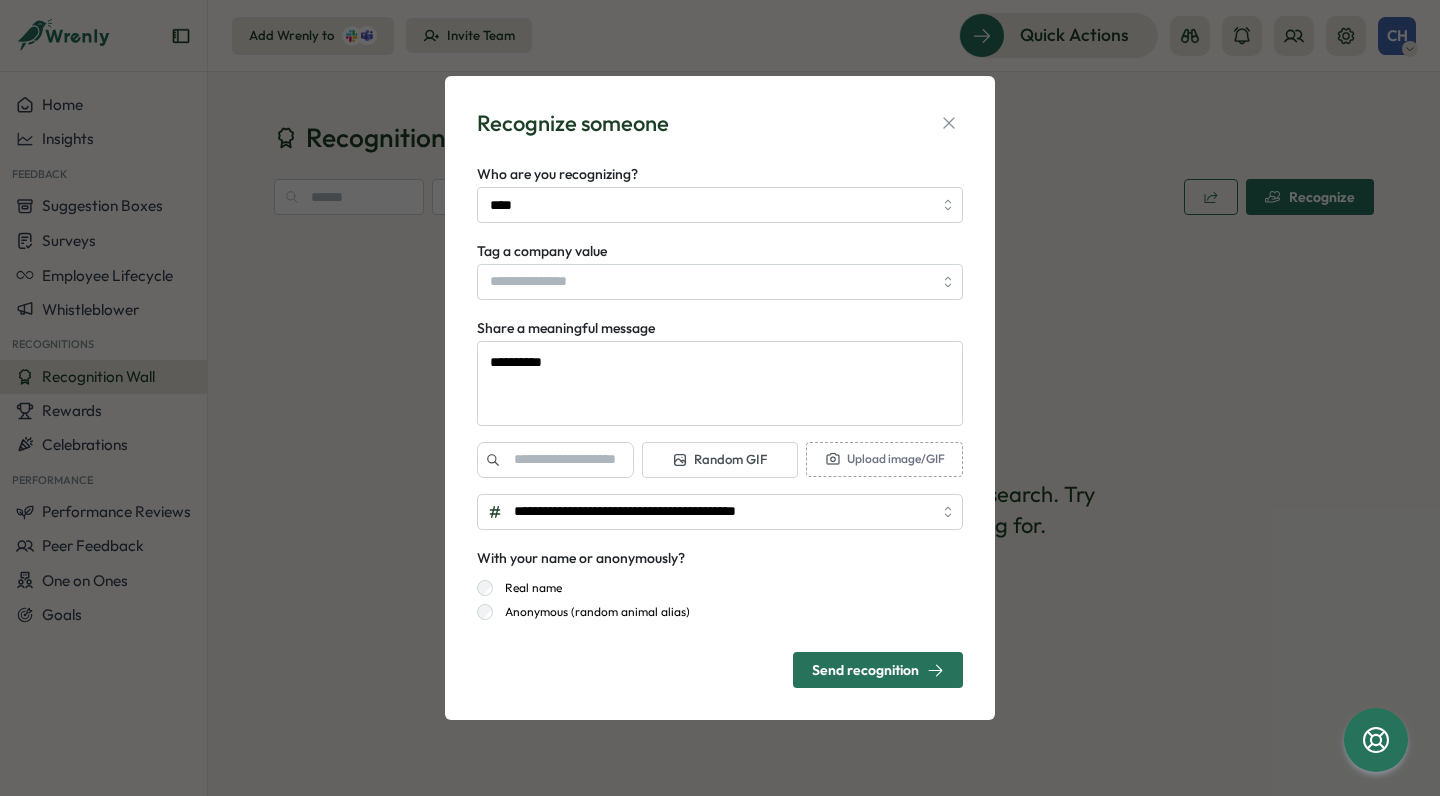 click on "Send recognition" at bounding box center (878, 670) 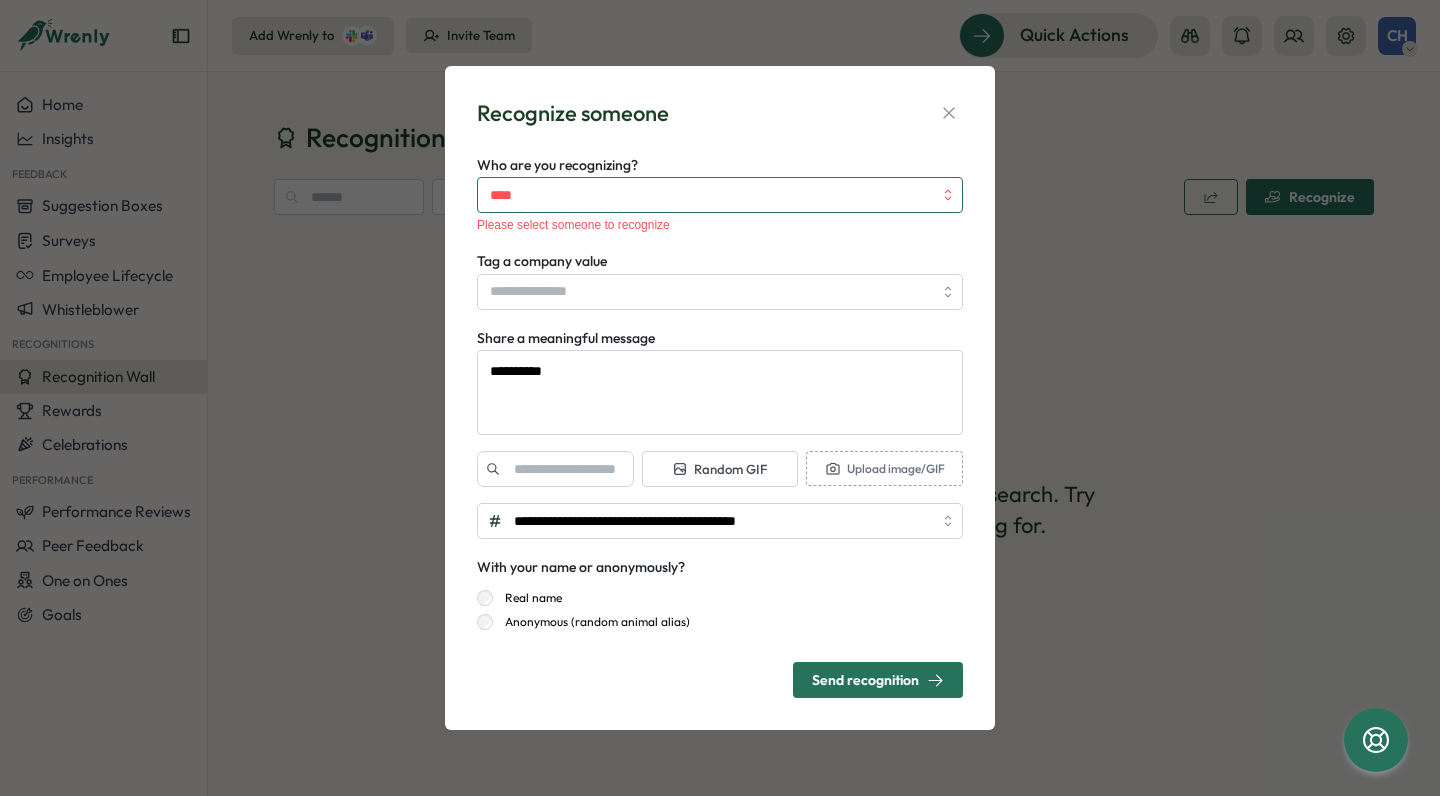 type on "*" 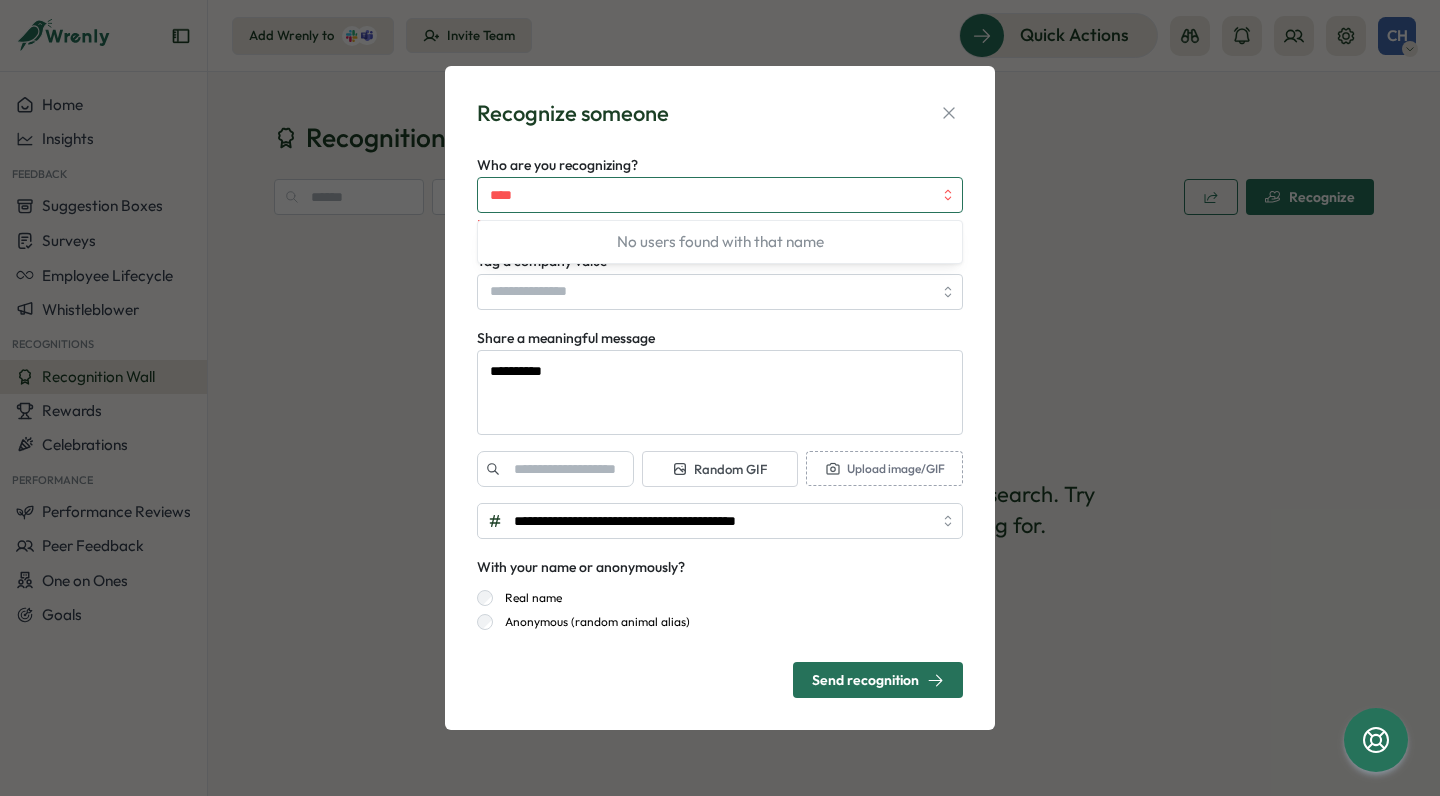 click on "No users found with that name" at bounding box center [720, 242] 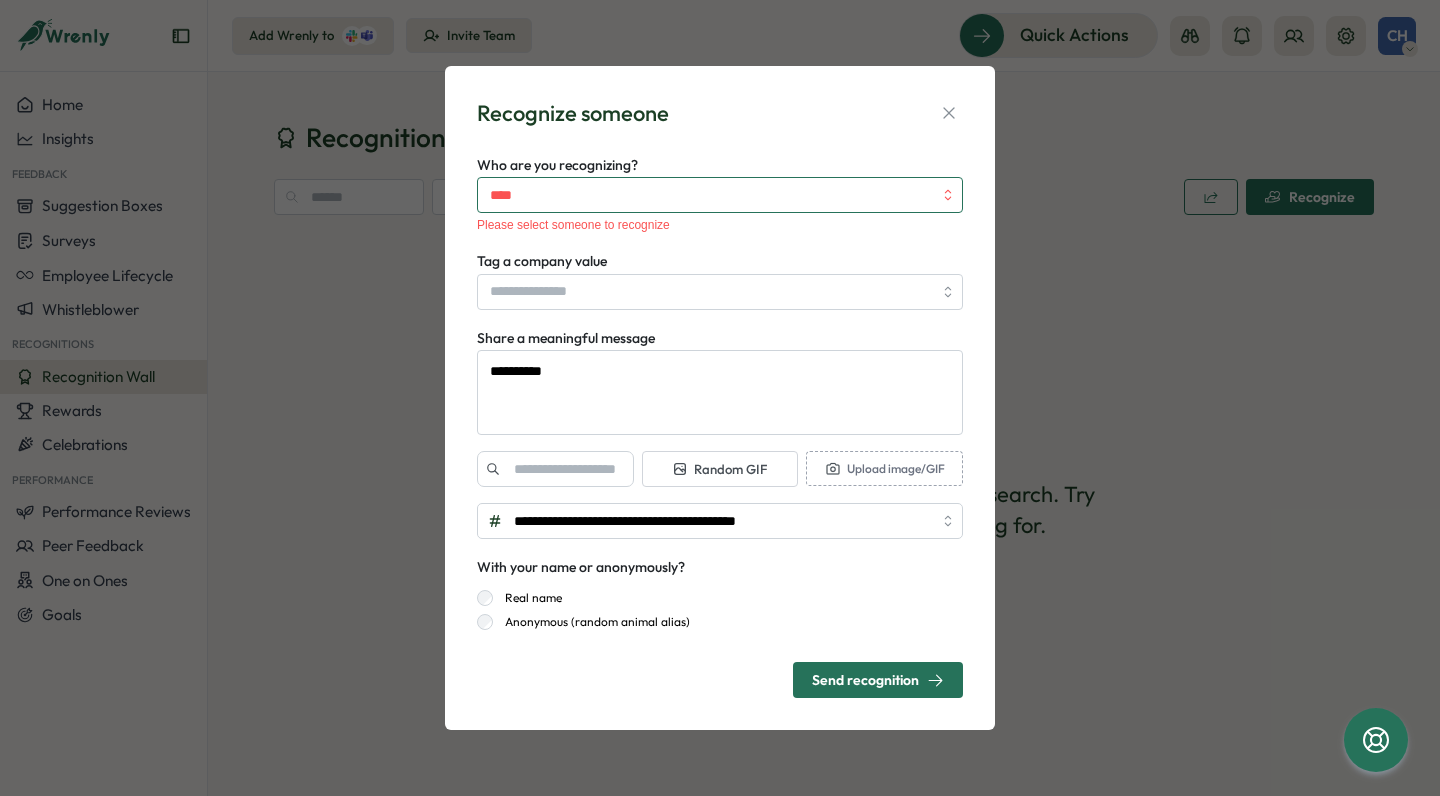 click on "****" at bounding box center (711, 195) 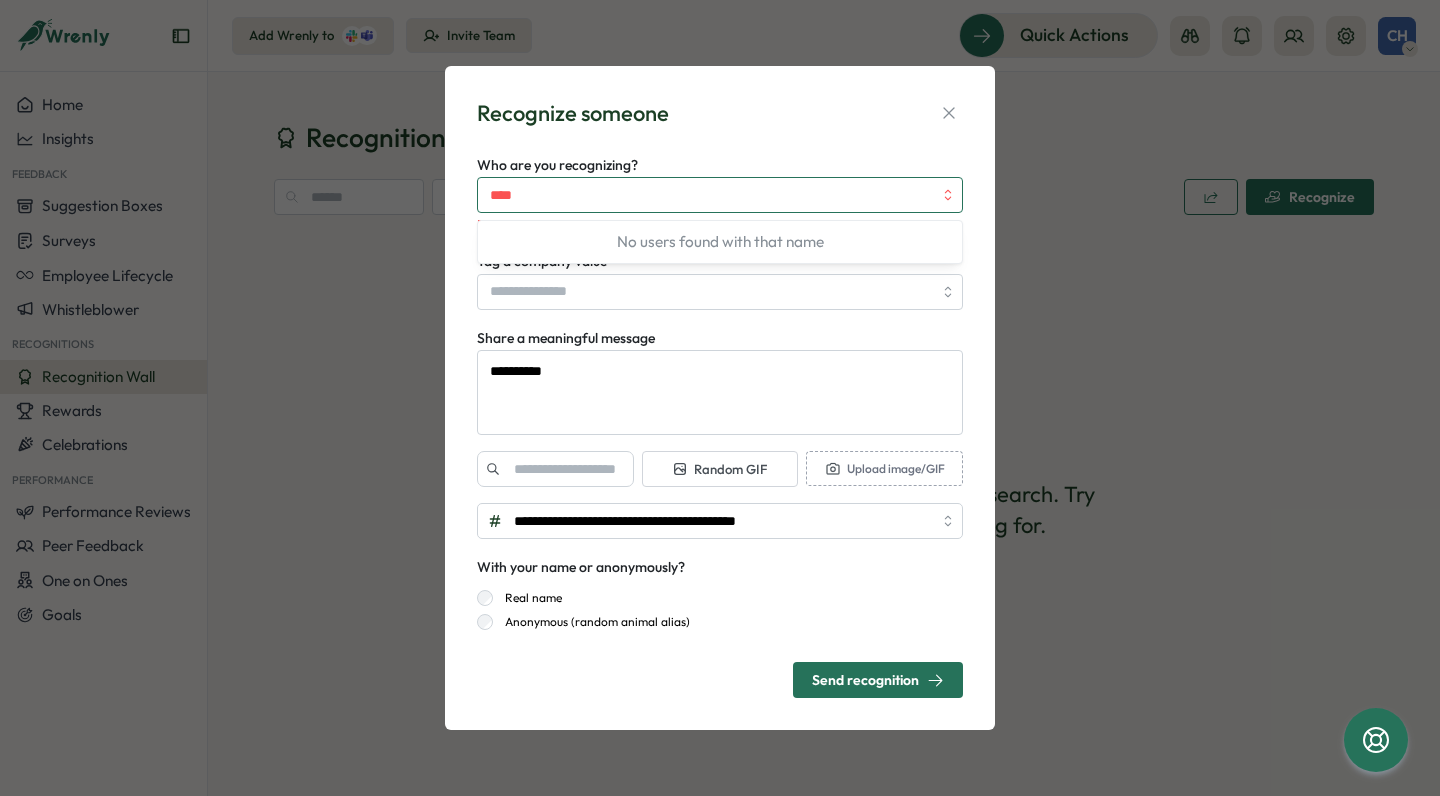 click on "****" at bounding box center (720, 195) 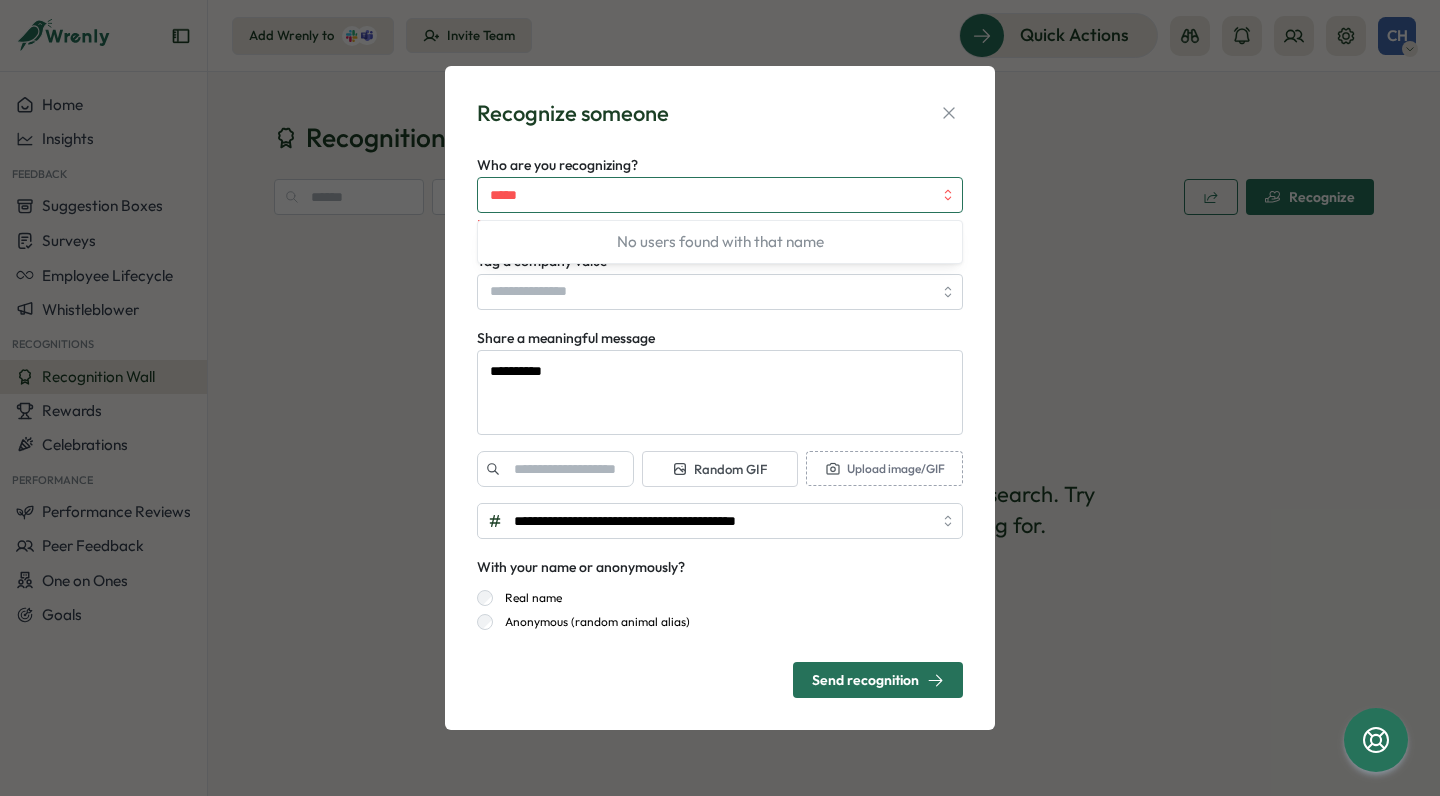 click on "No users found with that name" at bounding box center (720, 242) 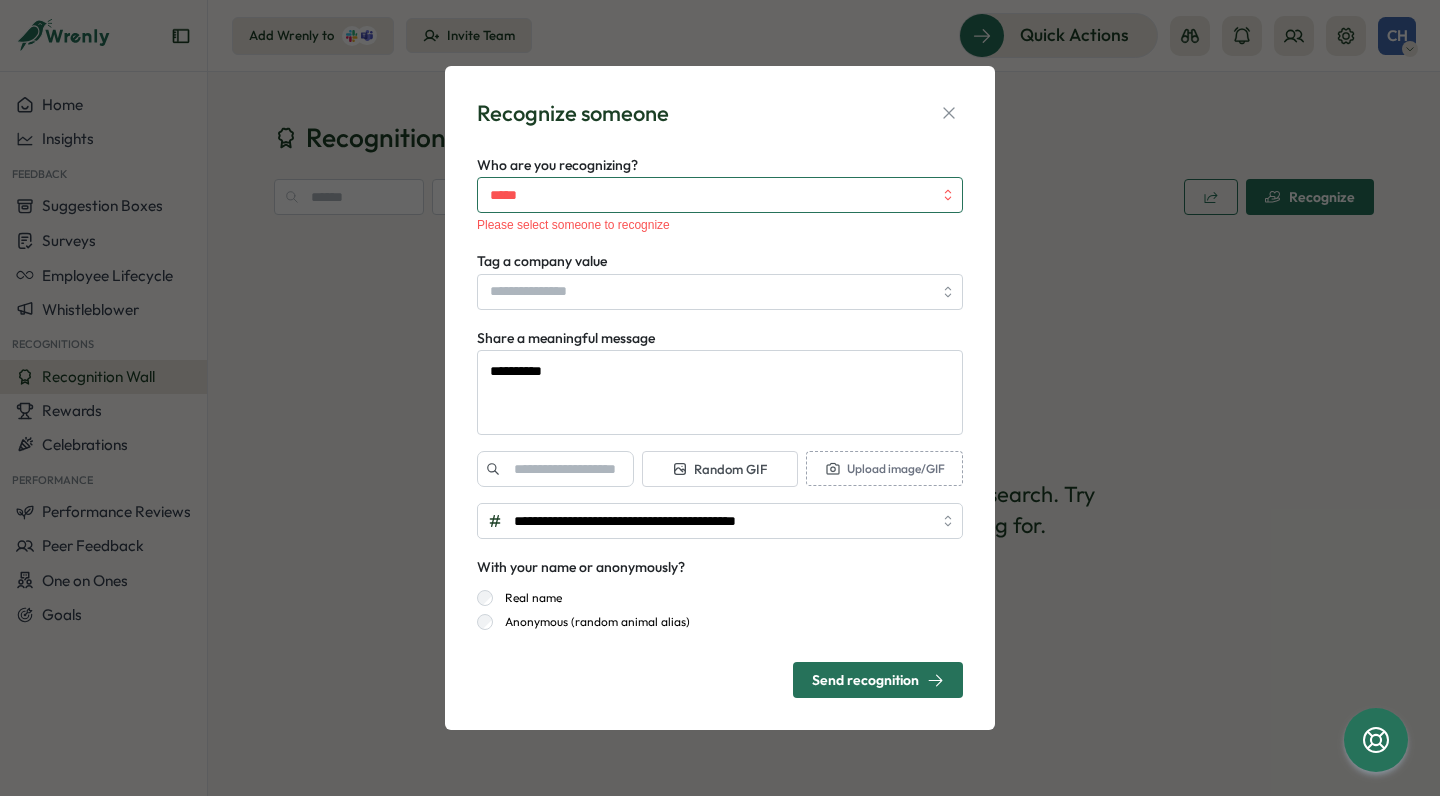 click on "****" at bounding box center (711, 195) 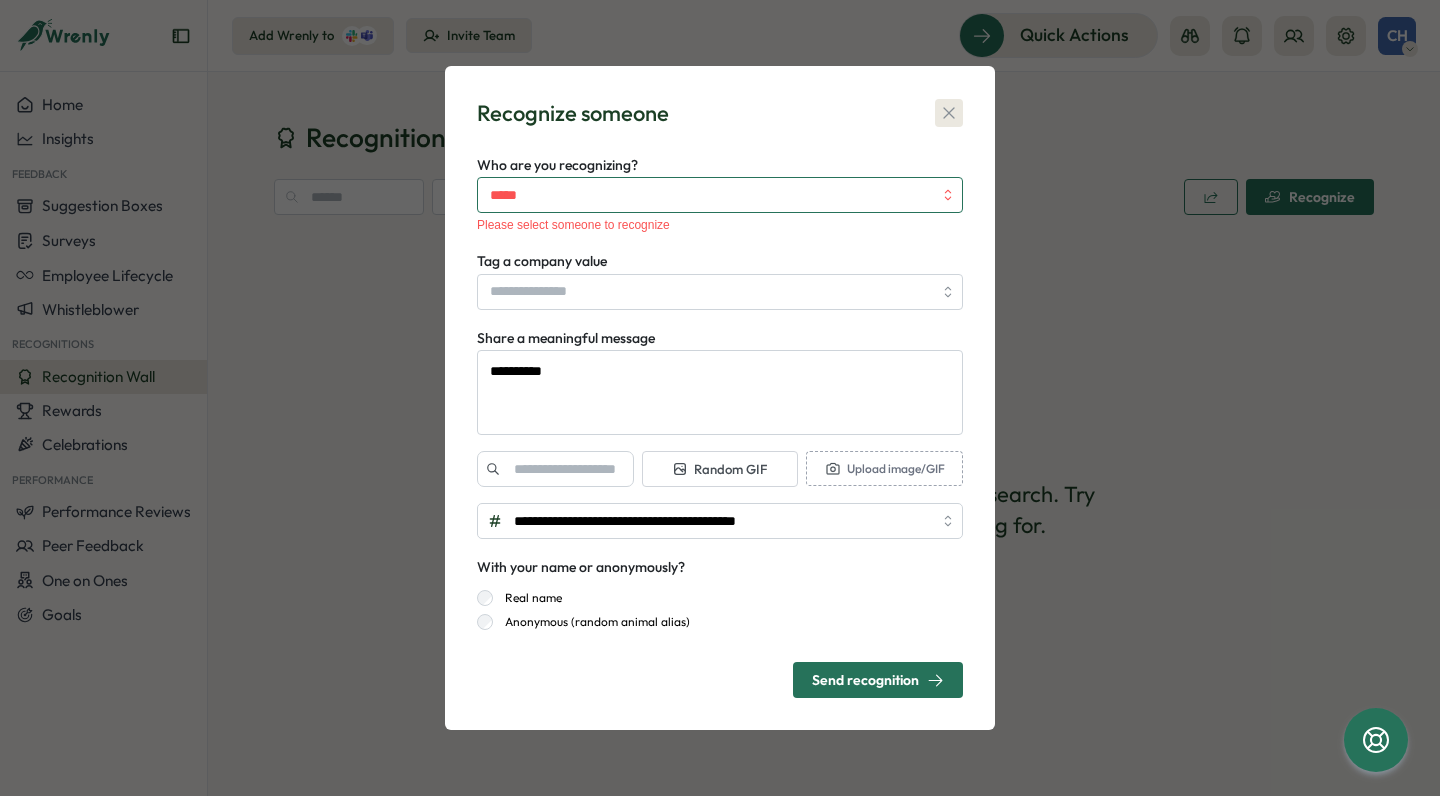 type on "****" 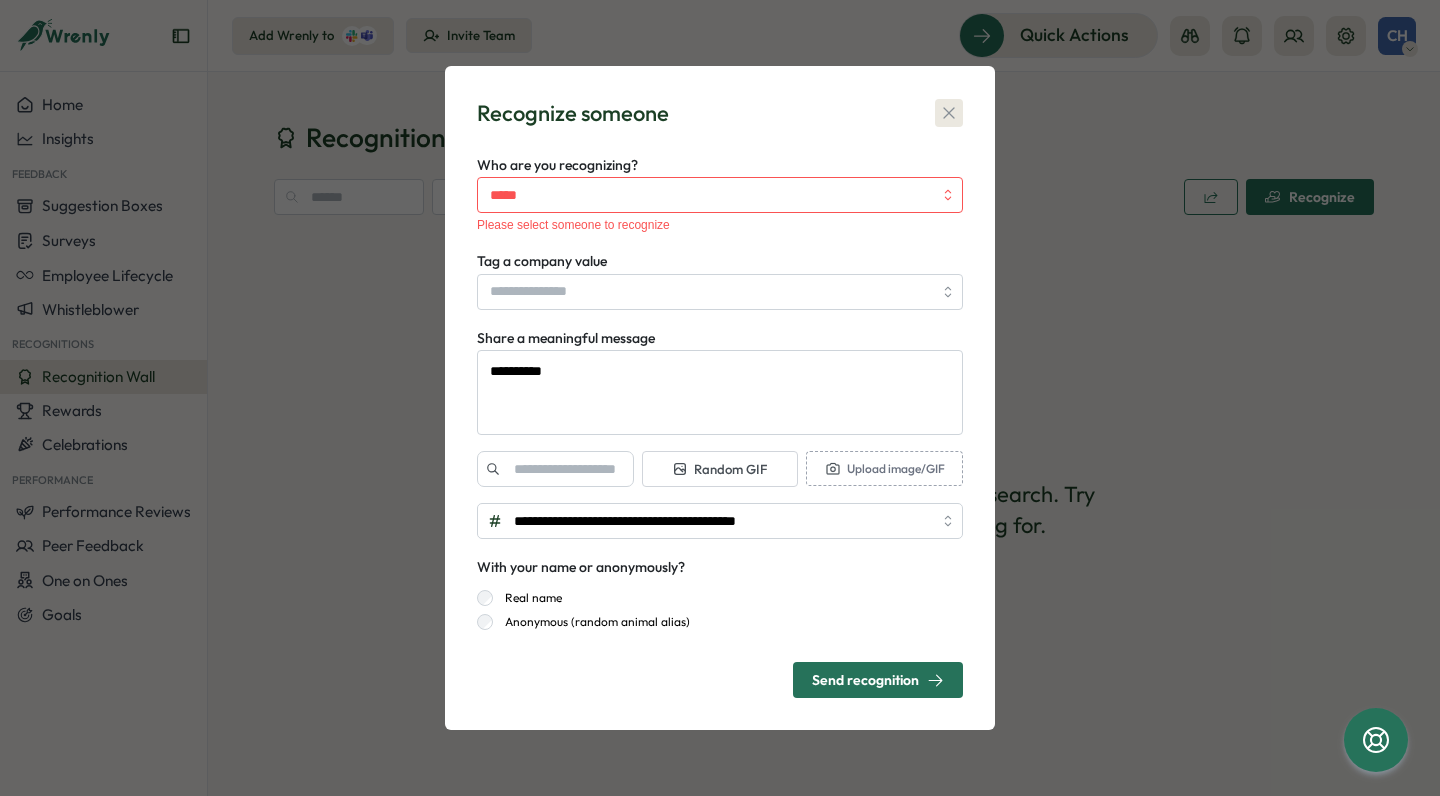 click 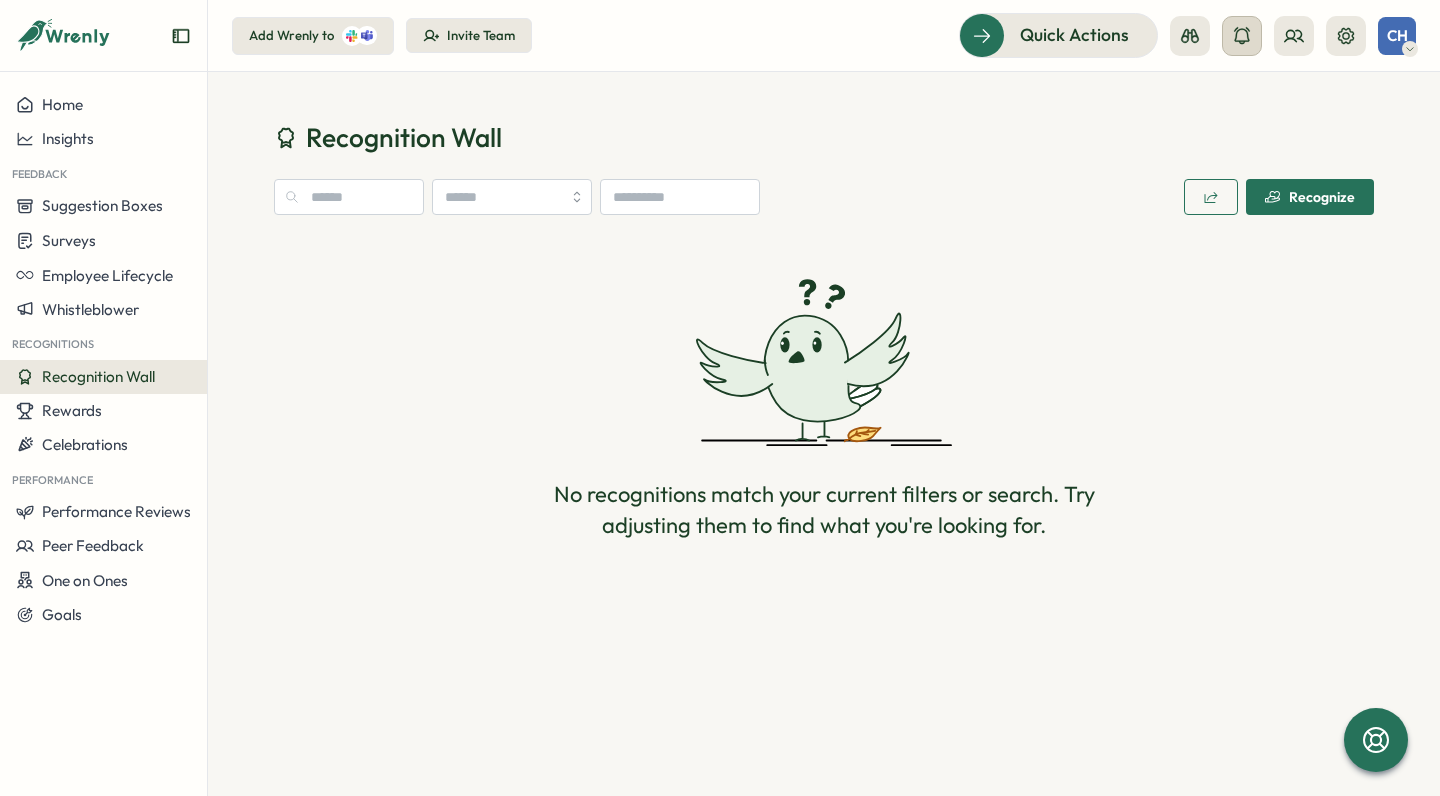 click at bounding box center (1242, 36) 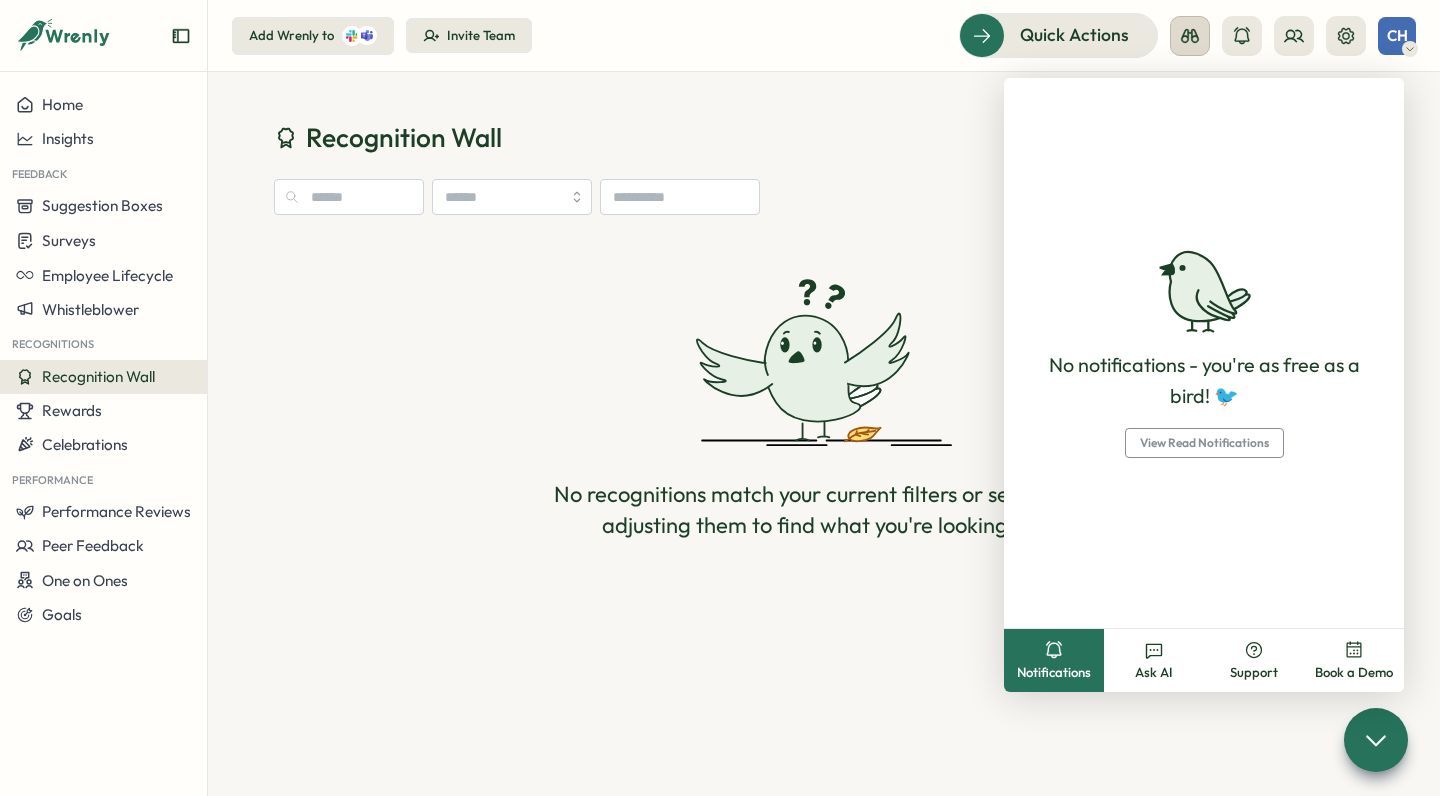 click at bounding box center (1190, 36) 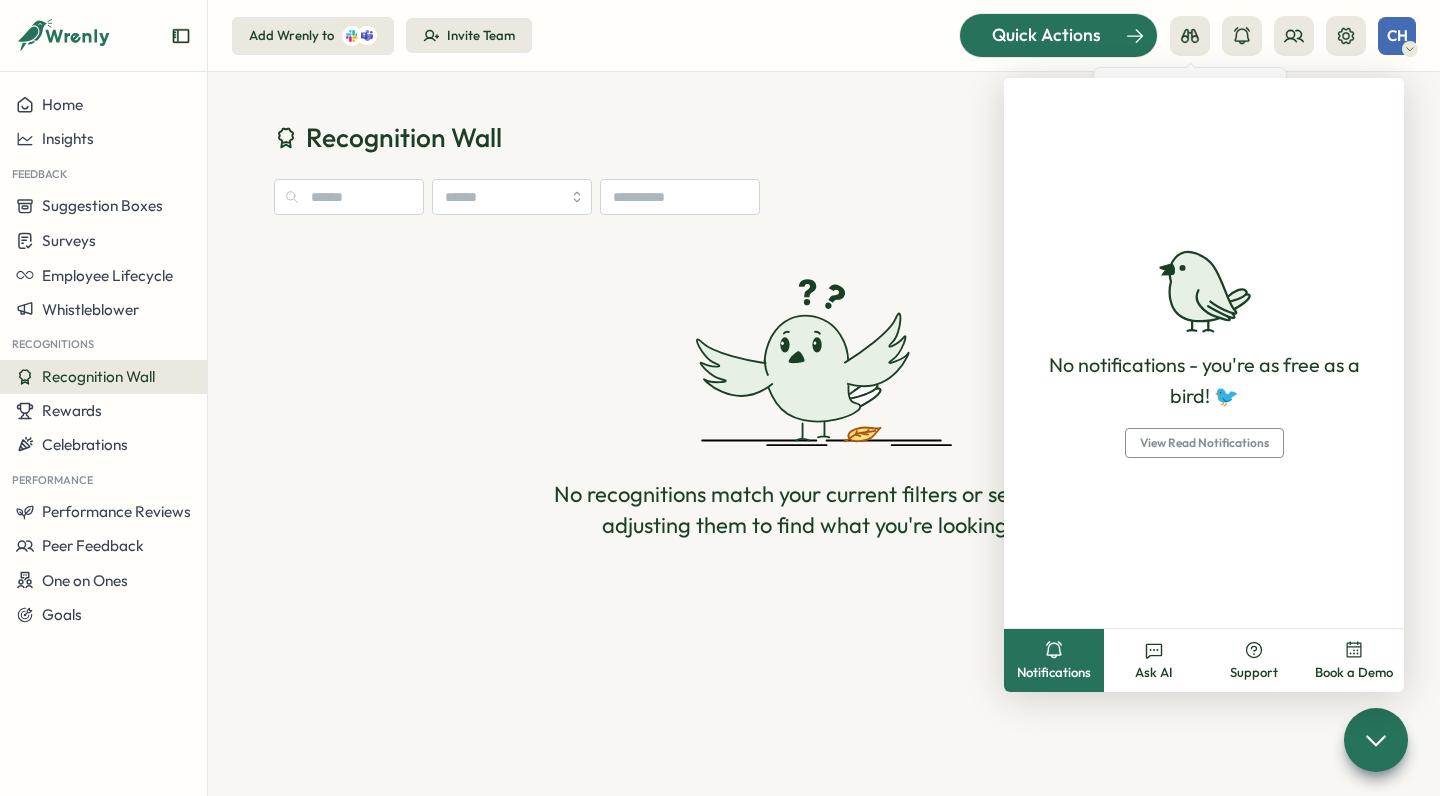 click on "Quick Actions" at bounding box center (1046, 35) 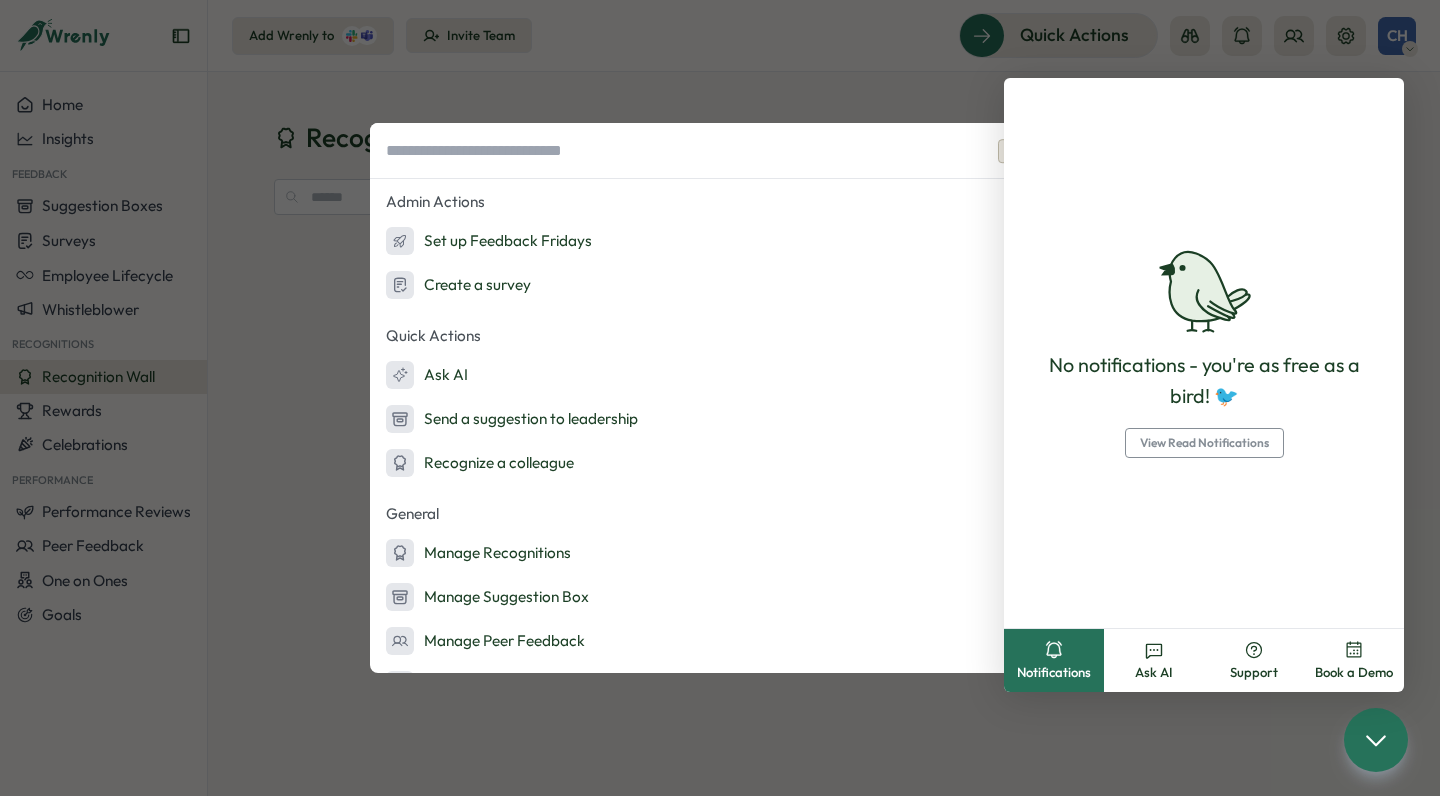 click at bounding box center [720, 151] 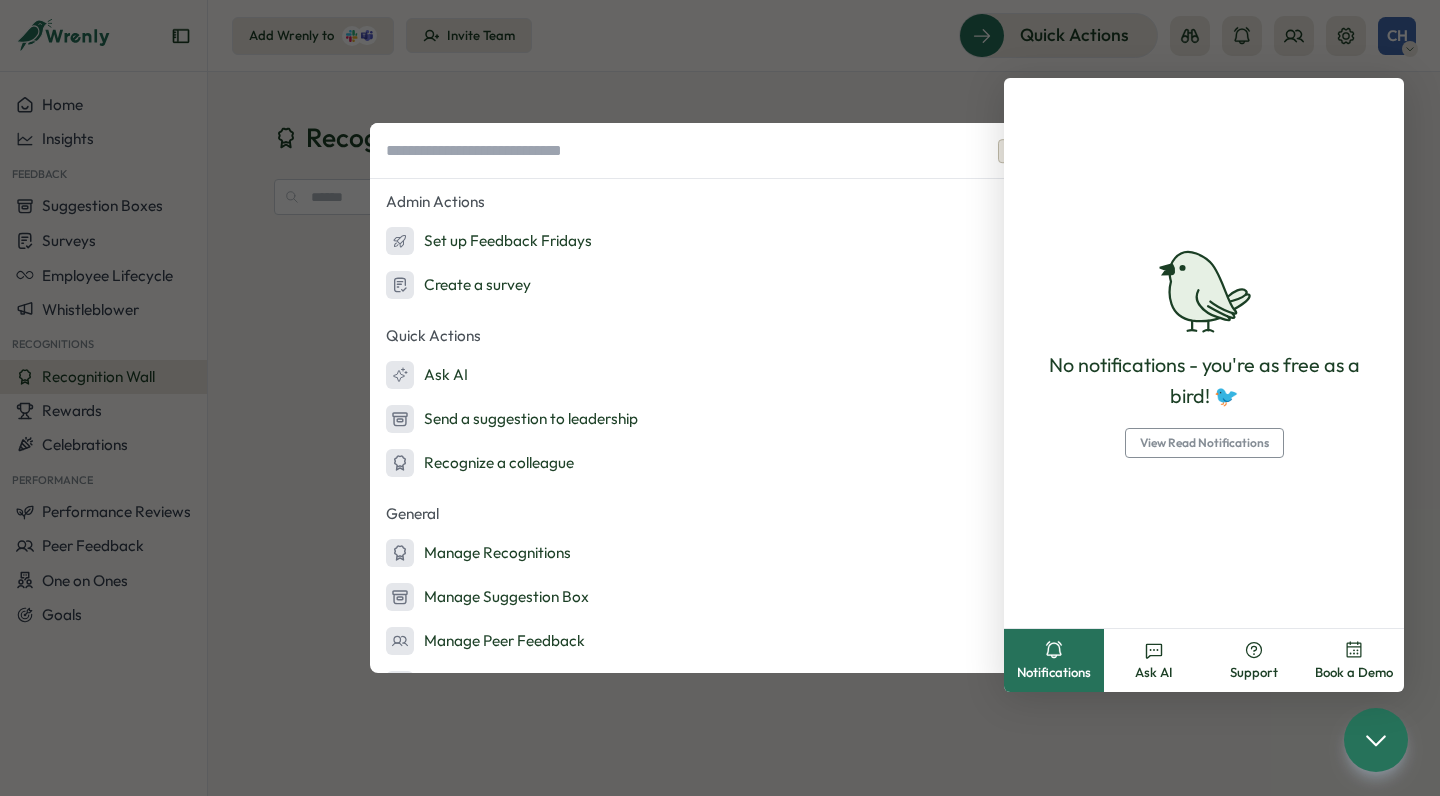 click on "General Manage Recognitions Manage Suggestion Box Manage Peer Feedback Manage Team Goals My Activity Open Settings Open Notifications" at bounding box center [720, 668] 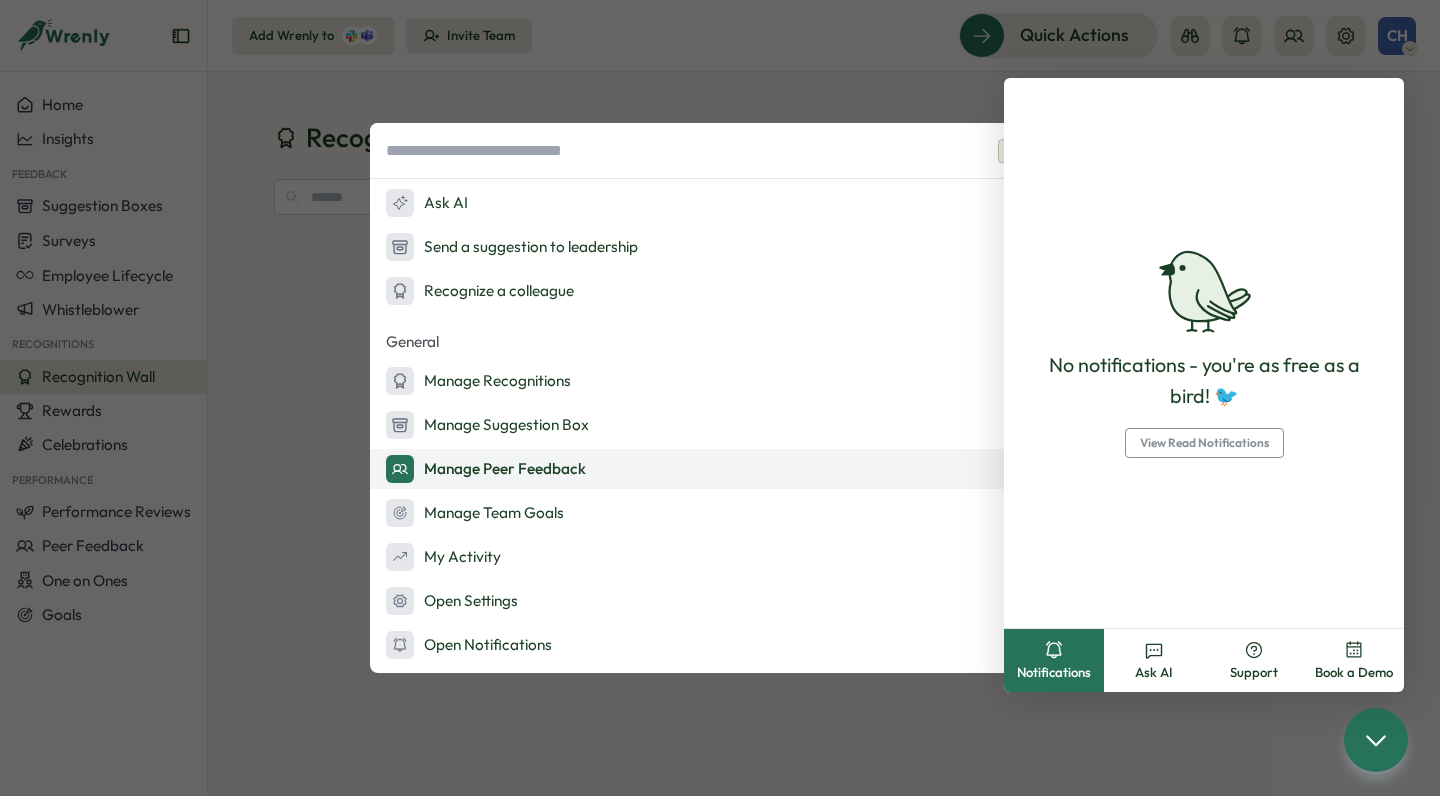 scroll, scrollTop: 172, scrollLeft: 0, axis: vertical 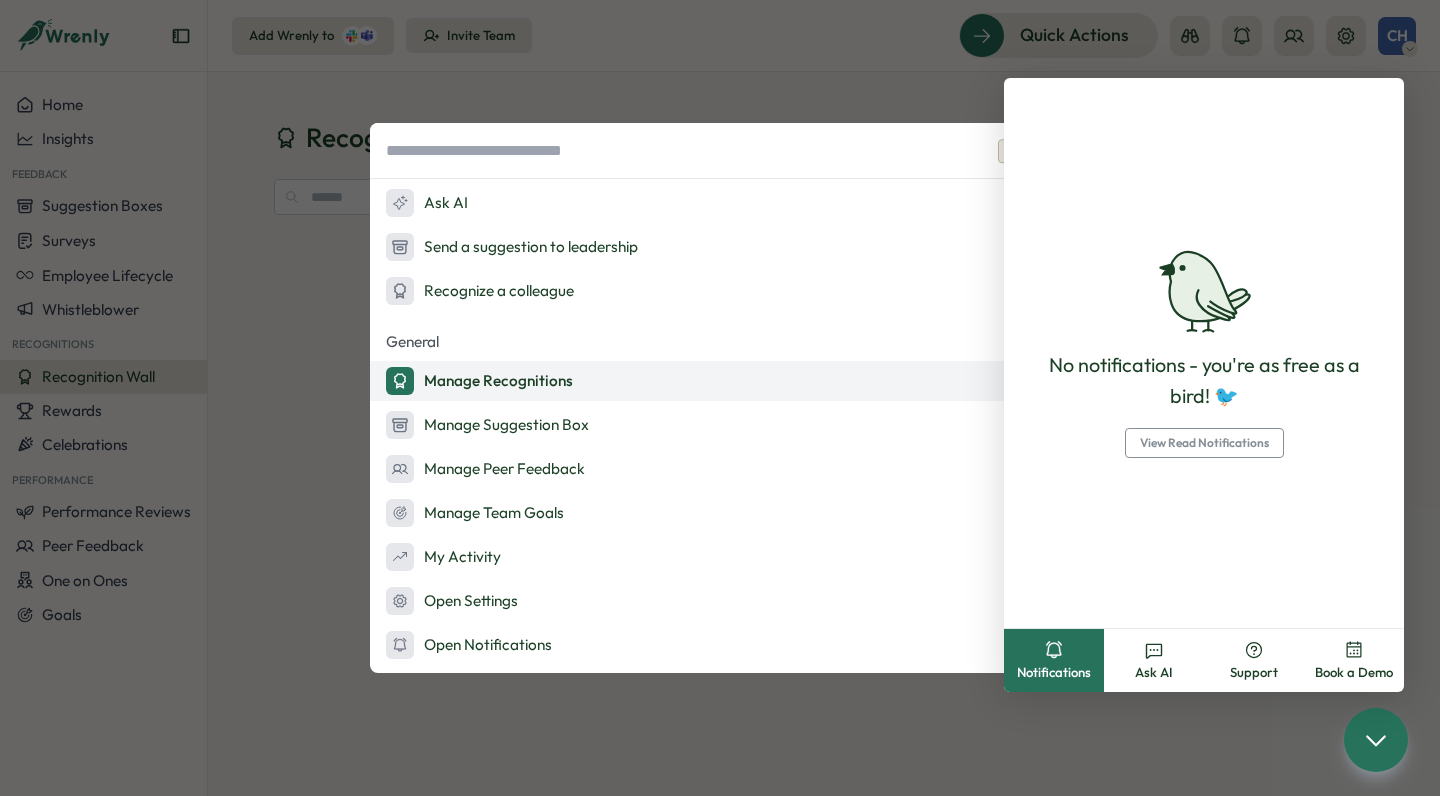 click on "Manage Recognitions" at bounding box center [479, 381] 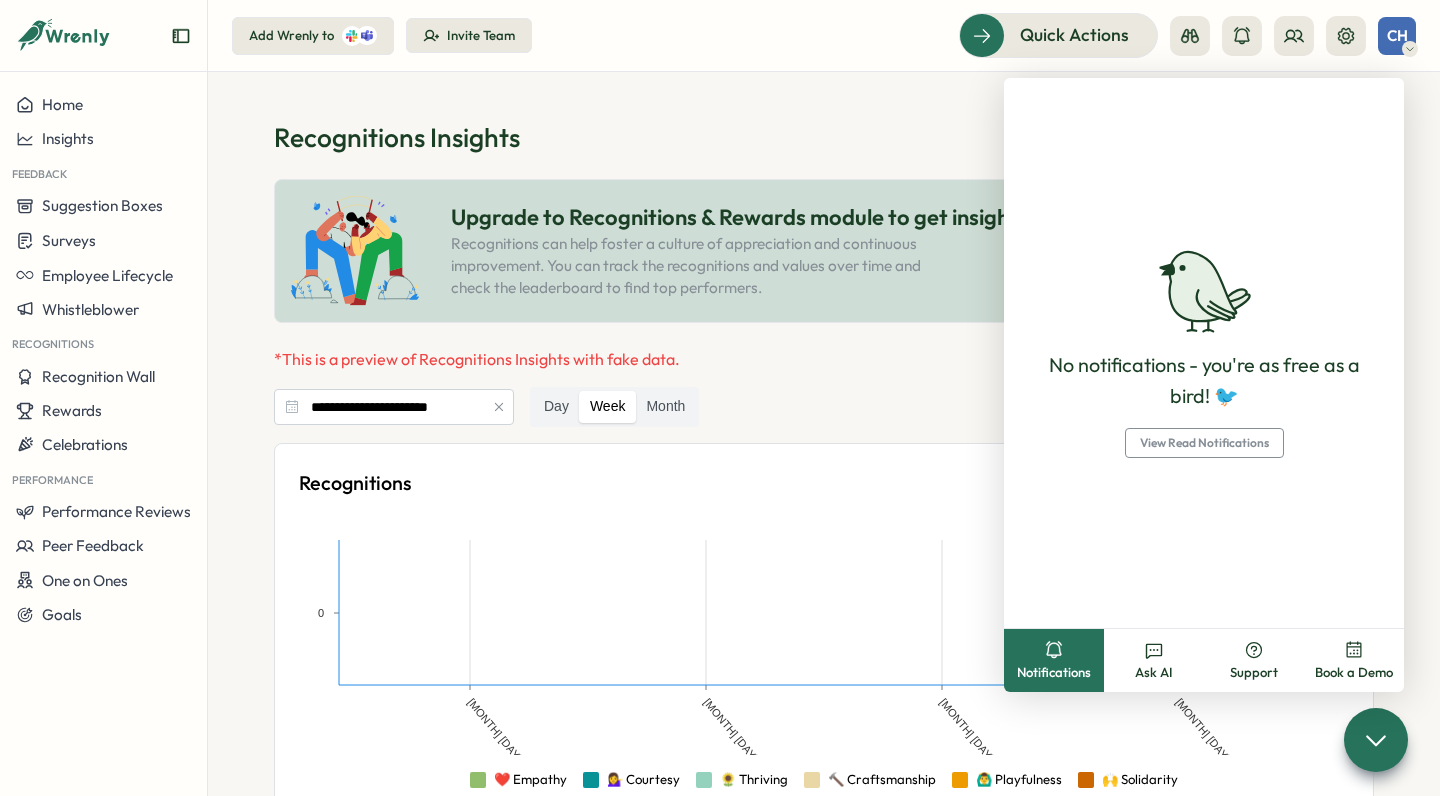 scroll, scrollTop: 212, scrollLeft: 0, axis: vertical 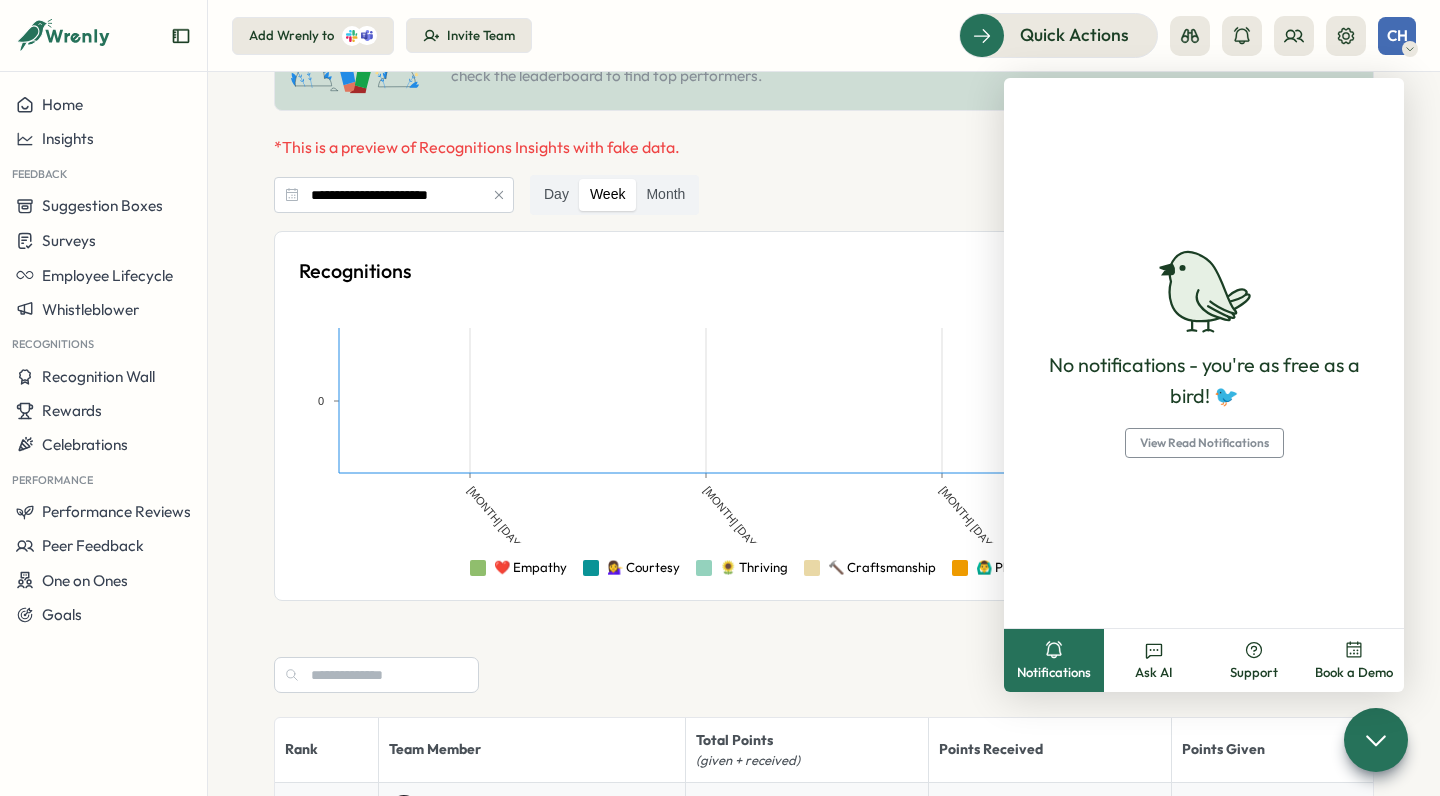 click on "CH" at bounding box center (1397, 36) 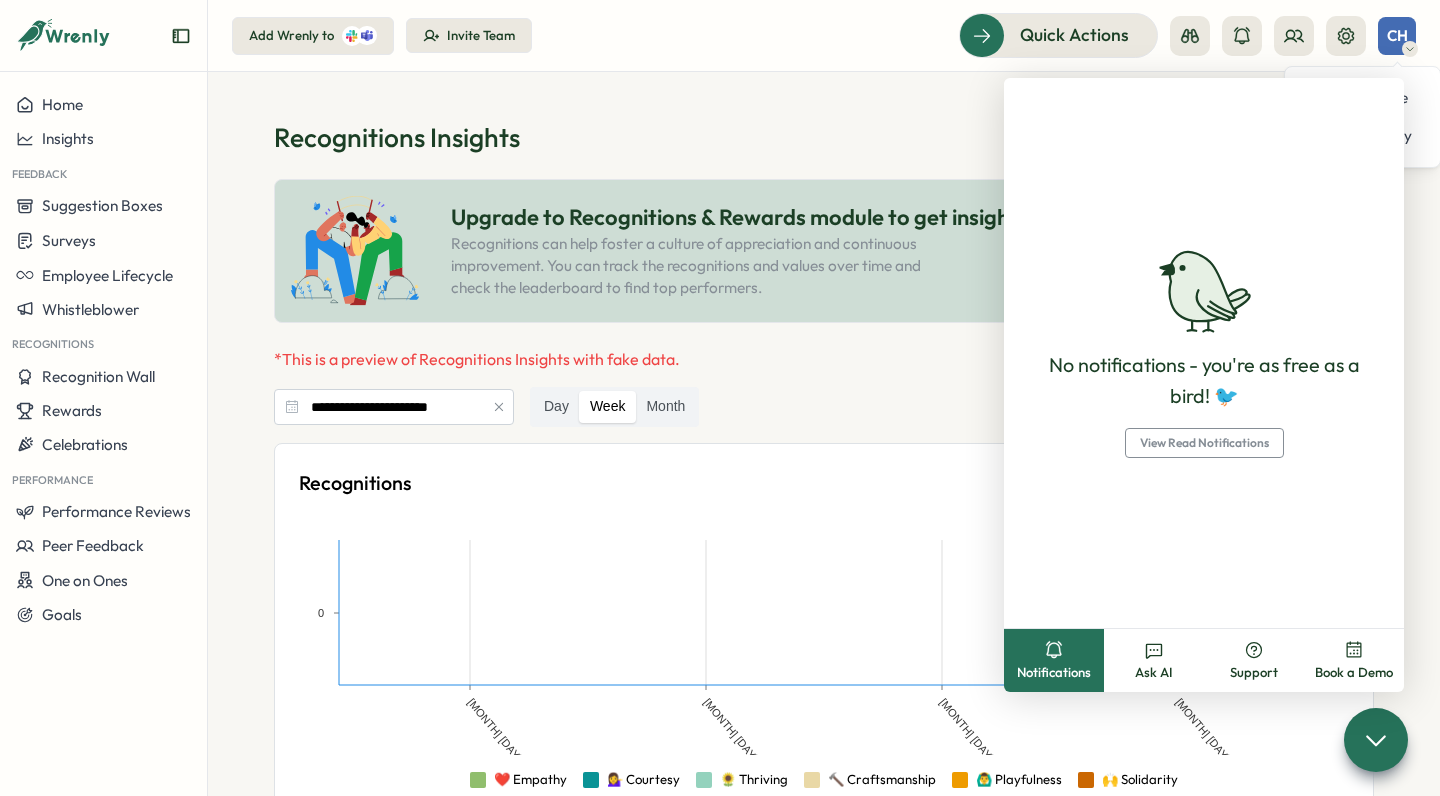 scroll, scrollTop: 0, scrollLeft: 0, axis: both 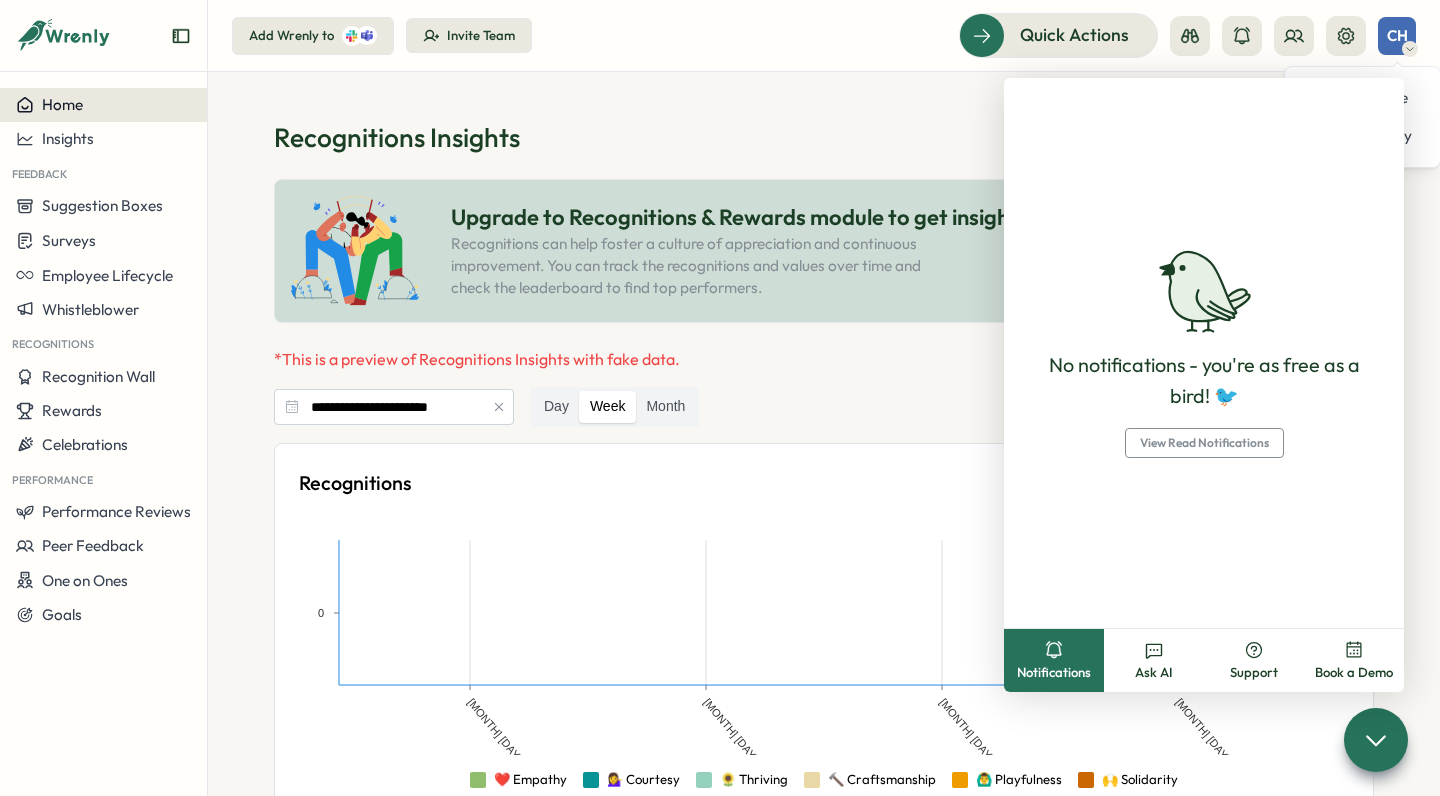 click on "Home" at bounding box center (62, 104) 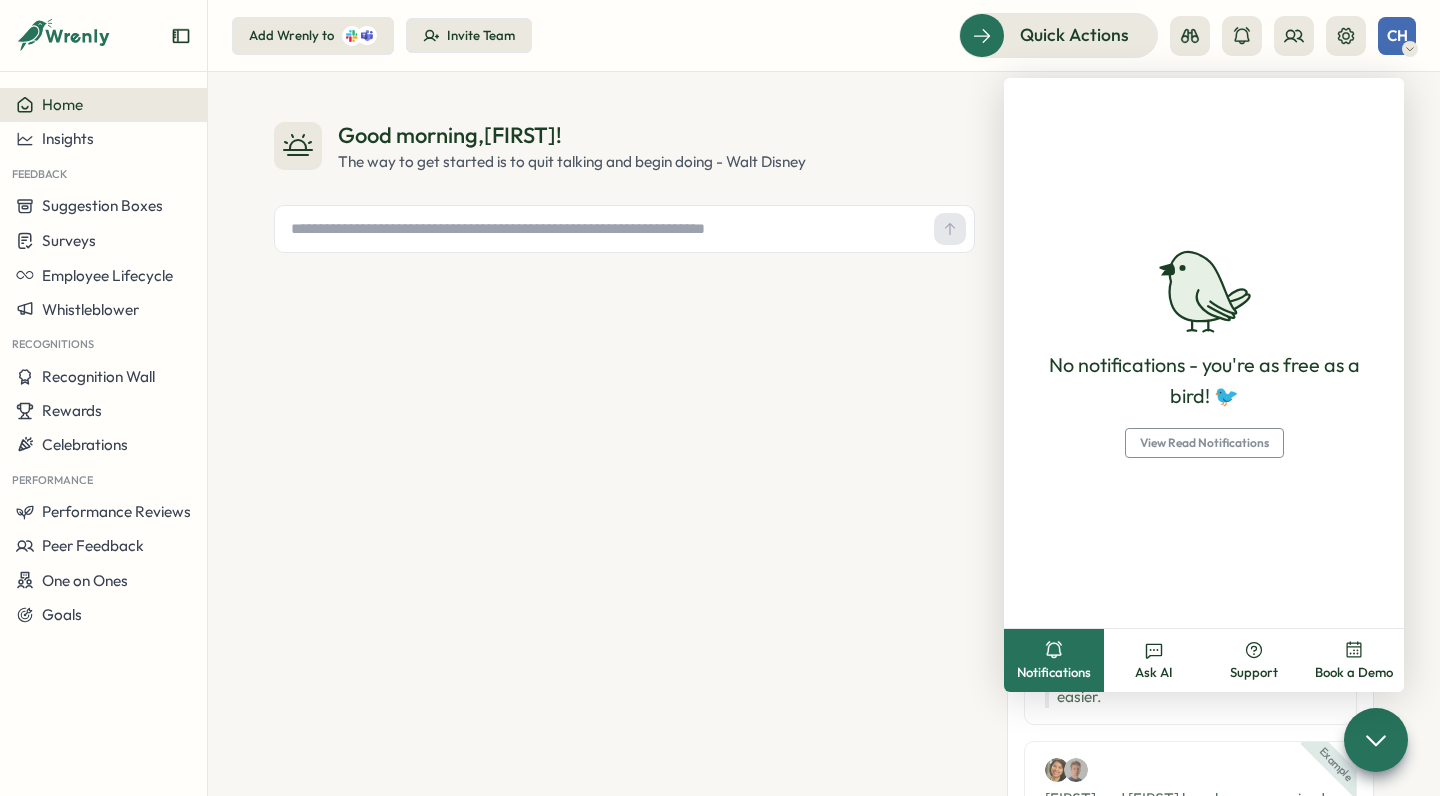 click on "Notifications" at bounding box center [1054, 673] 